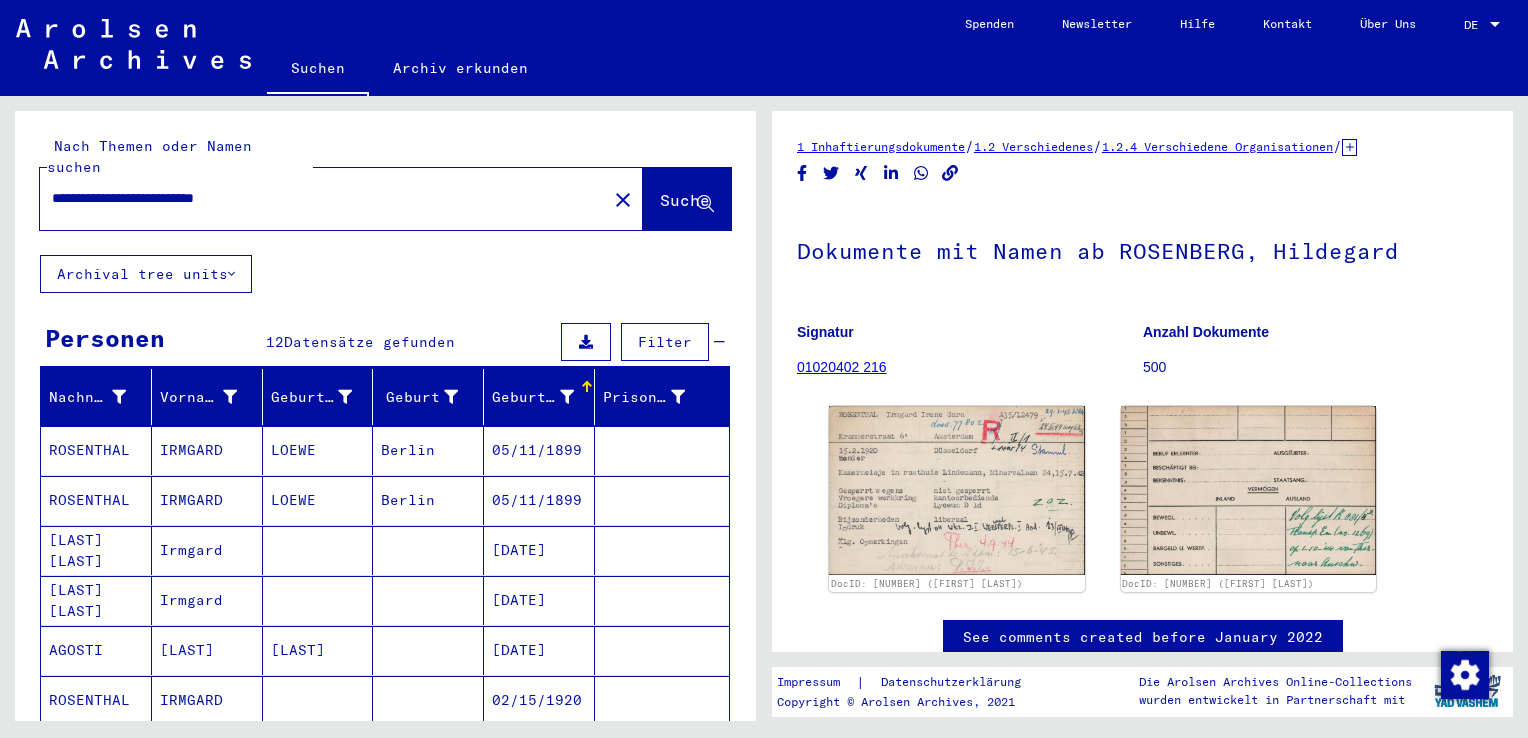 scroll, scrollTop: 0, scrollLeft: 0, axis: both 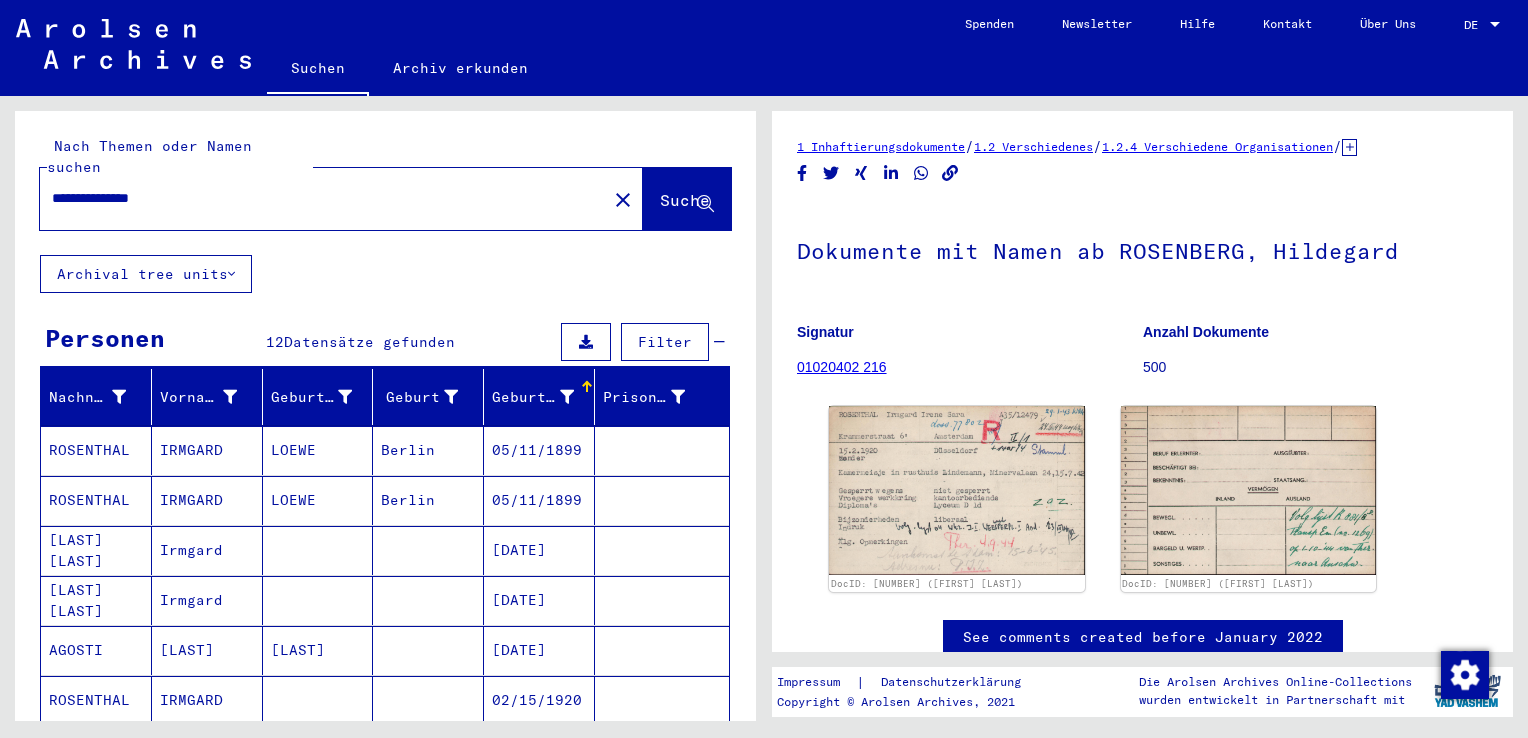 click on "Suche" 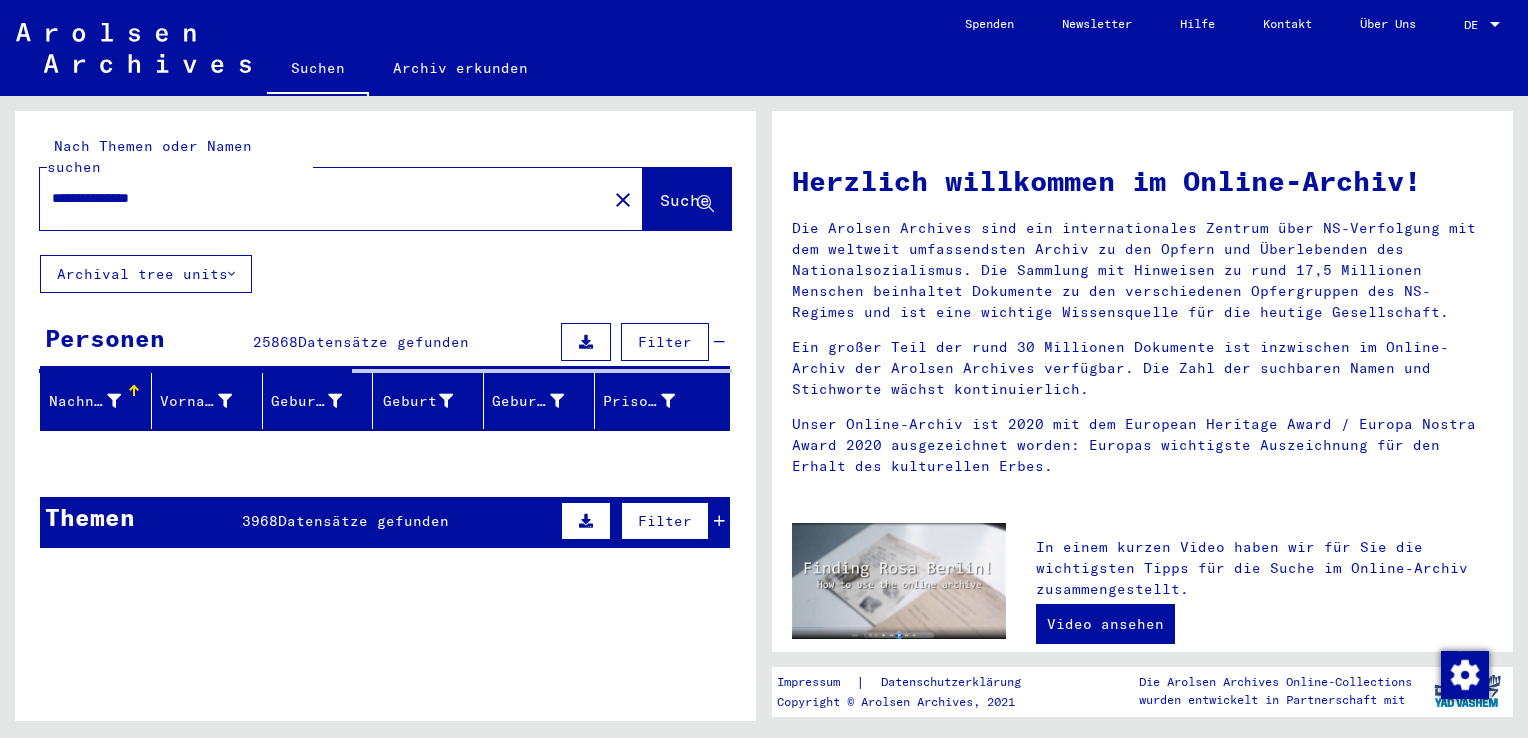click on "******" at bounding box center [317, 198] 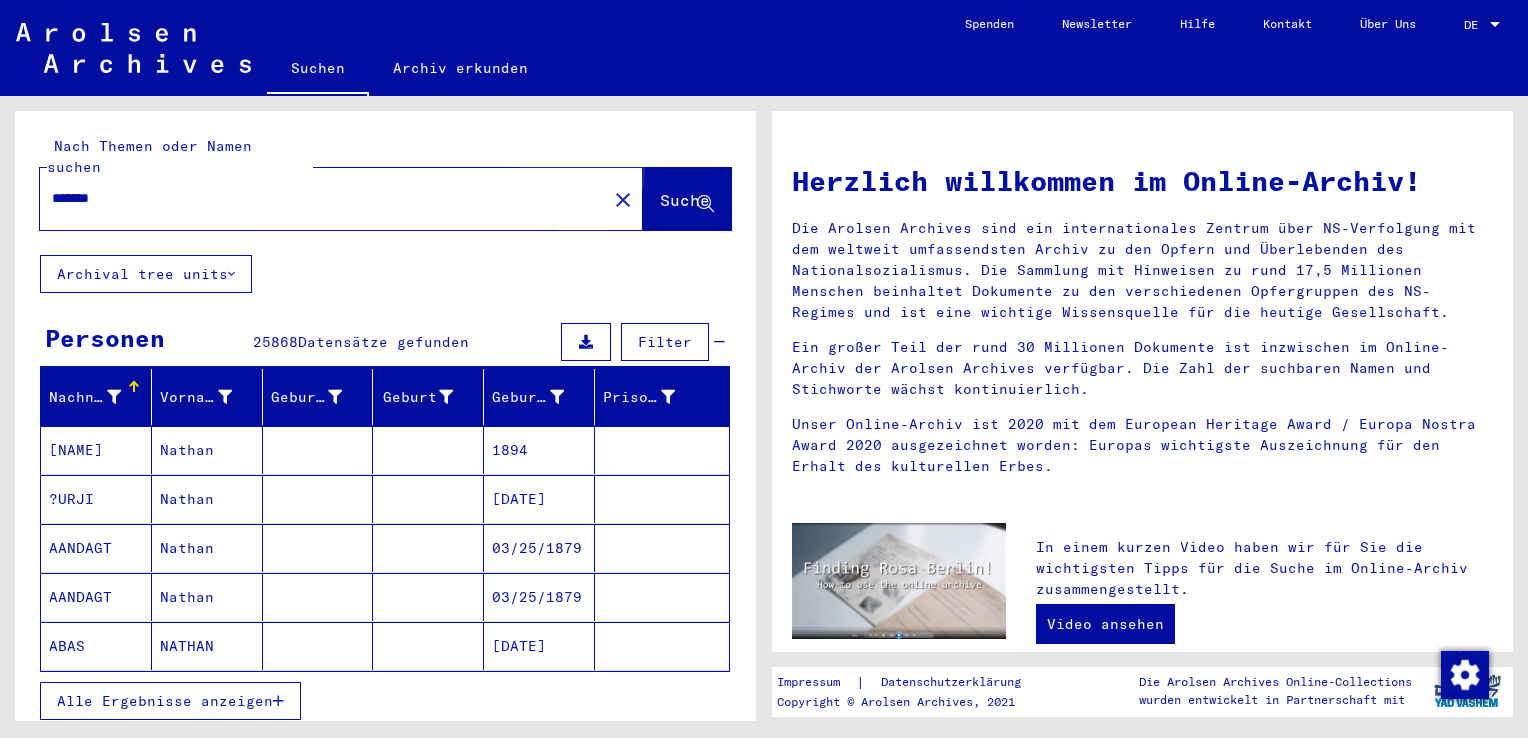 click on "Suche" 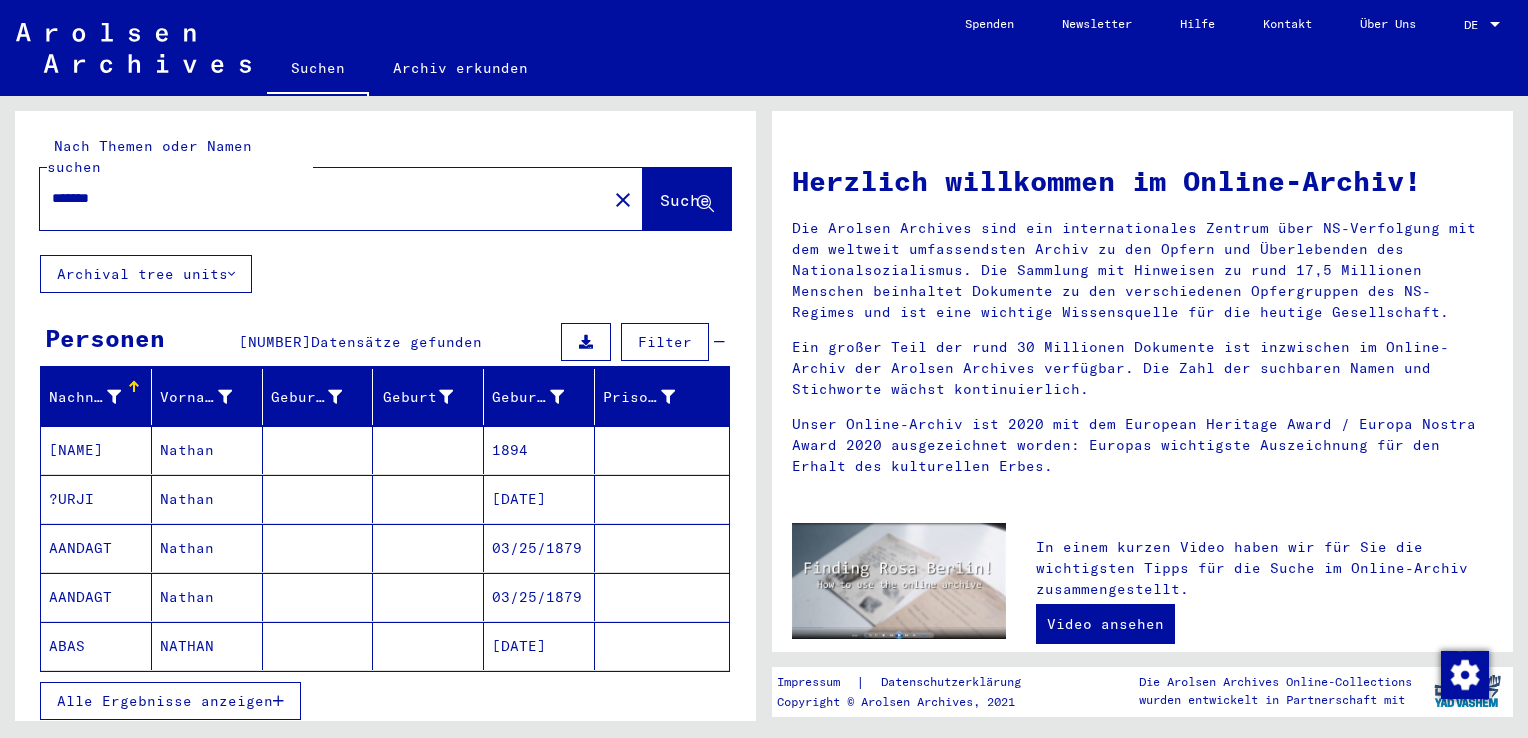 click on "*******" 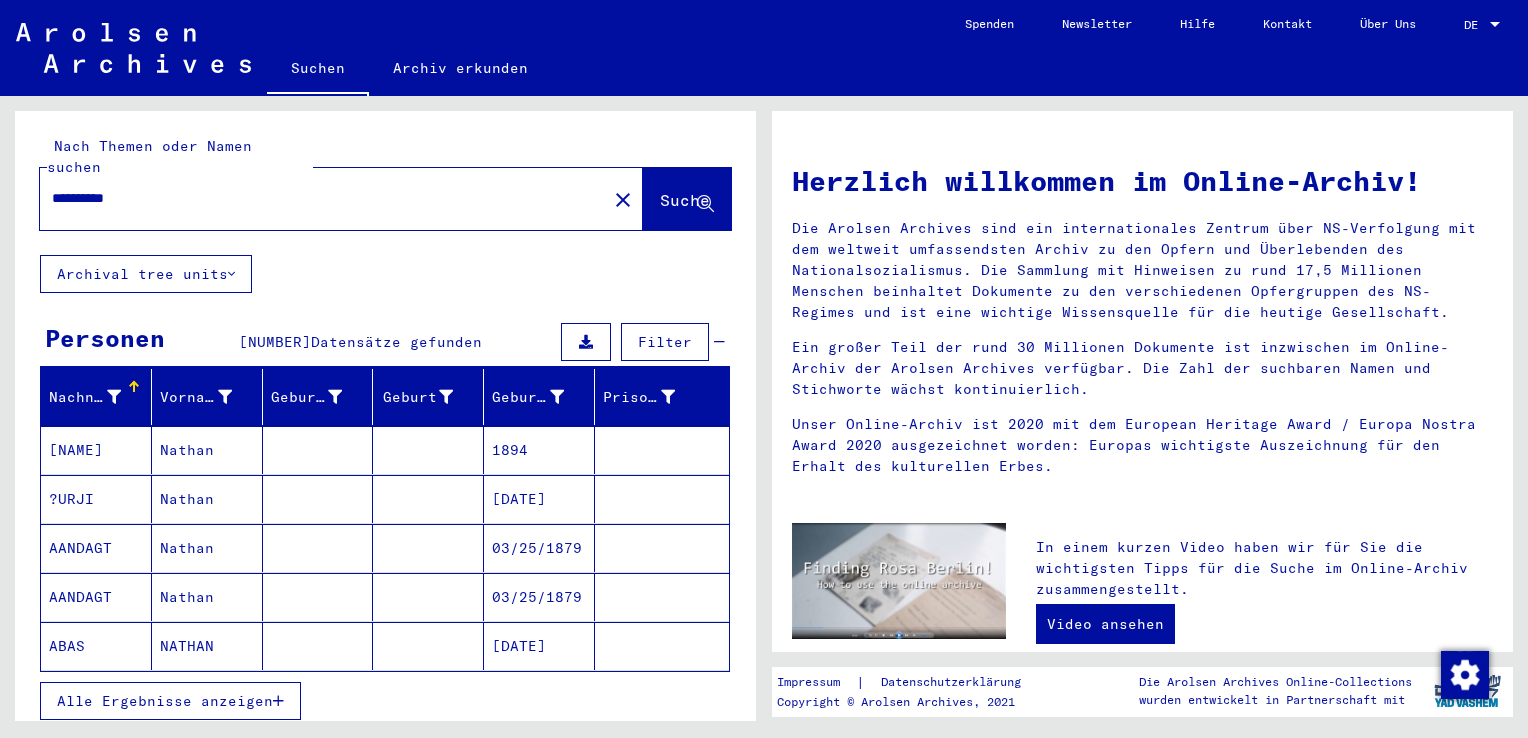 type on "**********" 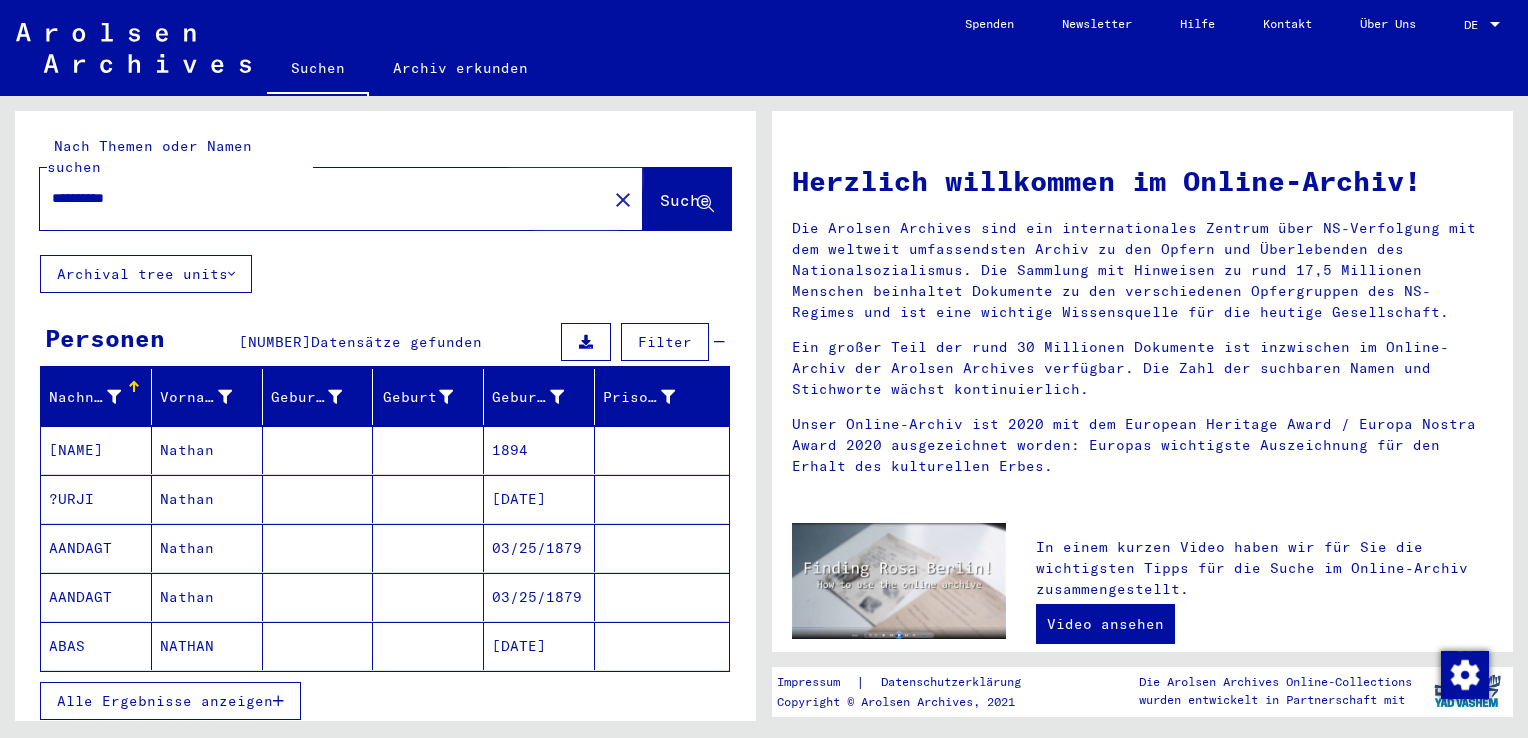 click on "Suche" 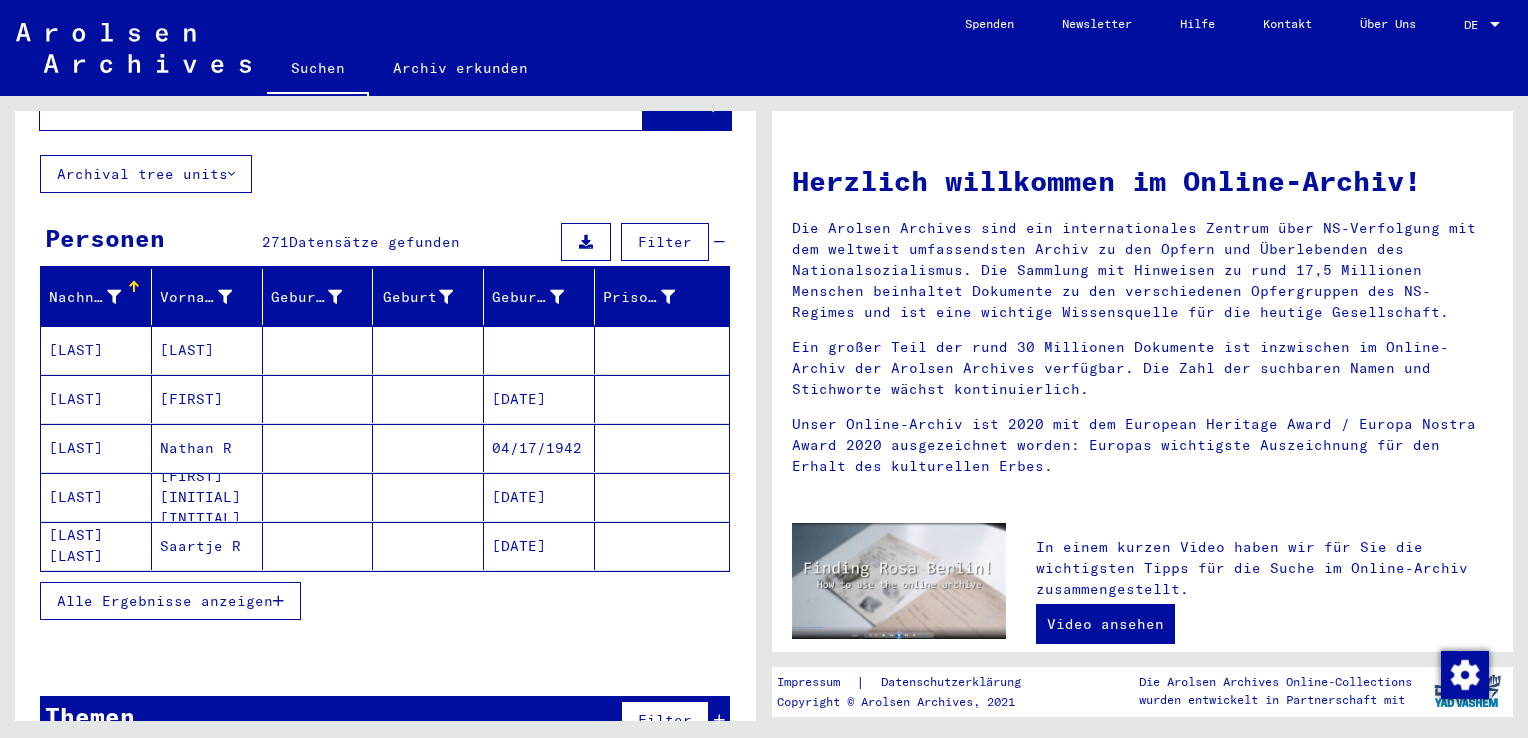 scroll, scrollTop: 120, scrollLeft: 0, axis: vertical 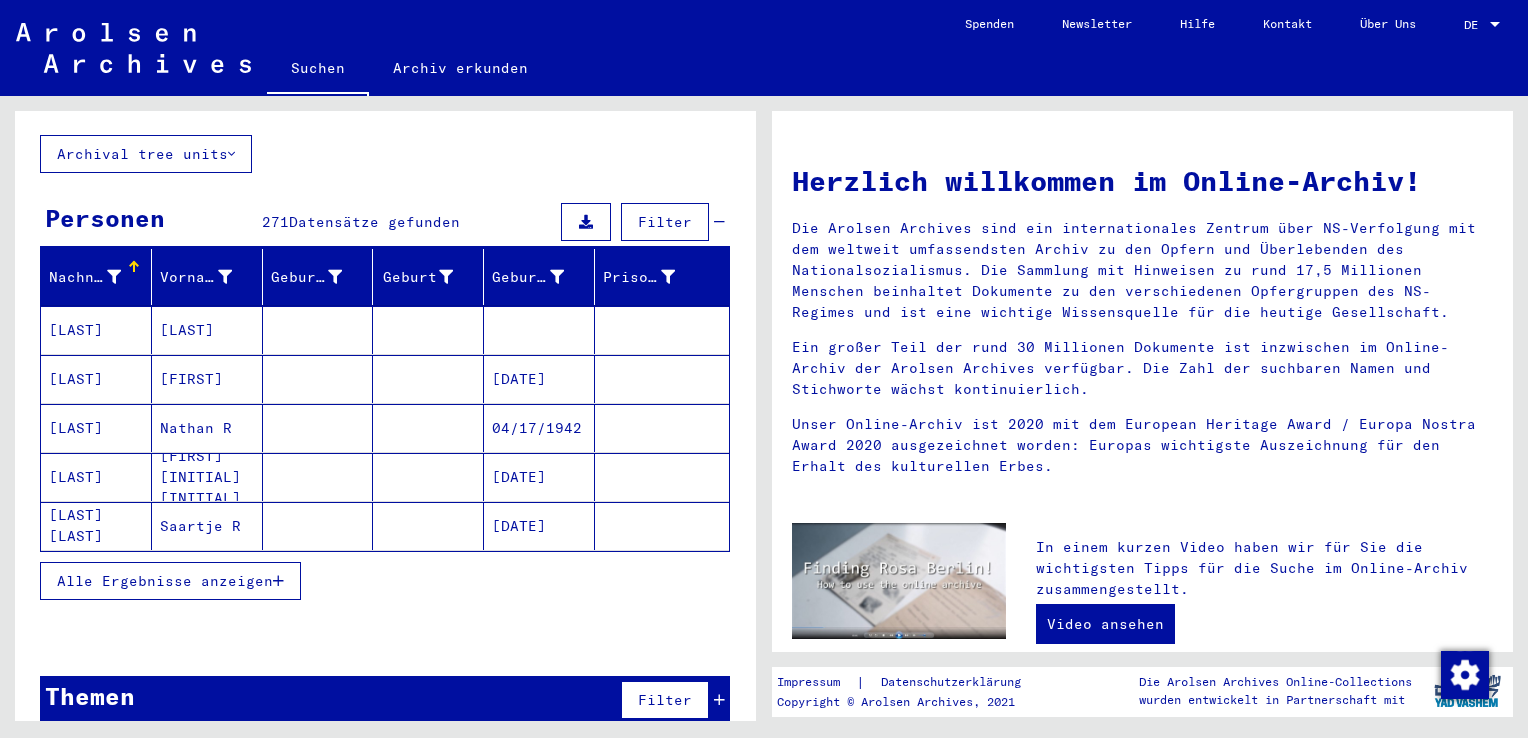 click on "[FIRST] [INITIAL] [INITIAL]" at bounding box center (207, 526) 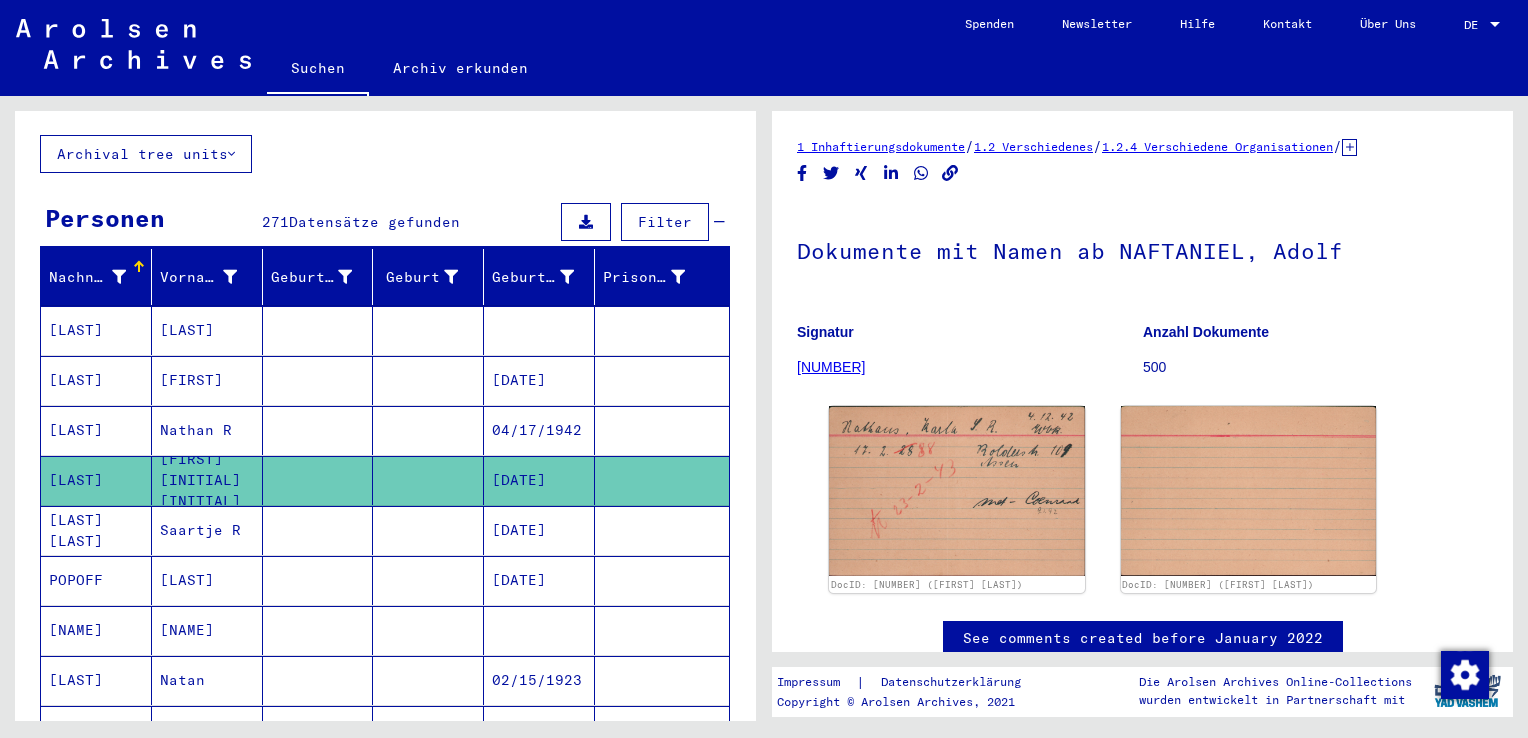 scroll, scrollTop: 0, scrollLeft: 0, axis: both 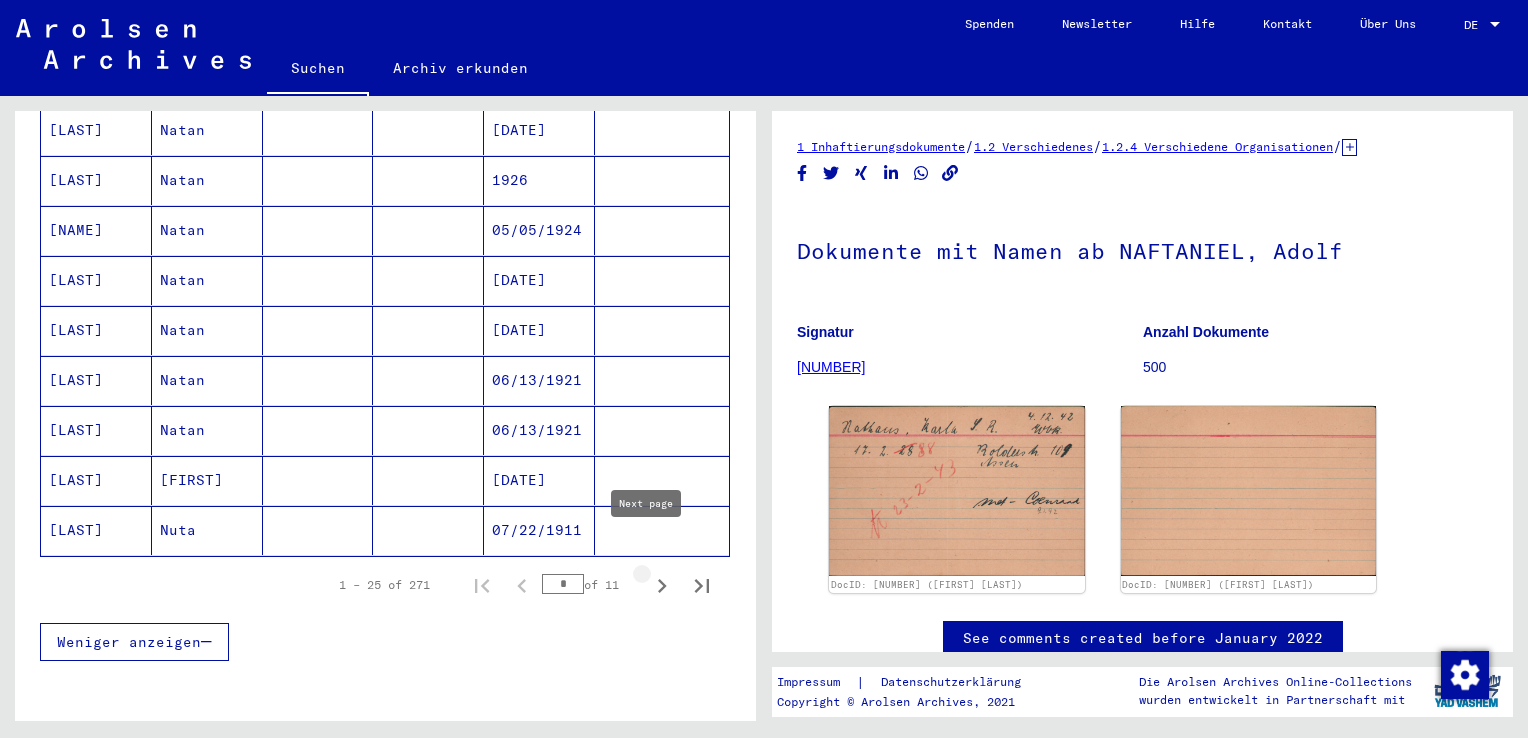 click 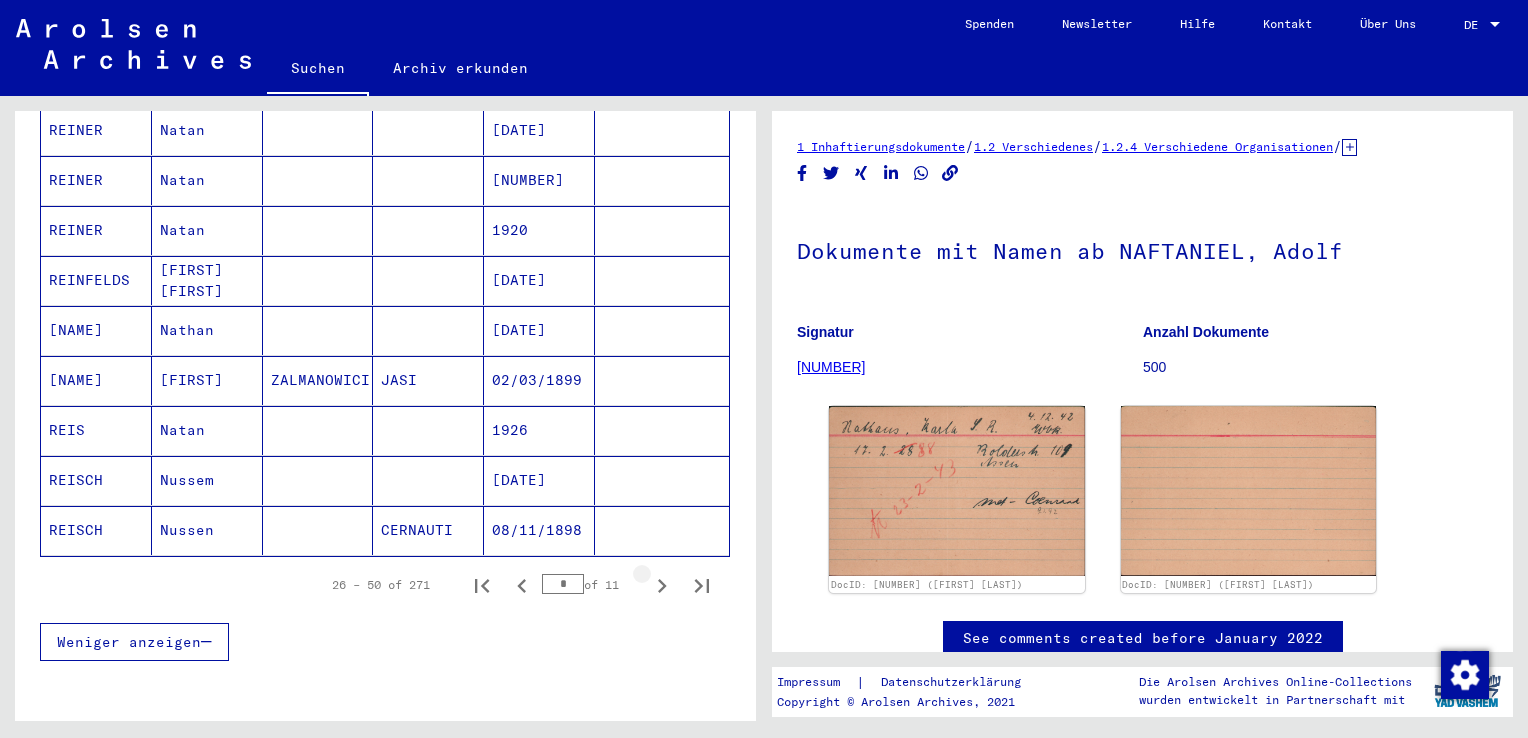 click 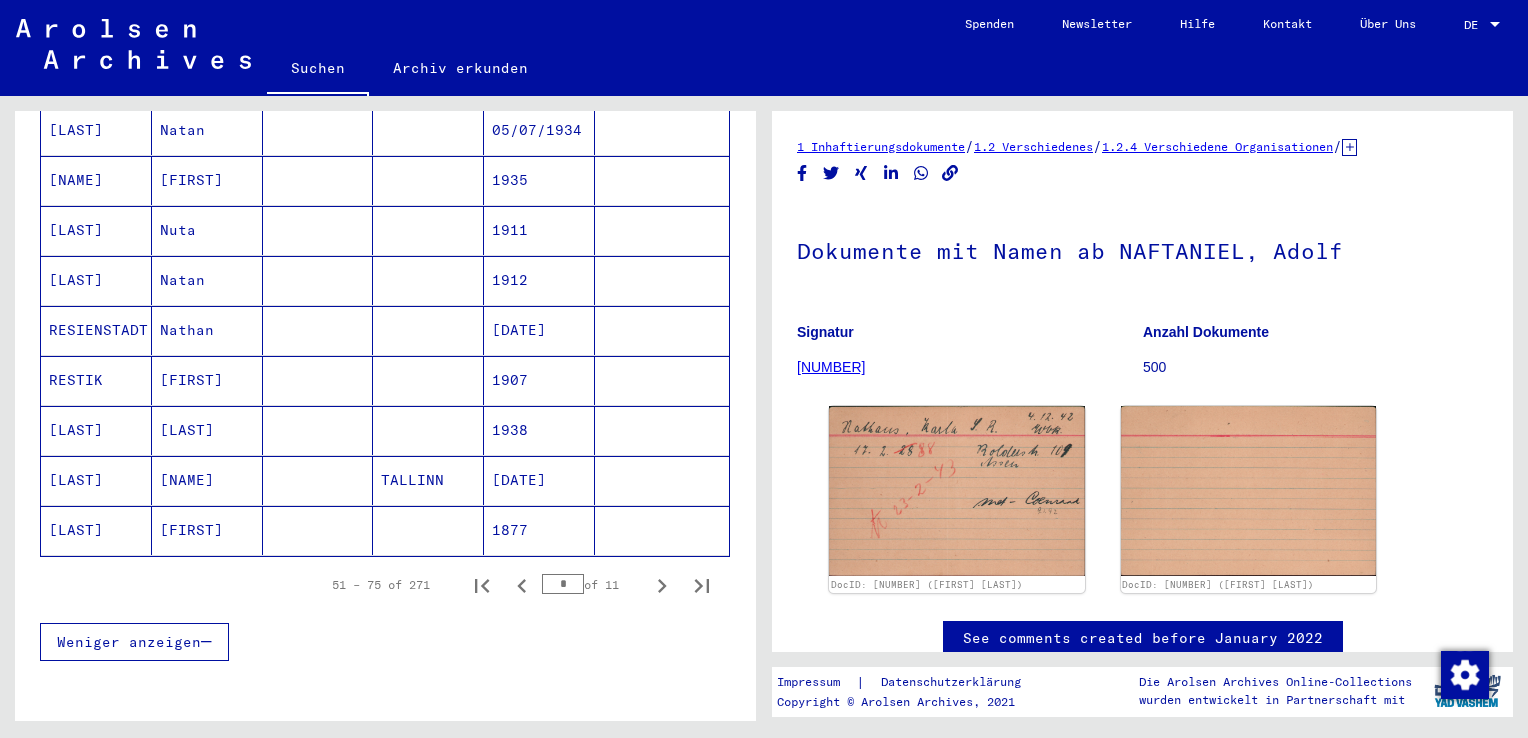 click 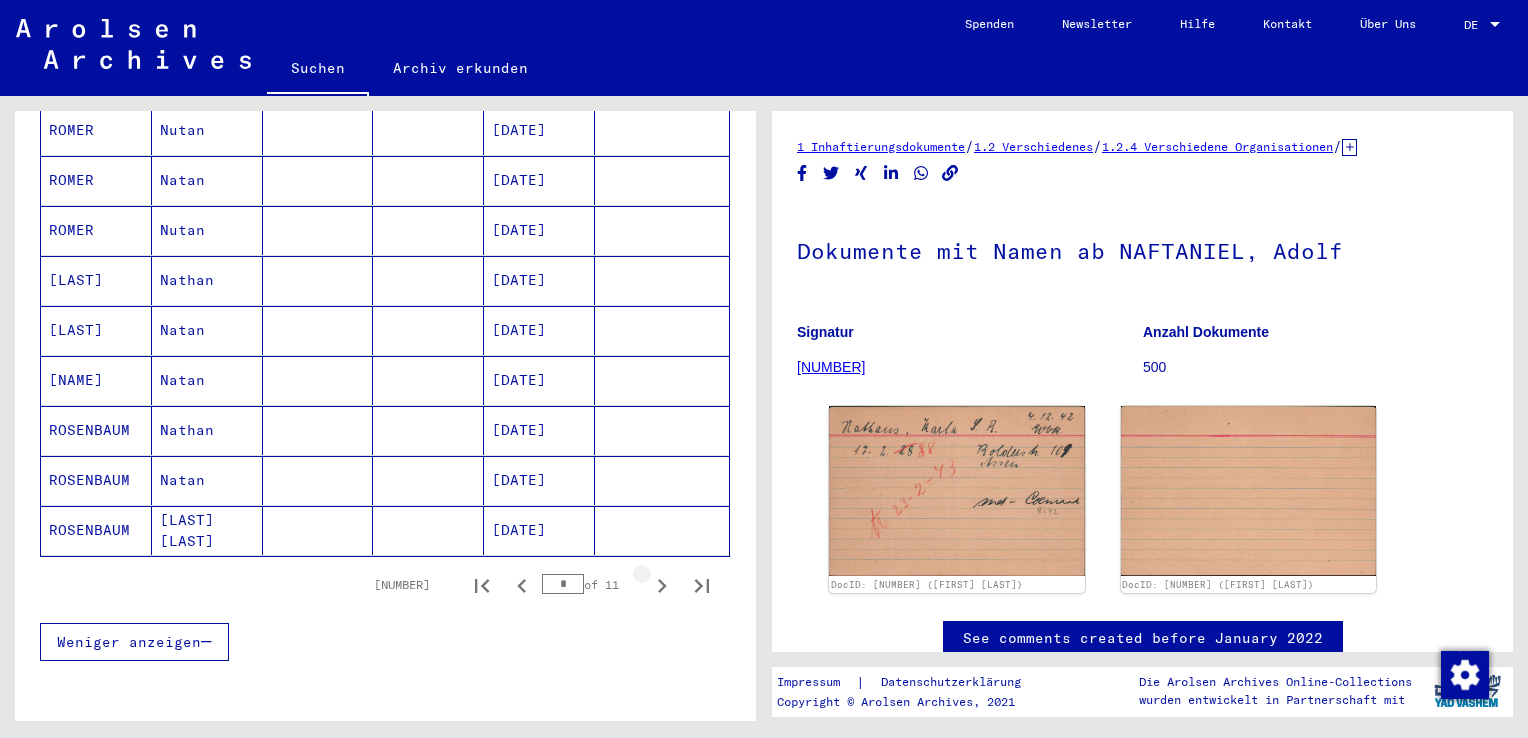 click 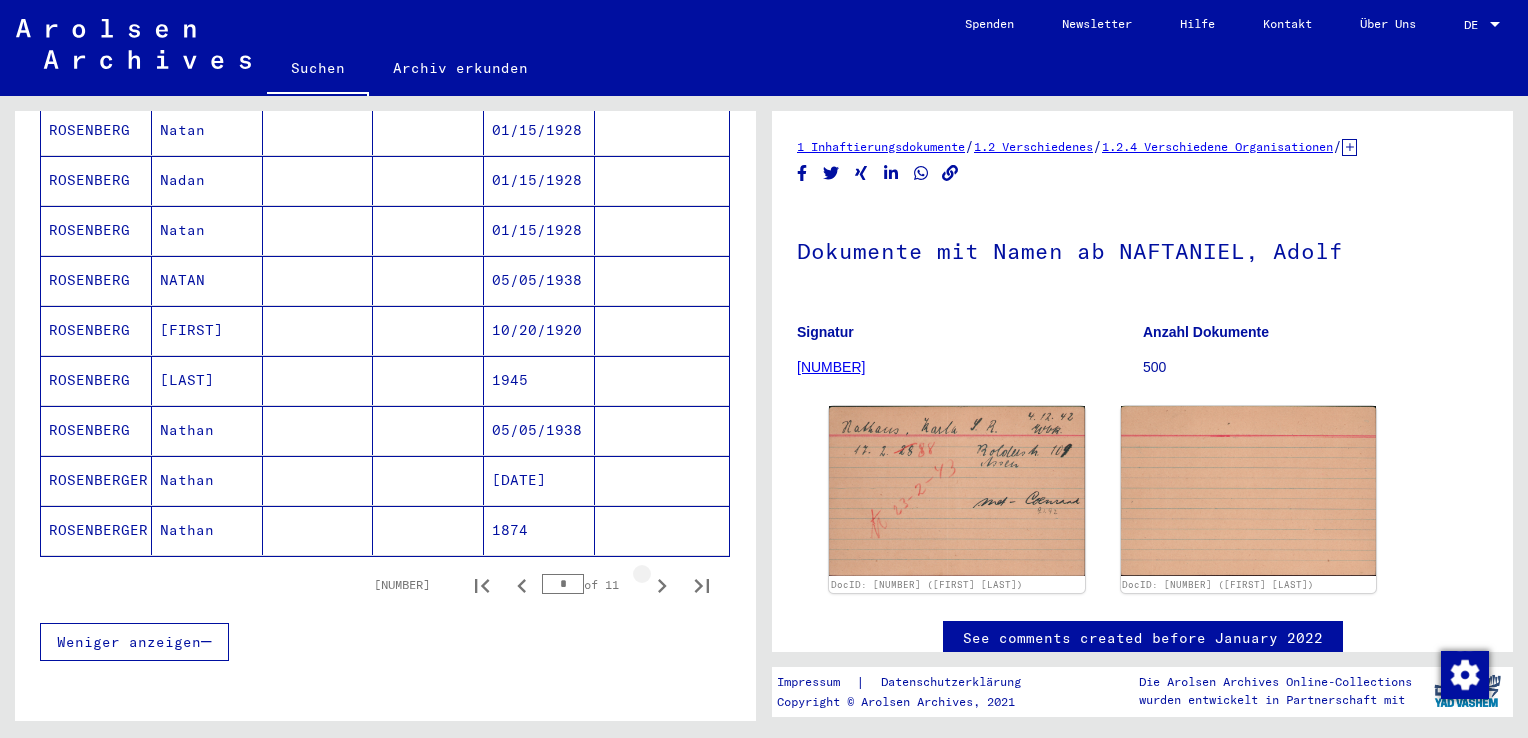 click 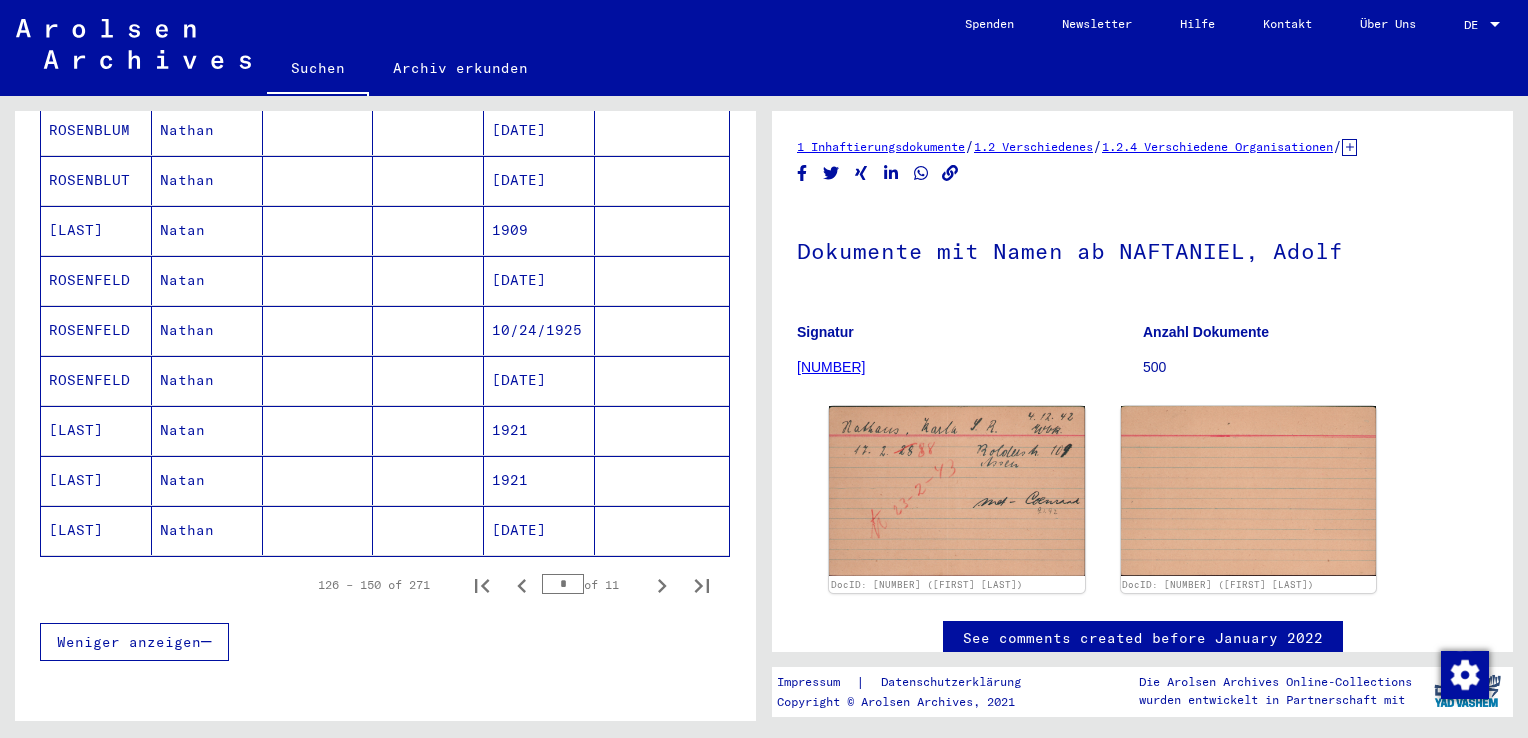 click 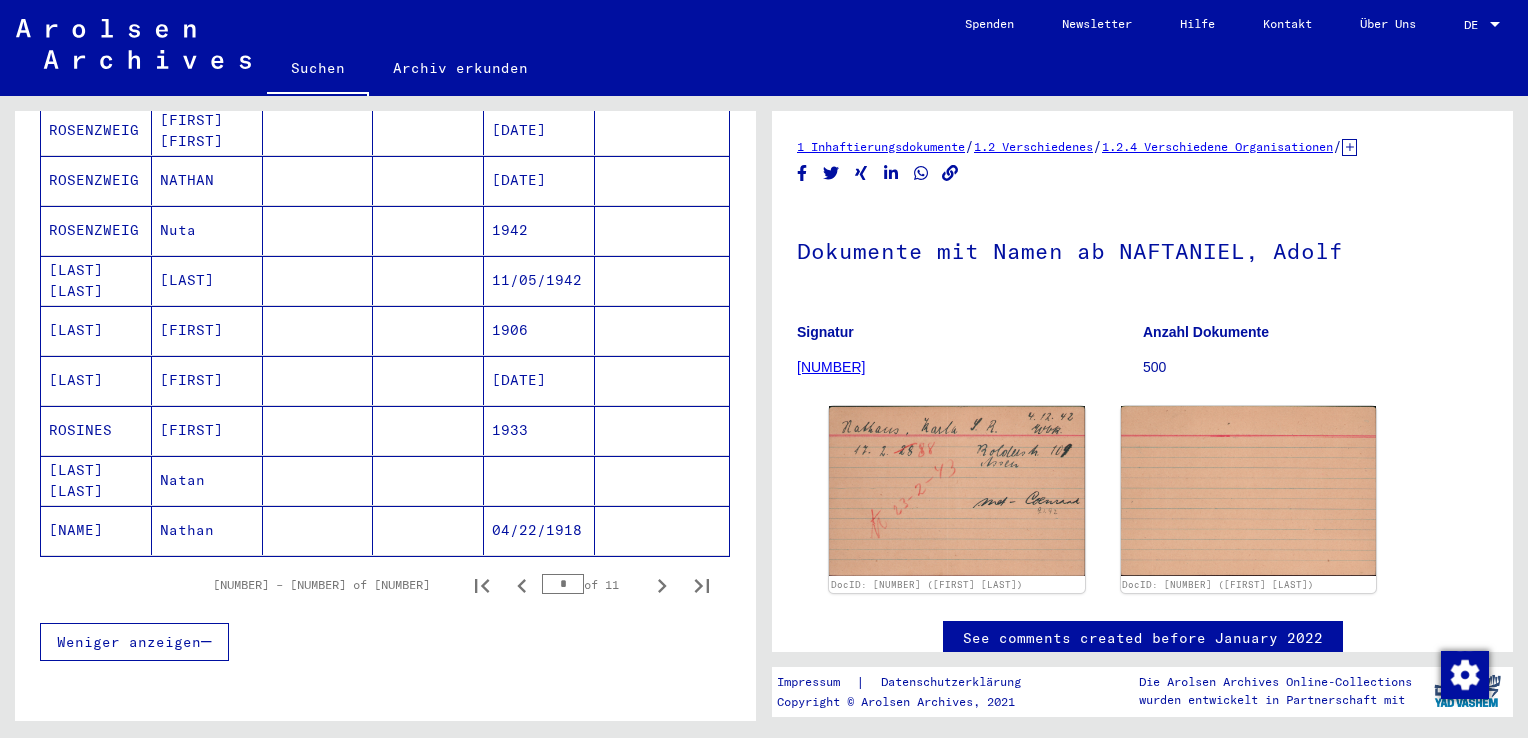 click 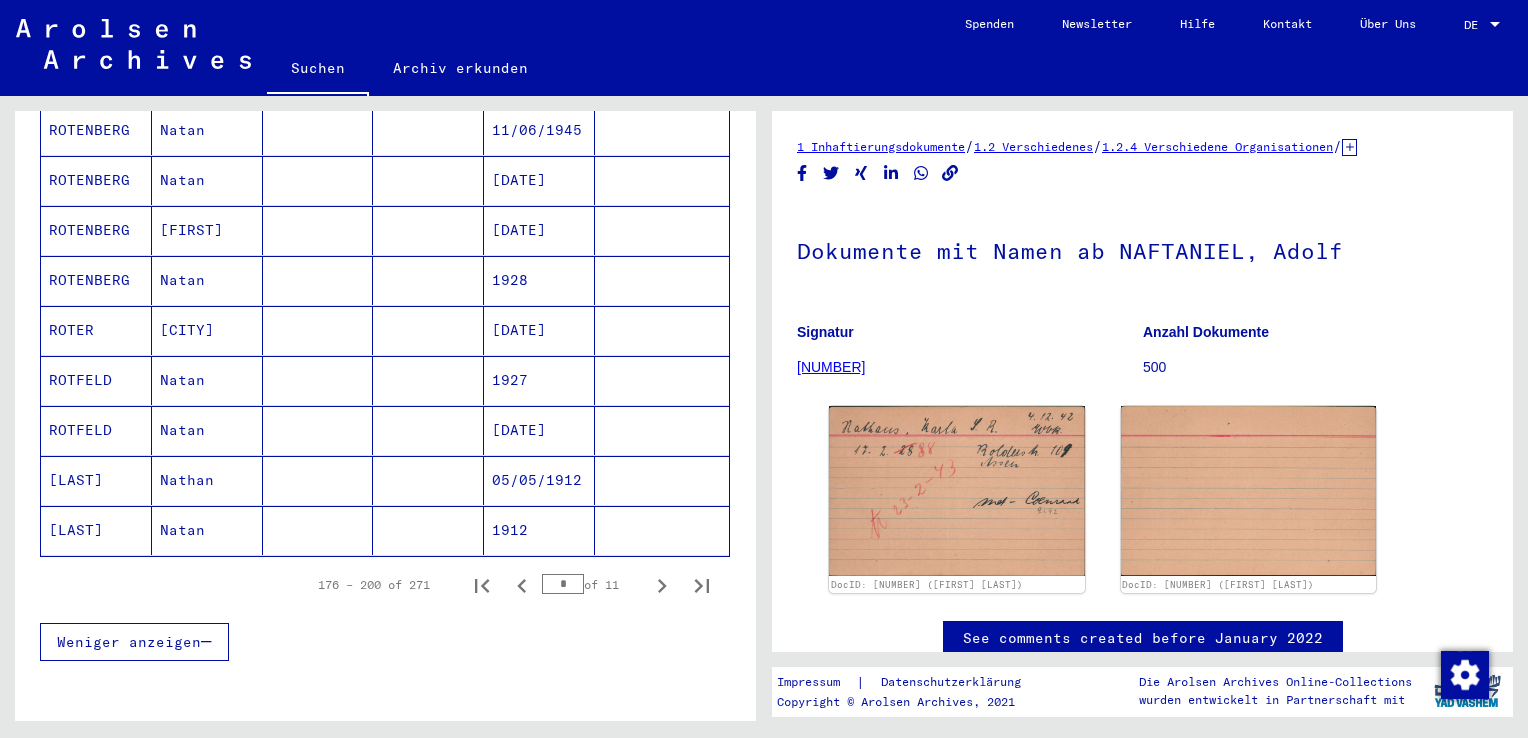 click 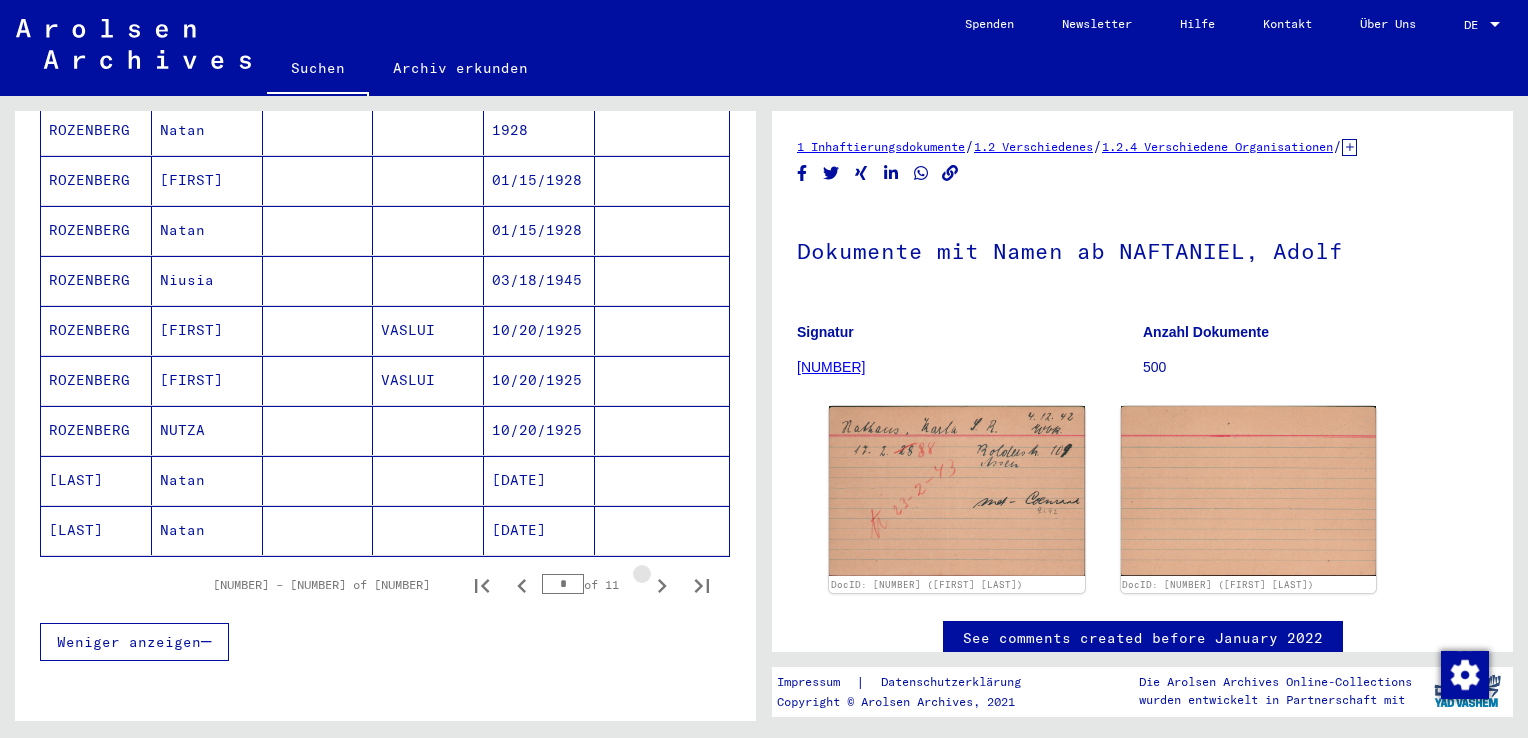 click 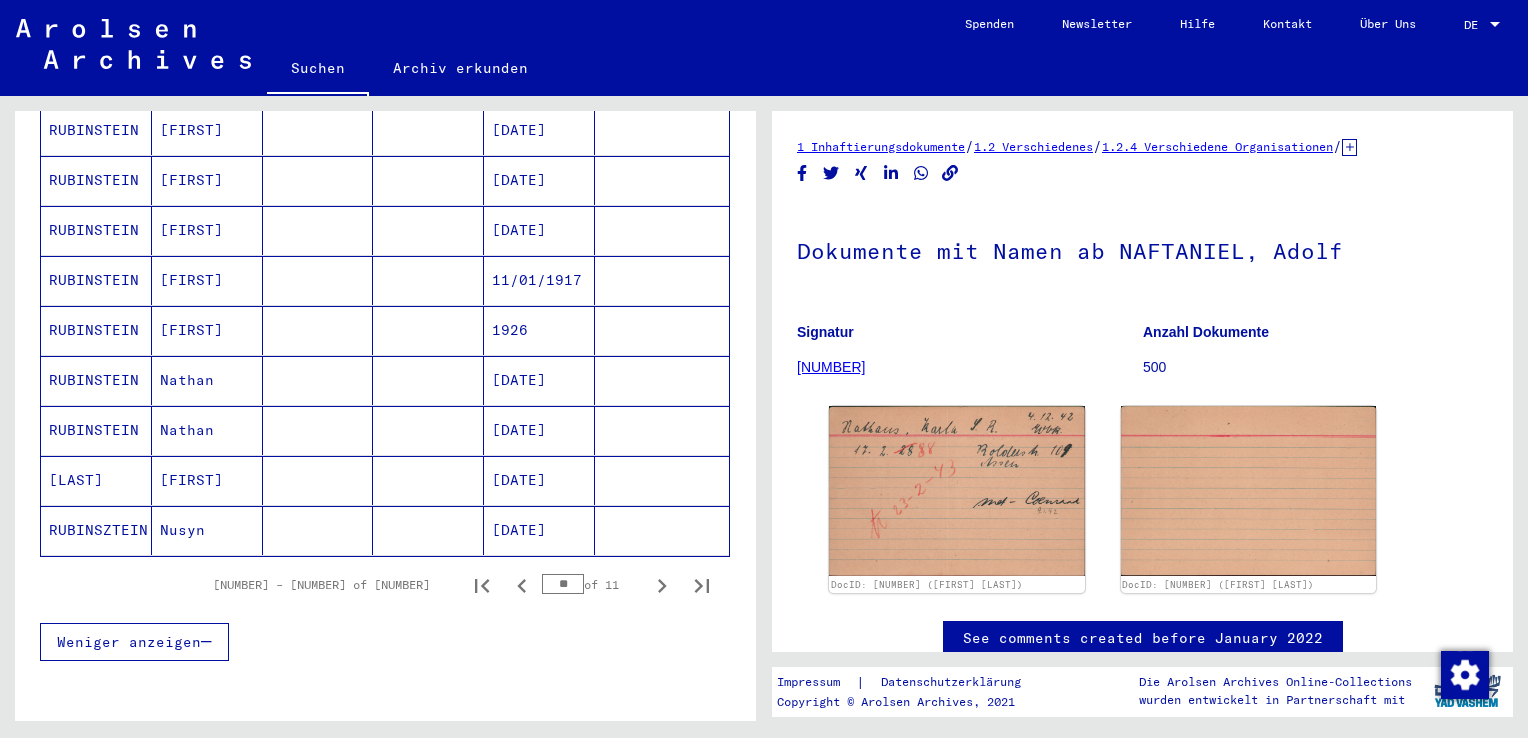 click 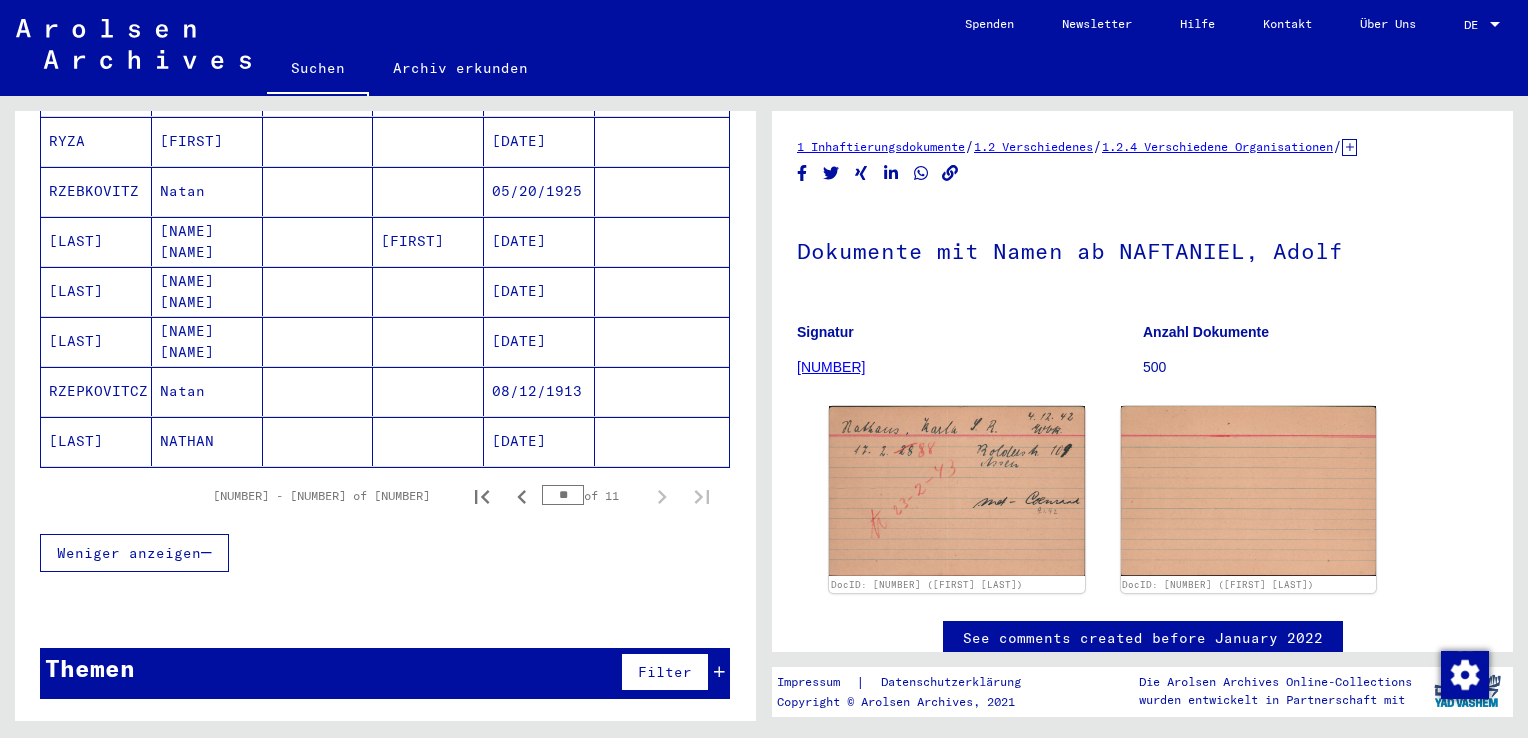 scroll, scrollTop: 975, scrollLeft: 0, axis: vertical 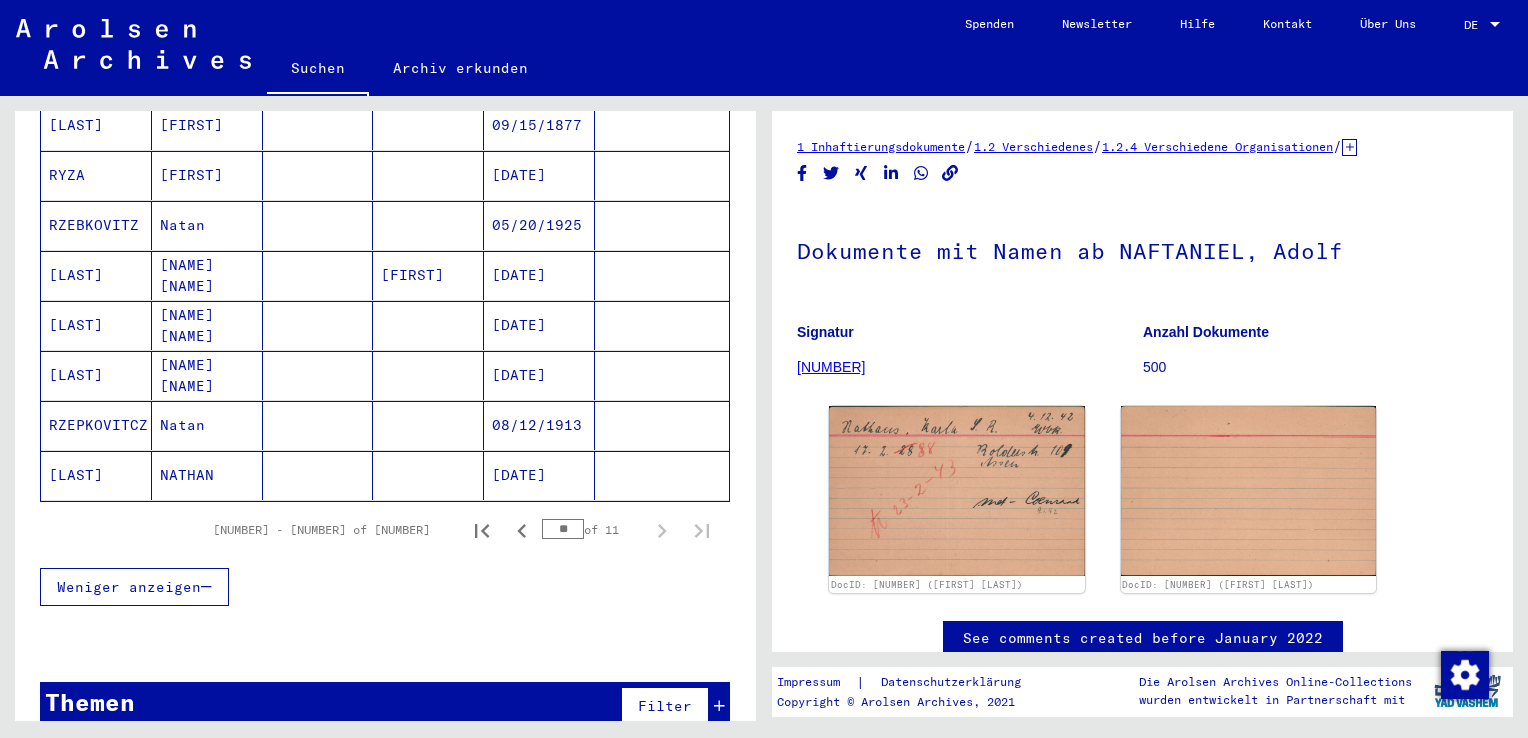 click on "Weniger anzeigen" at bounding box center (385, 587) 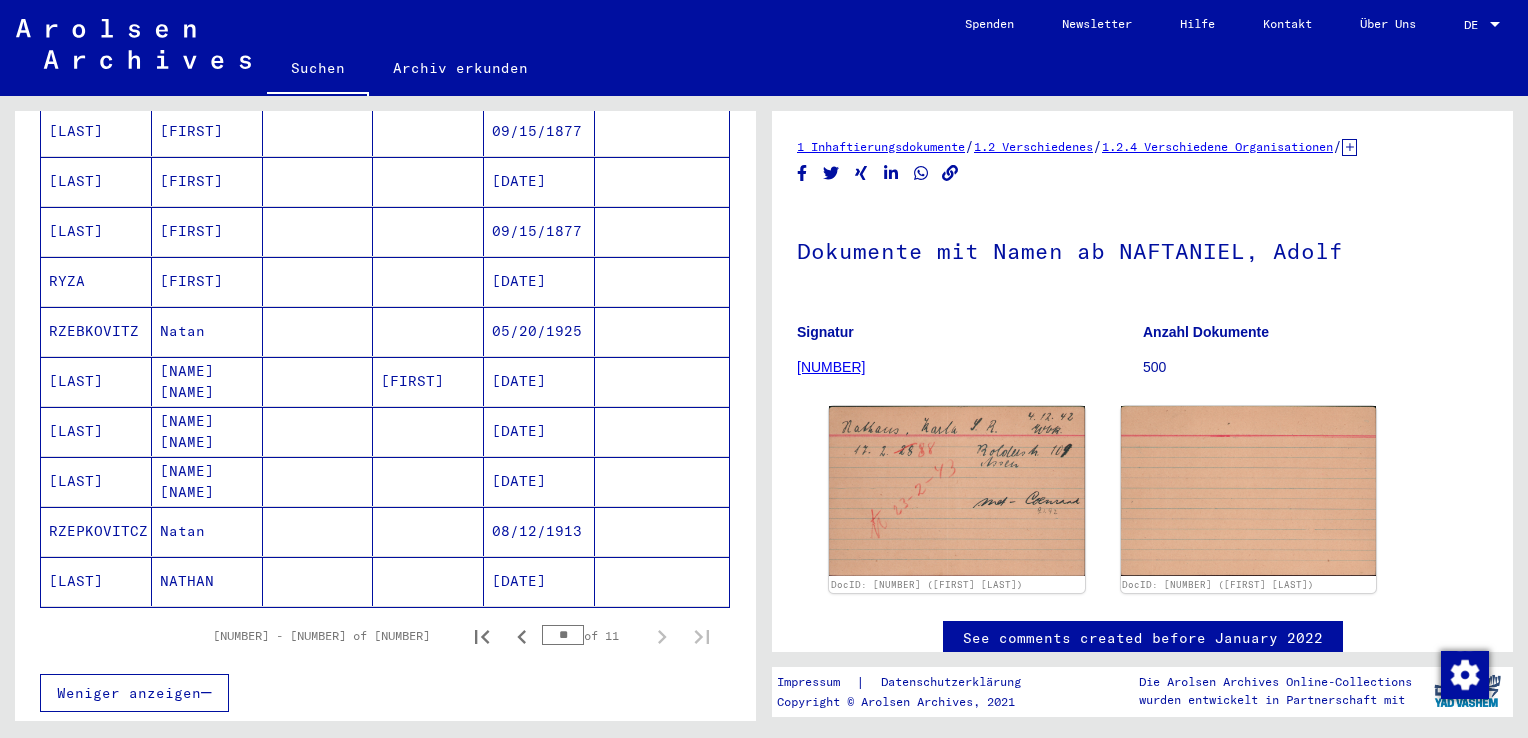 scroll, scrollTop: 900, scrollLeft: 0, axis: vertical 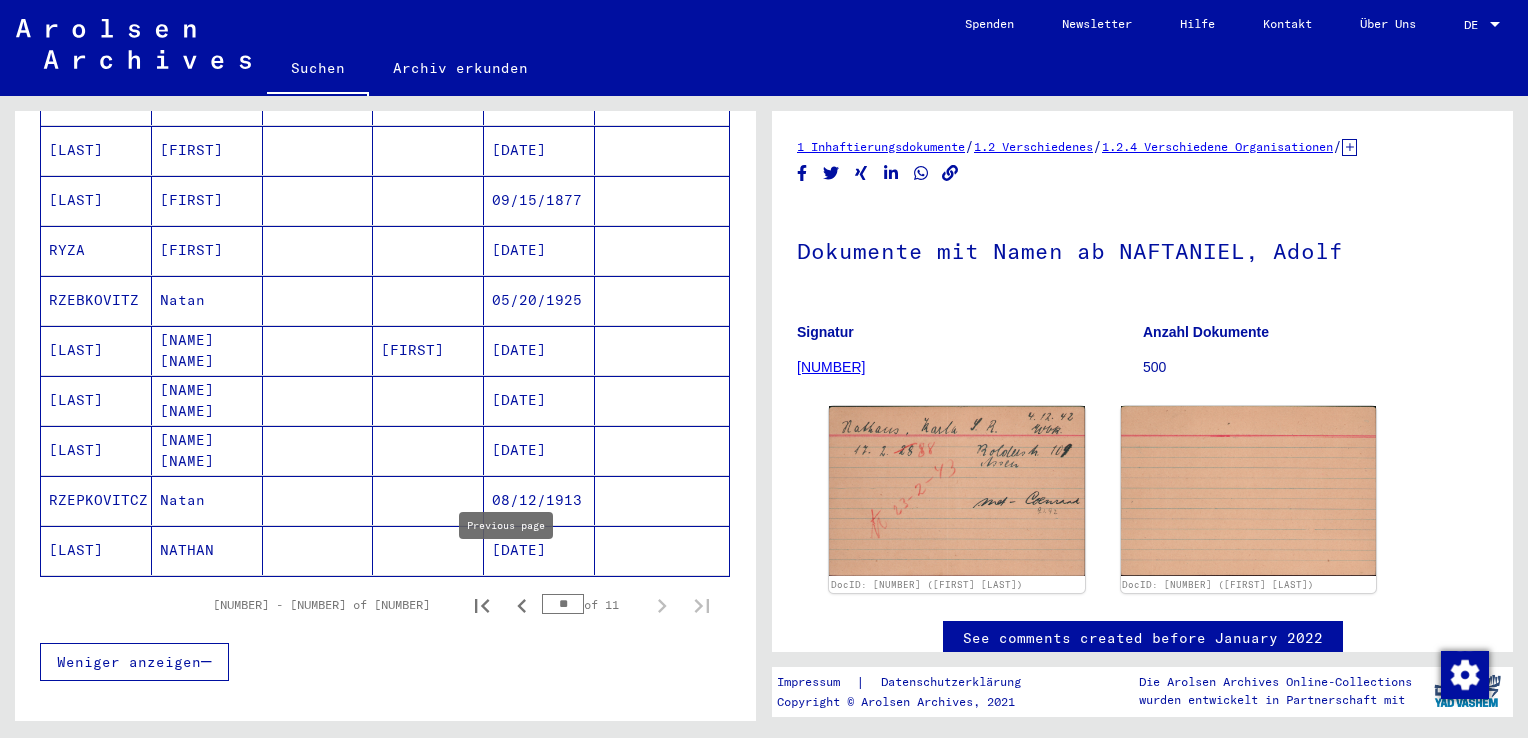 click 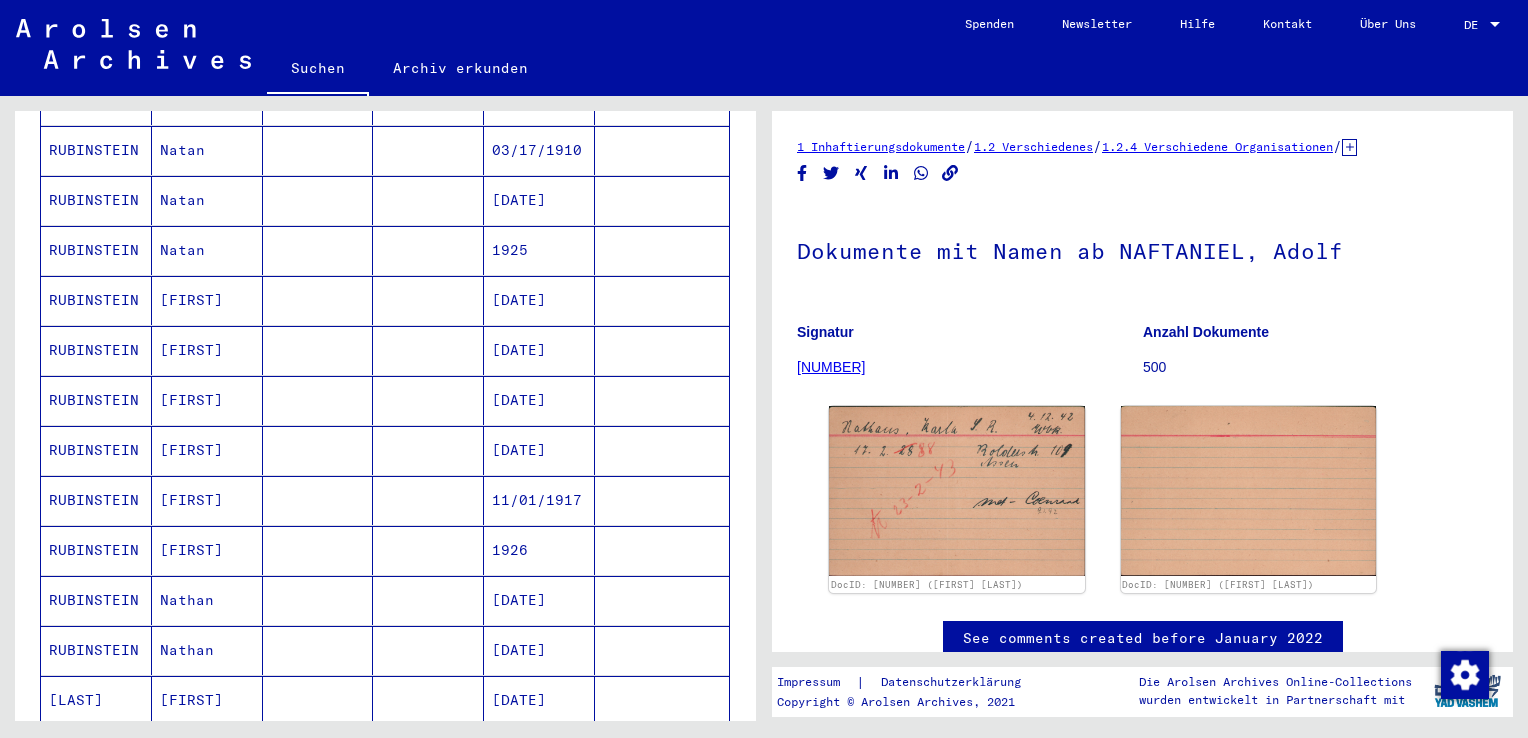 click on "[DATE]" at bounding box center [539, 650] 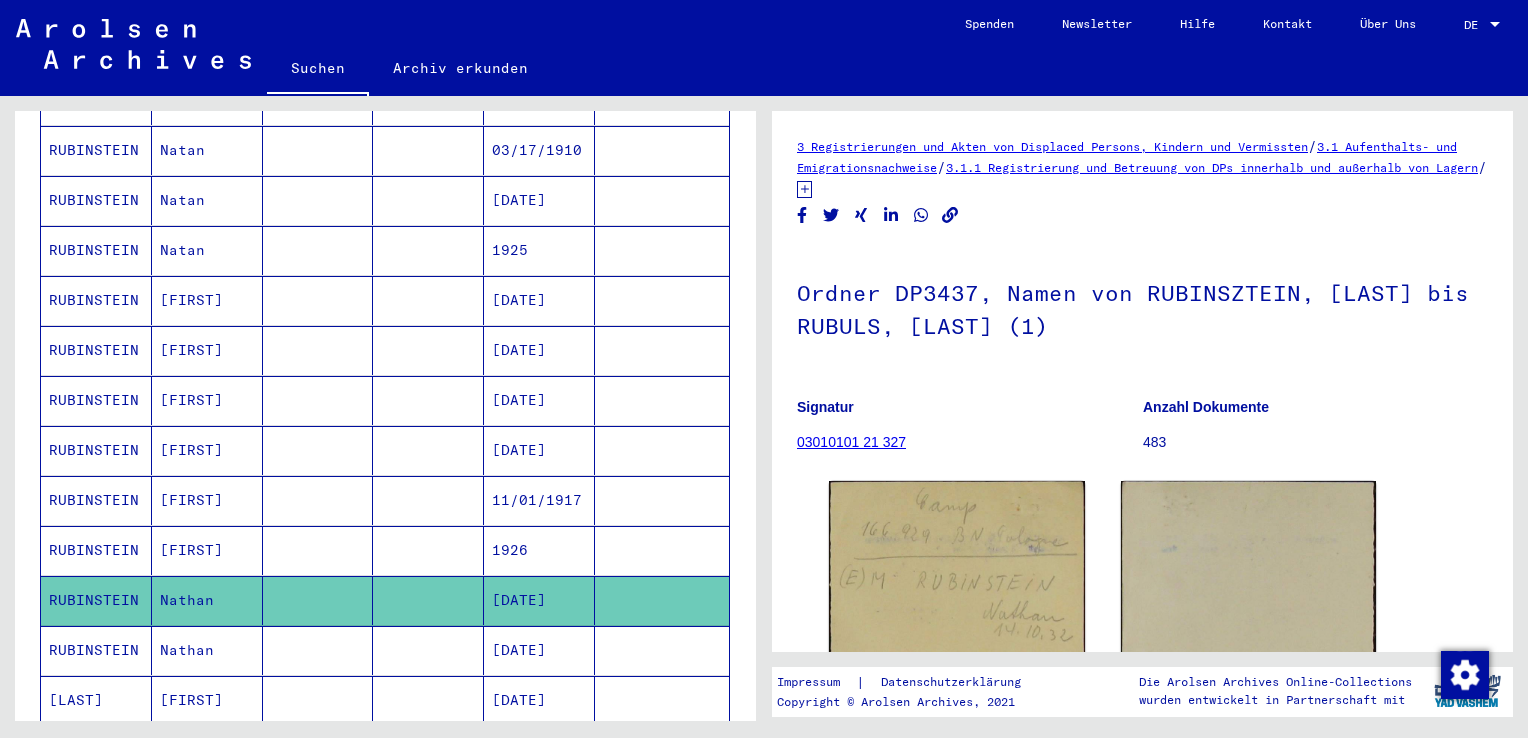 scroll, scrollTop: 0, scrollLeft: 0, axis: both 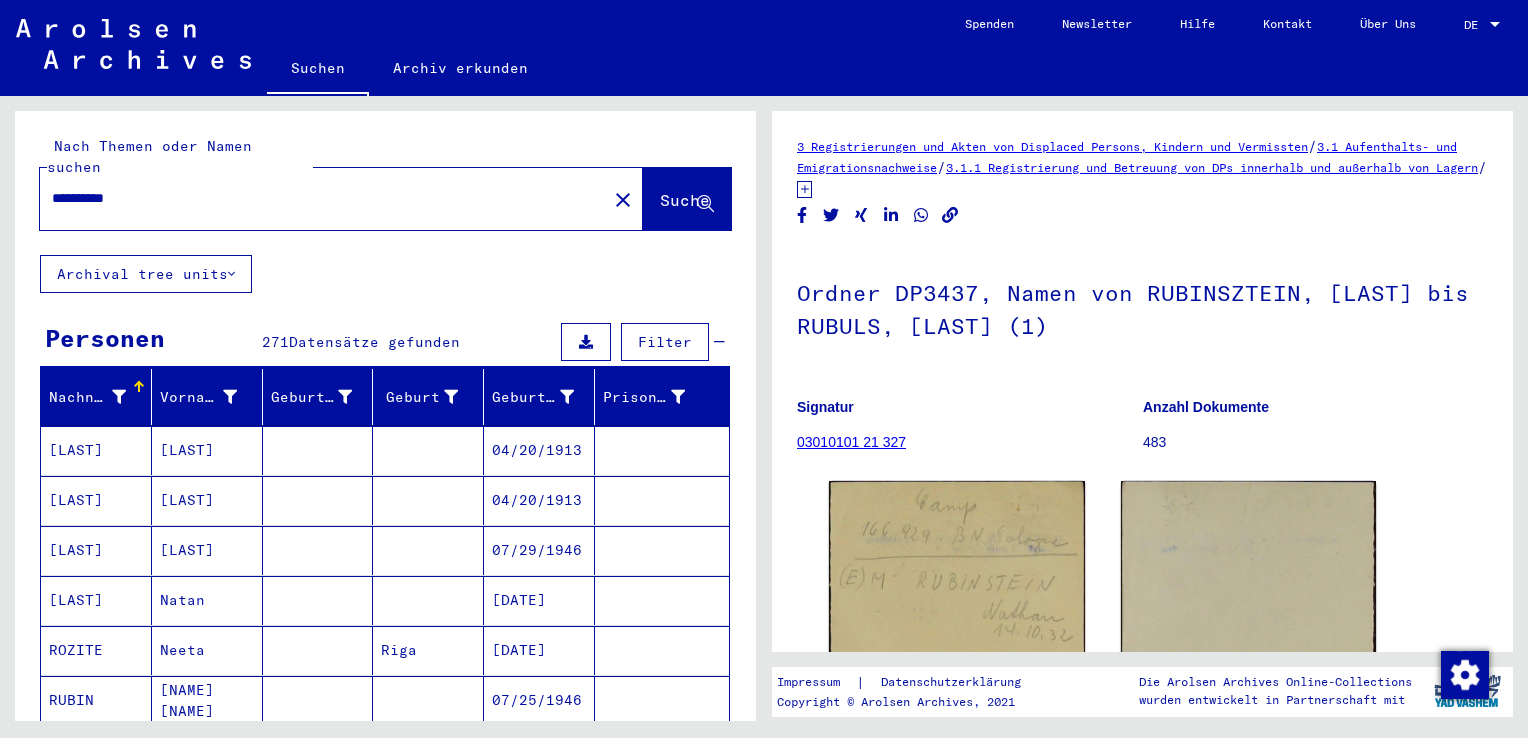 drag, startPoint x: 147, startPoint y: 179, endPoint x: 51, endPoint y: 186, distance: 96.25487 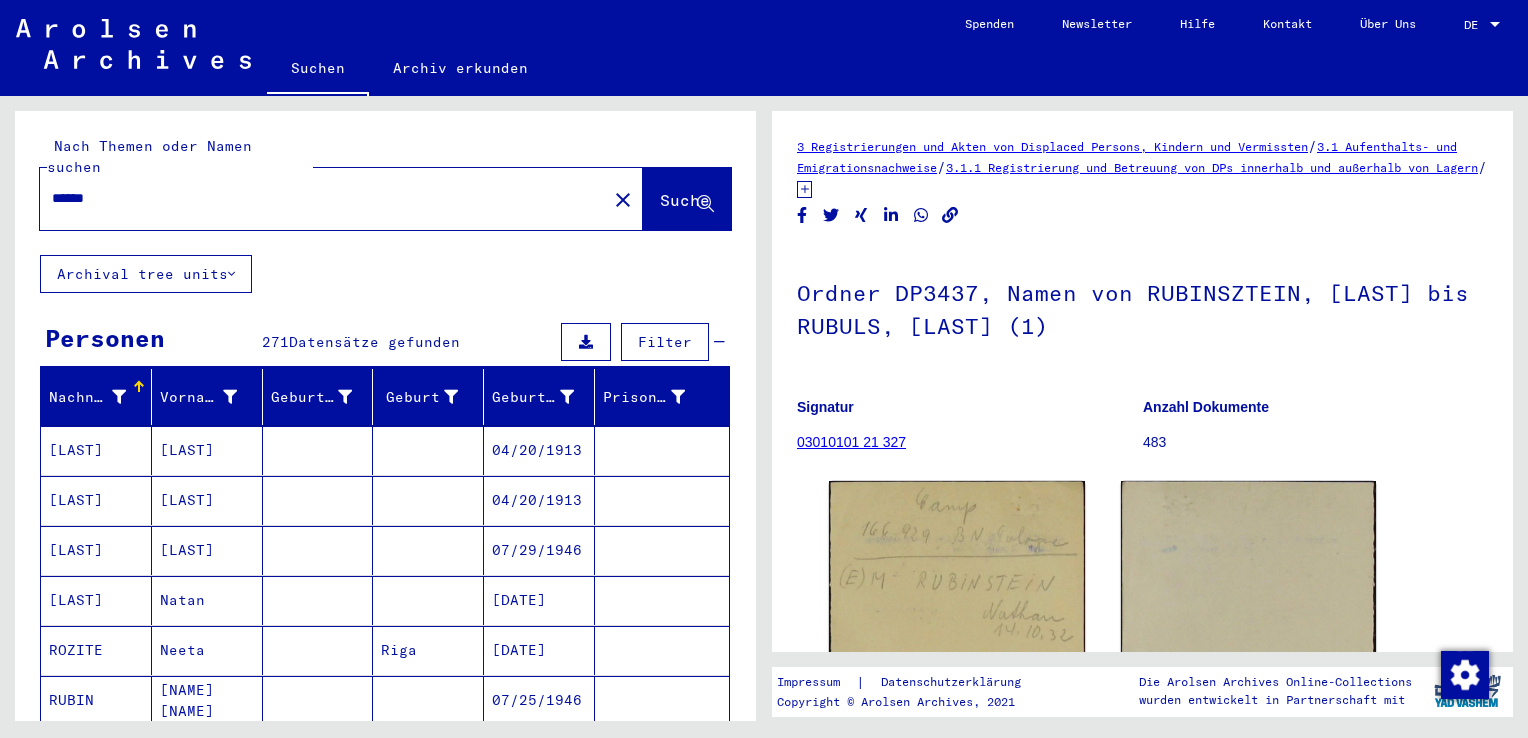 type on "******" 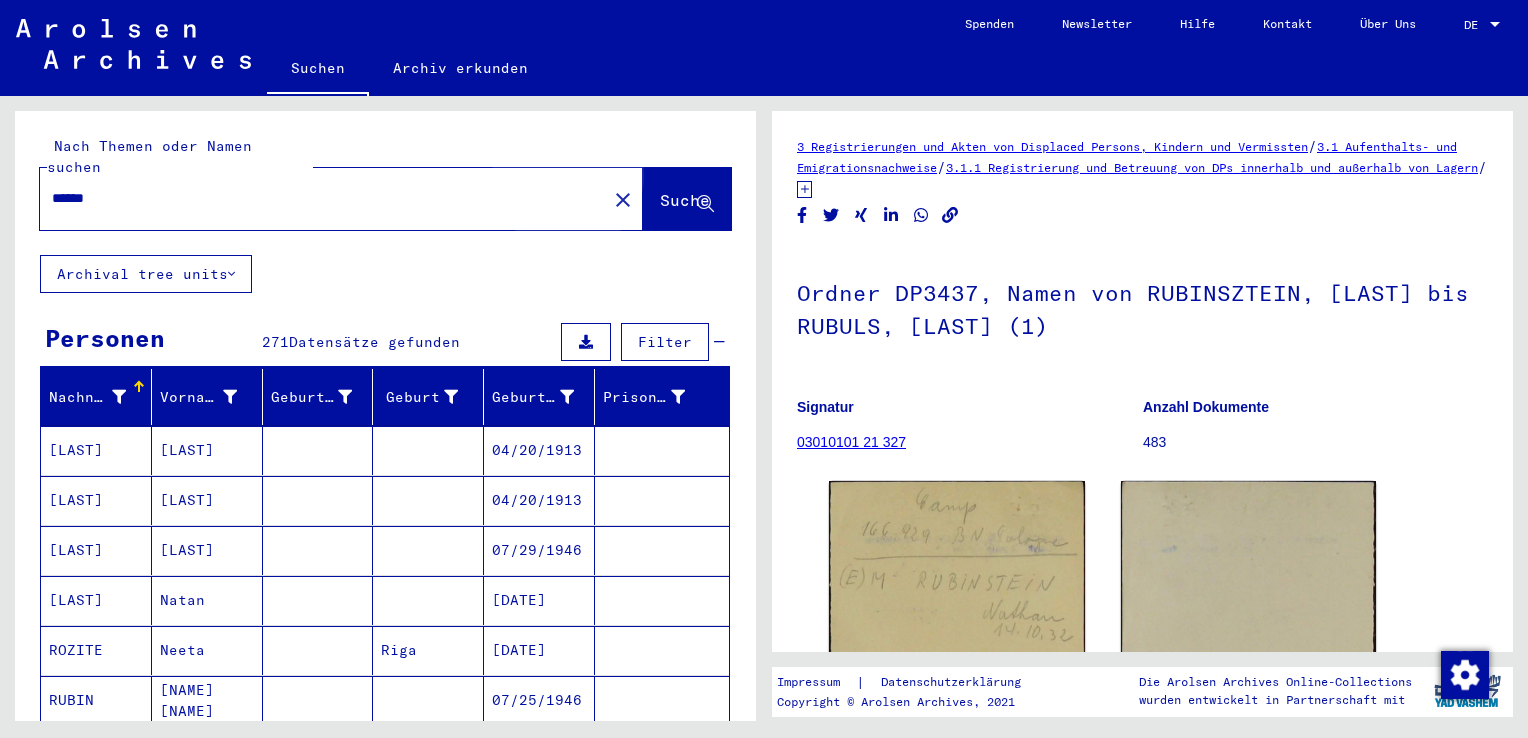 click on "Suche" 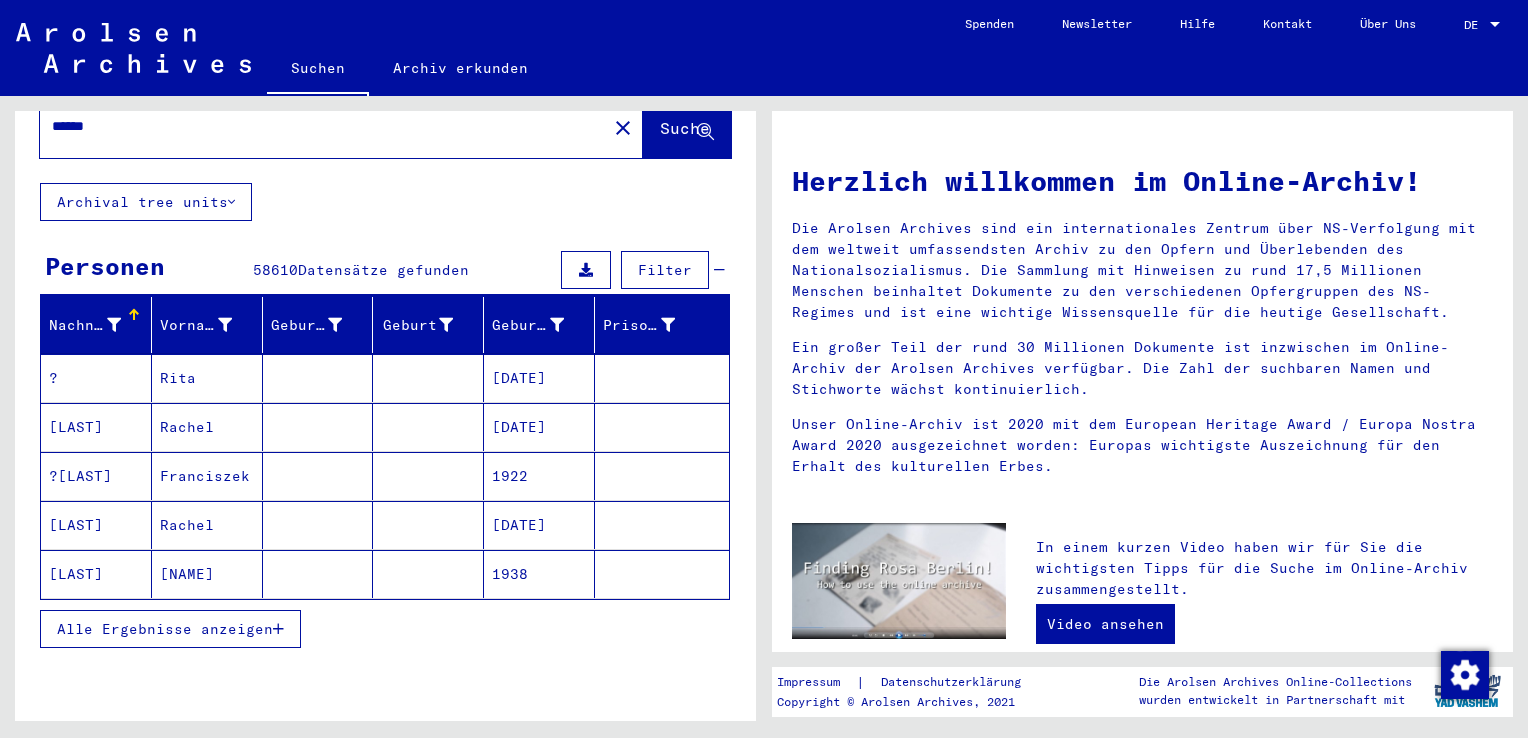 scroll, scrollTop: 100, scrollLeft: 0, axis: vertical 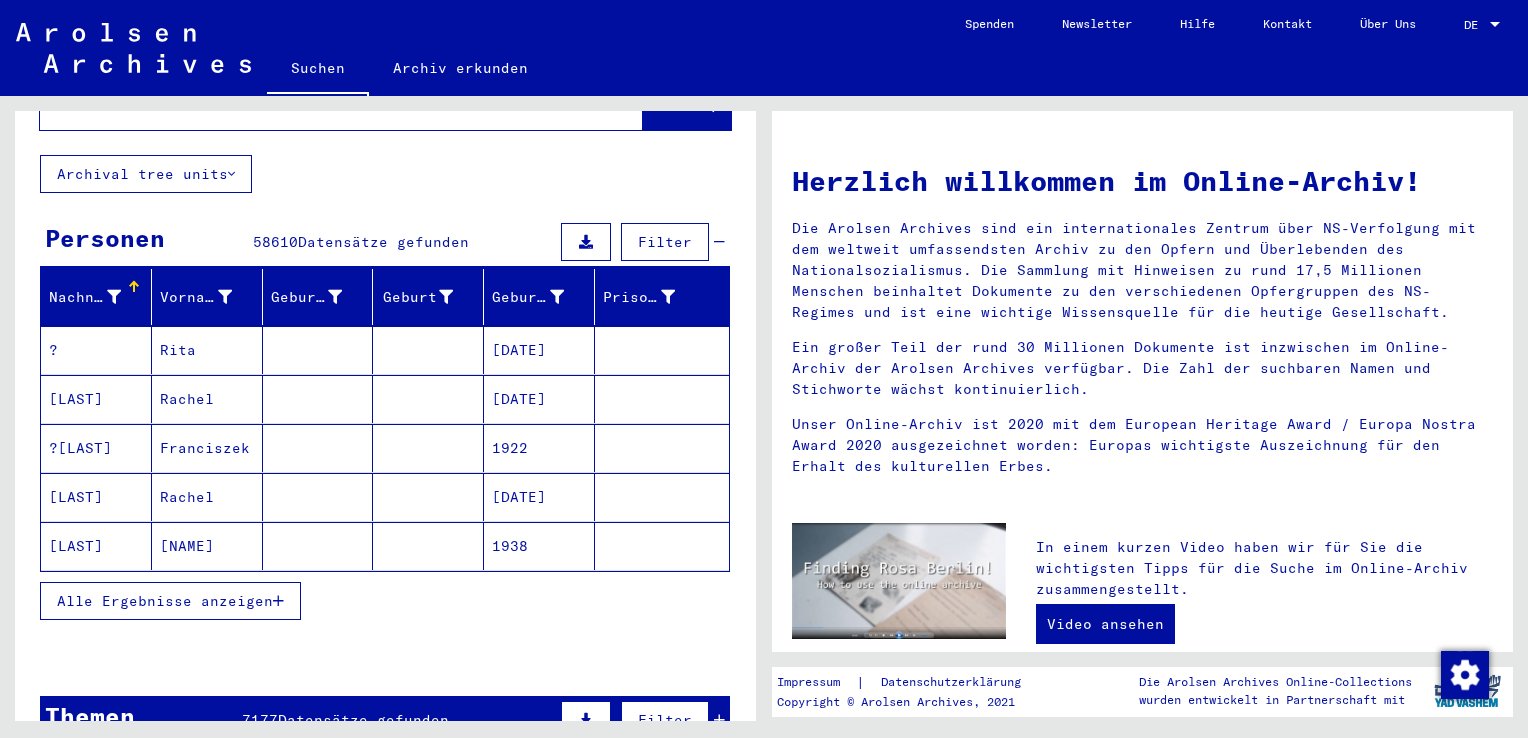 click at bounding box center (134, 287) 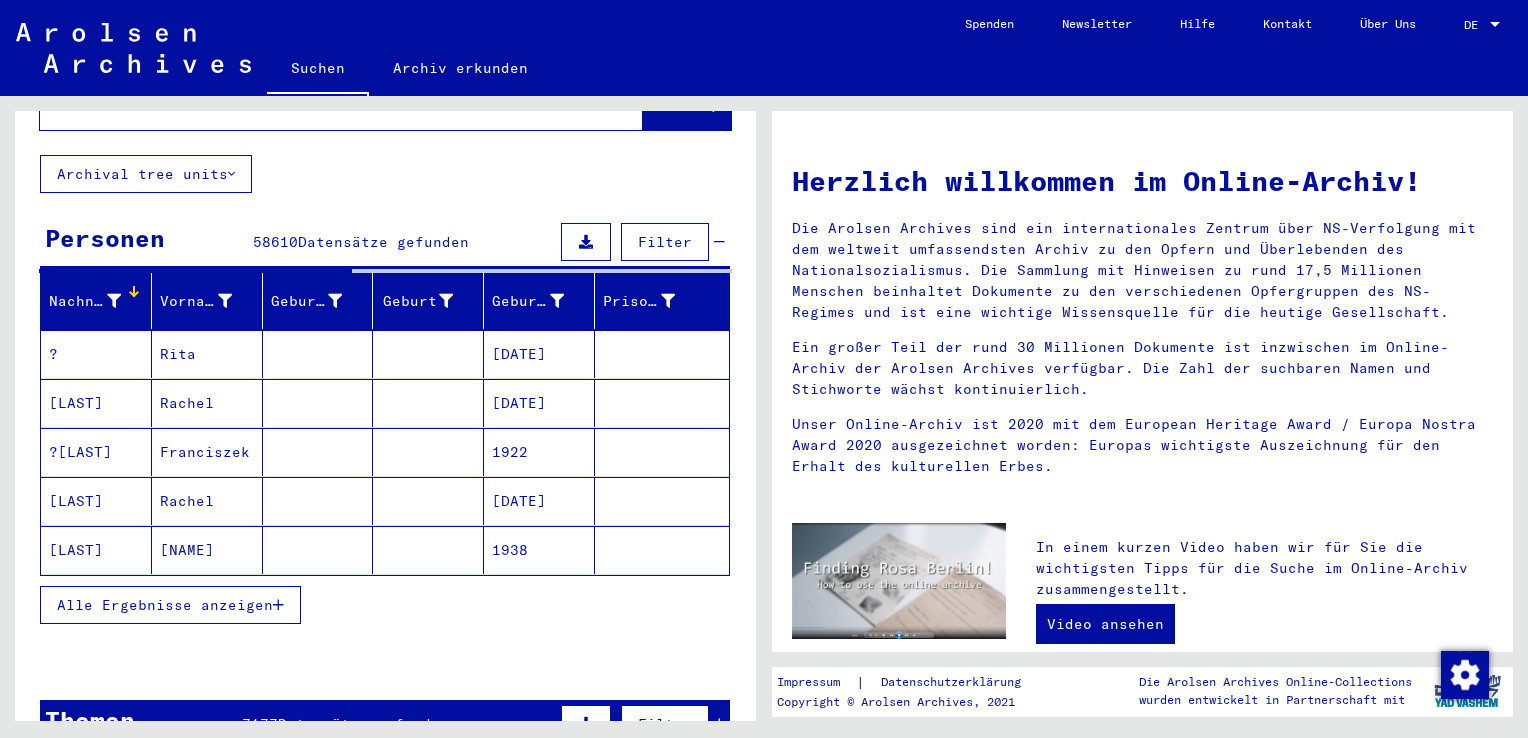 click at bounding box center (278, 605) 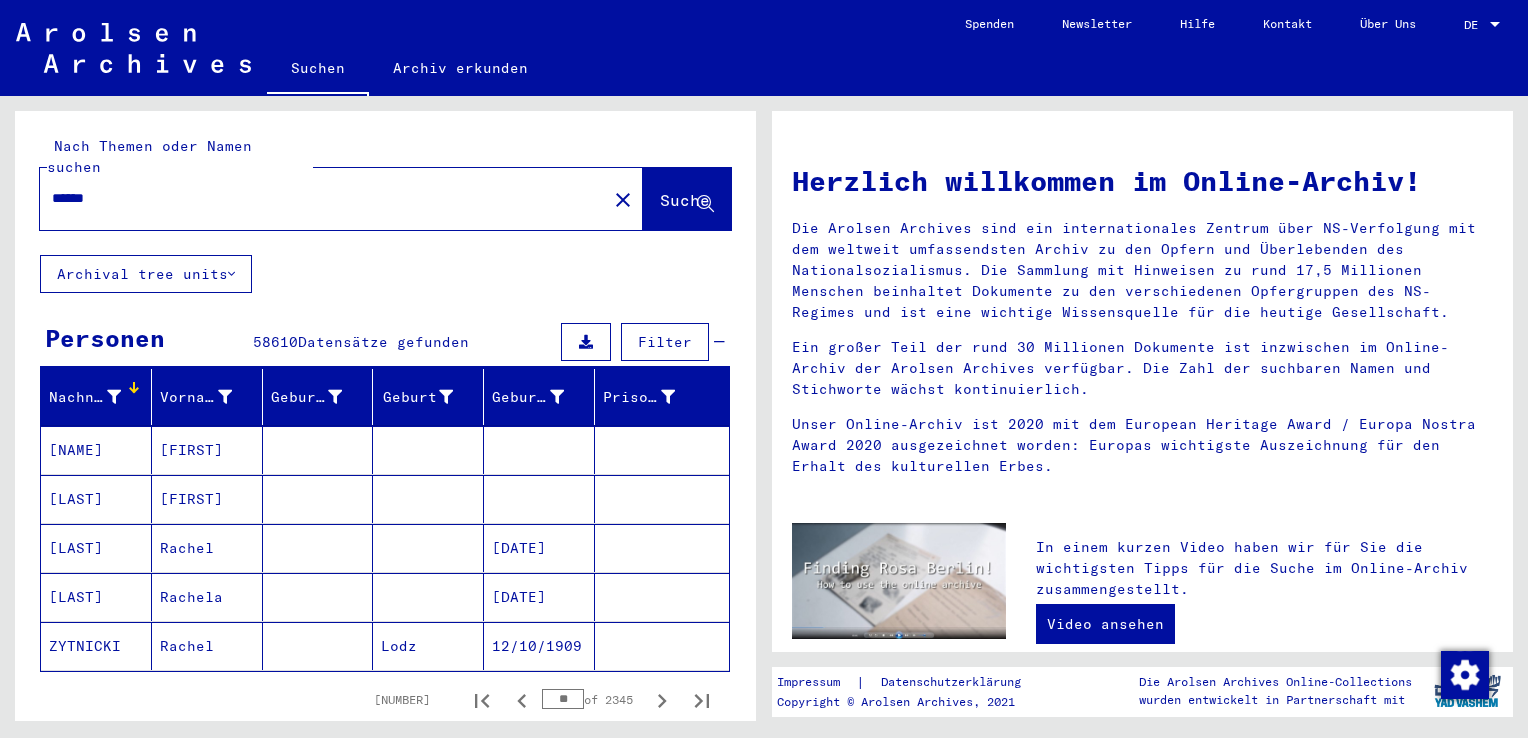 scroll, scrollTop: 100, scrollLeft: 0, axis: vertical 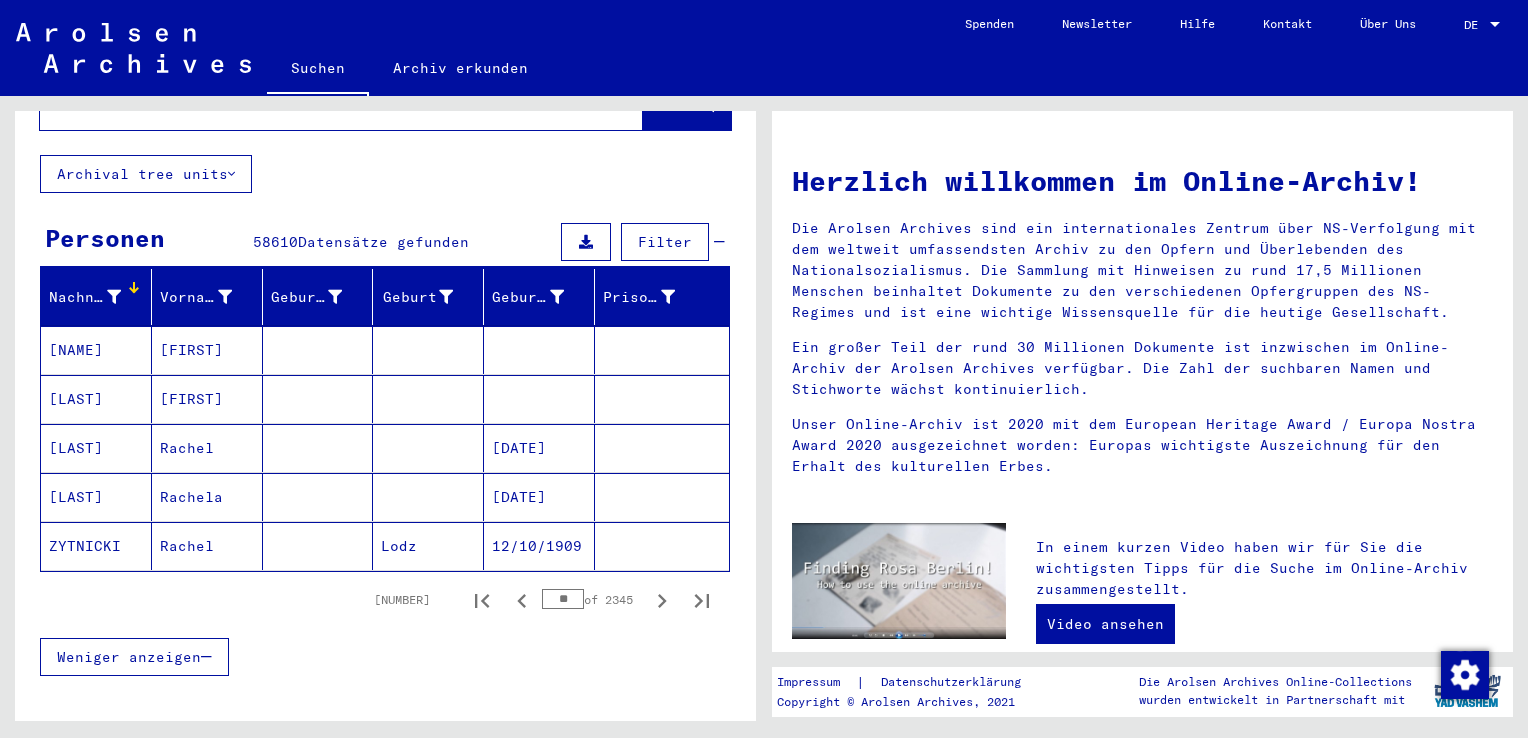 click at bounding box center (134, 287) 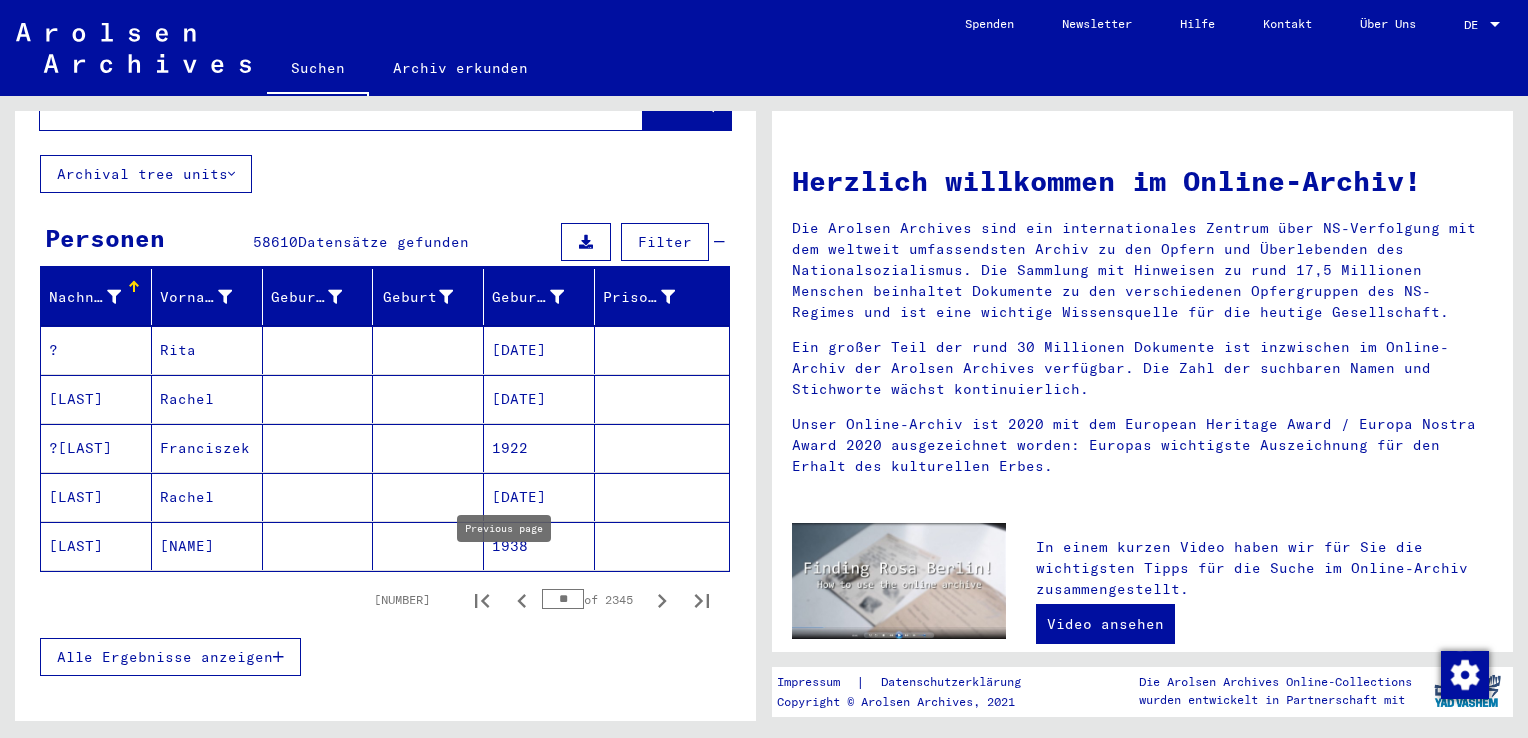 click 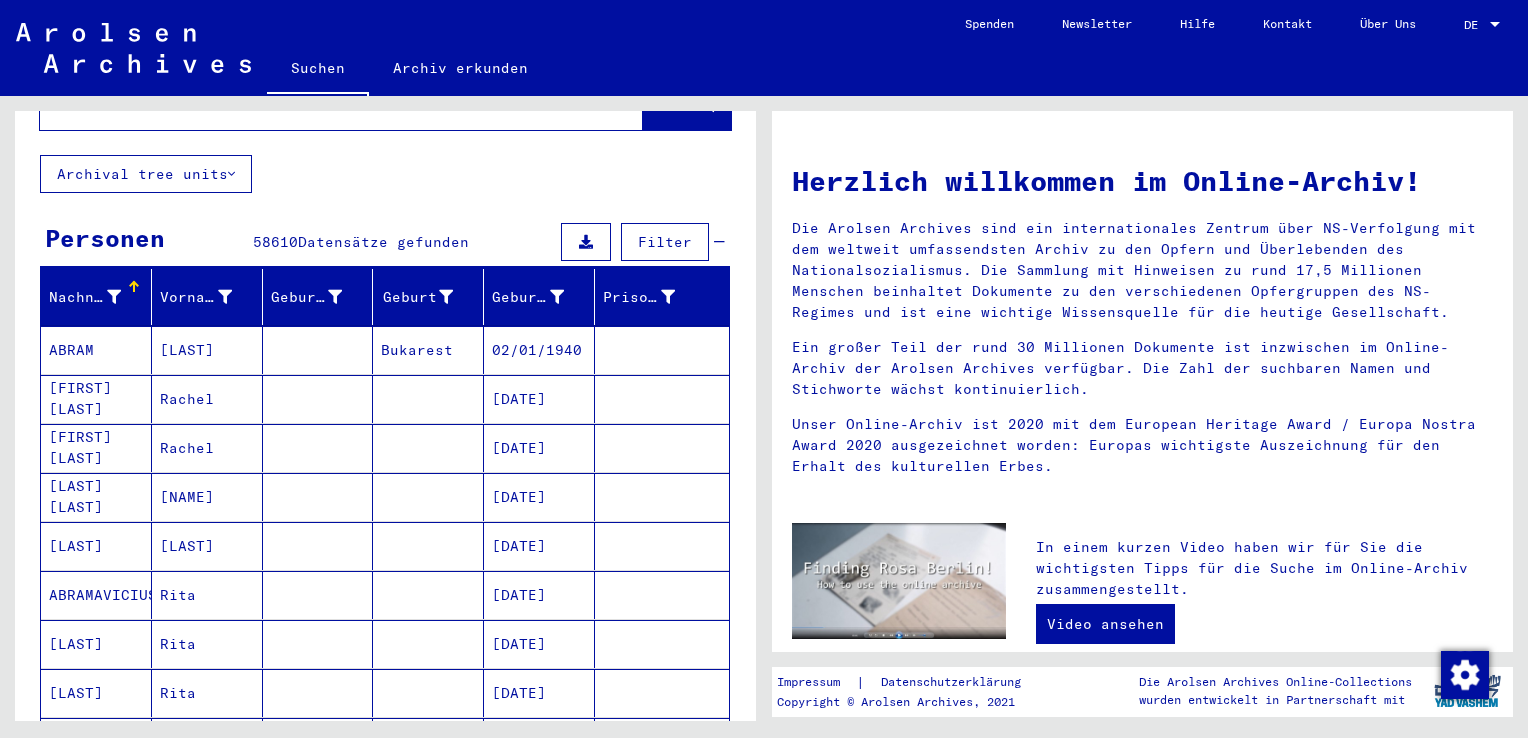 click on "[DATE]" at bounding box center (539, 644) 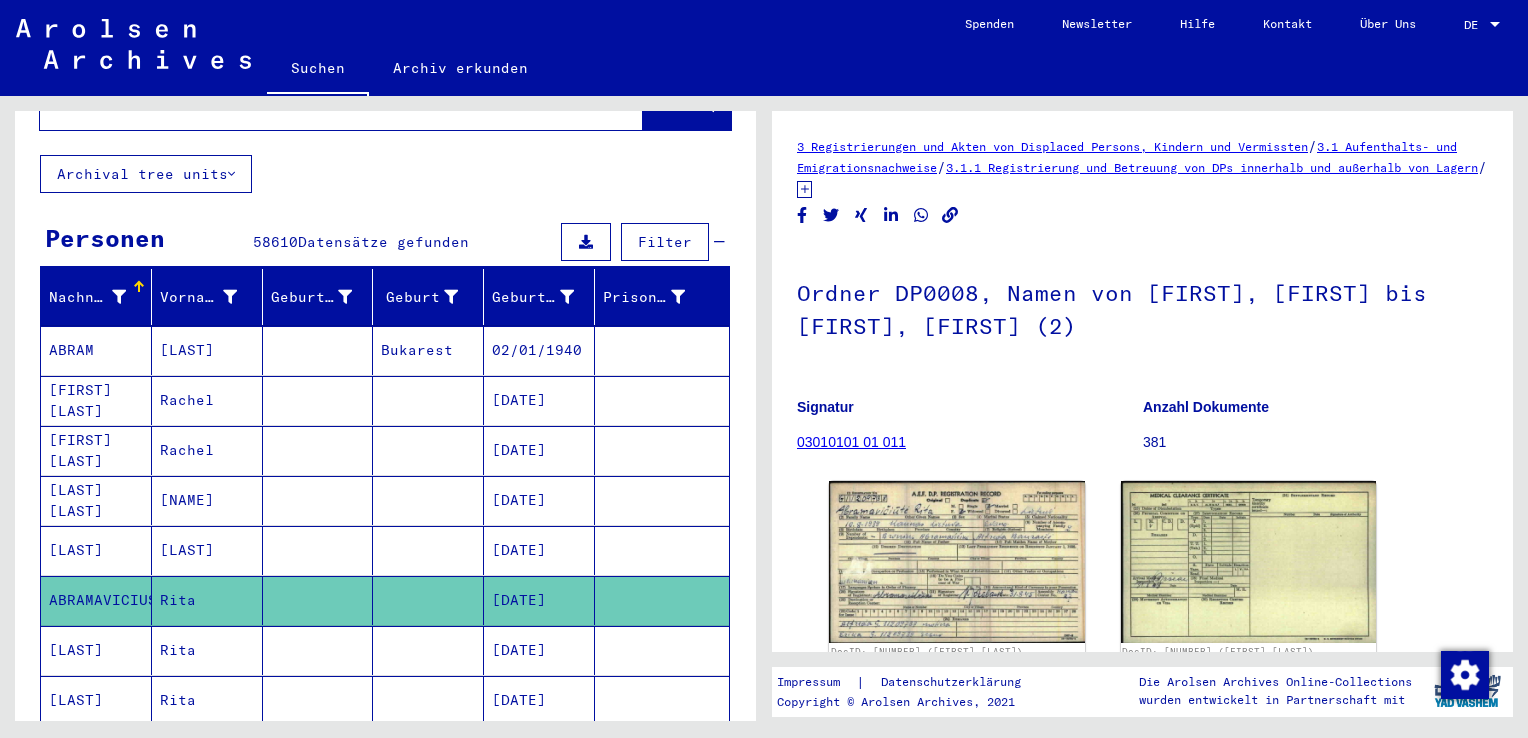 scroll, scrollTop: 0, scrollLeft: 0, axis: both 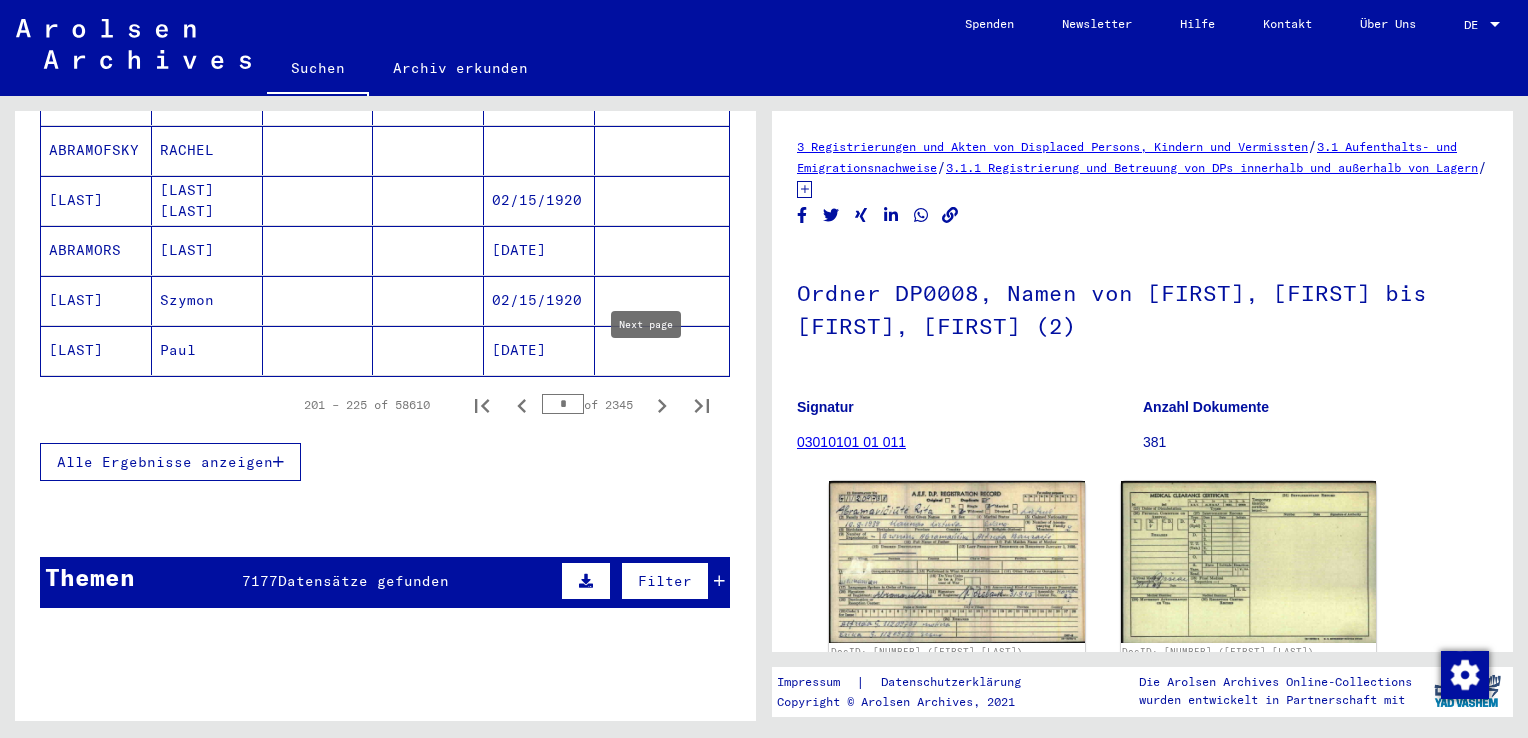 click 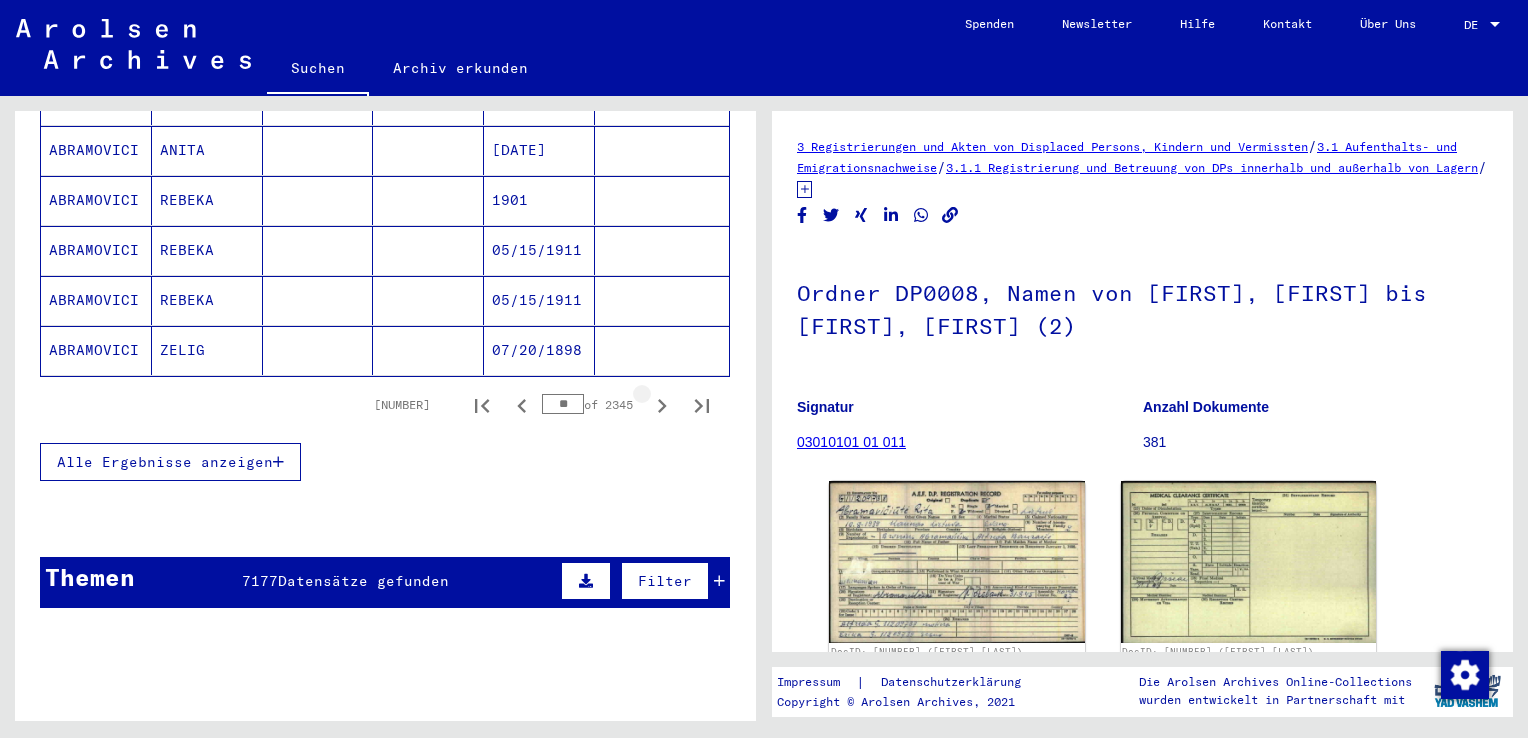 click 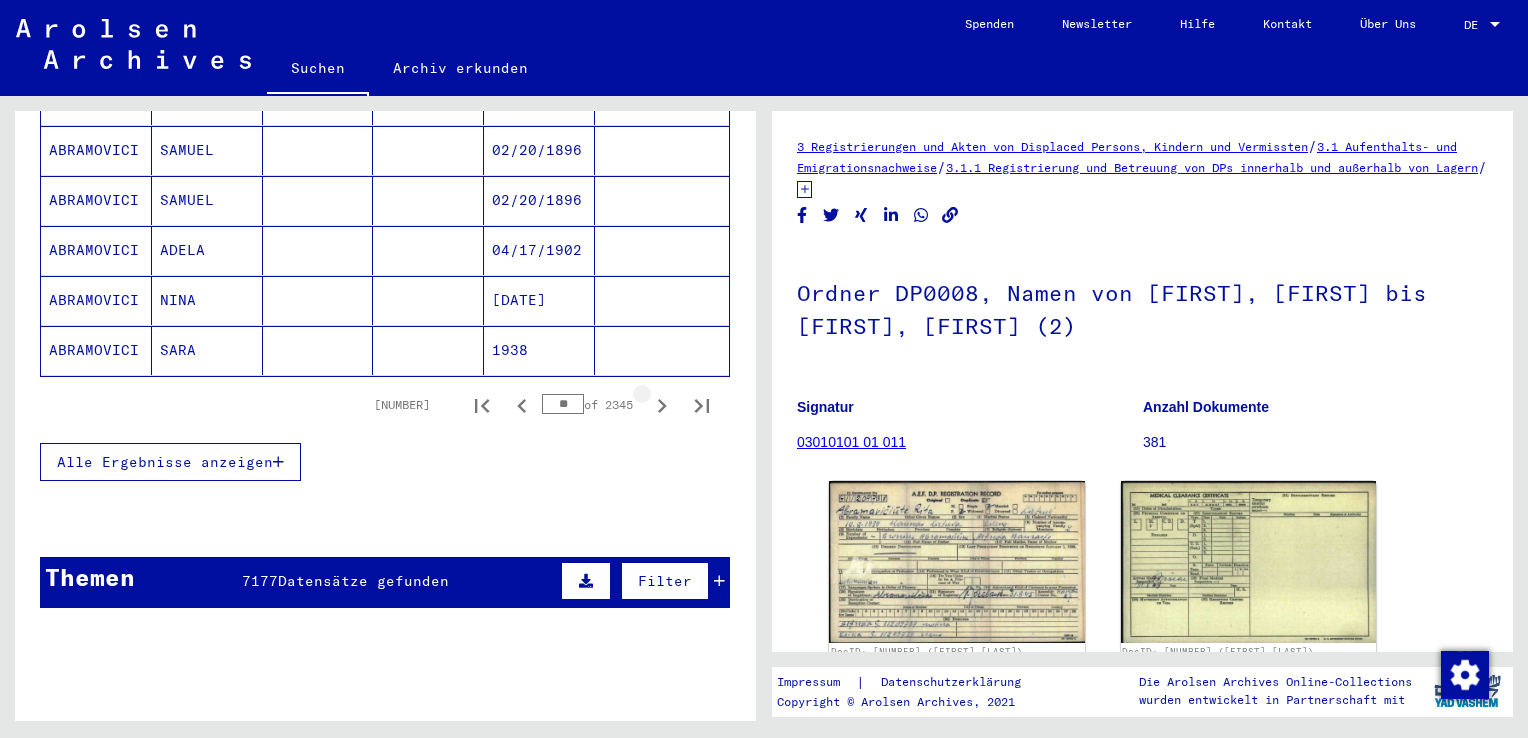 click 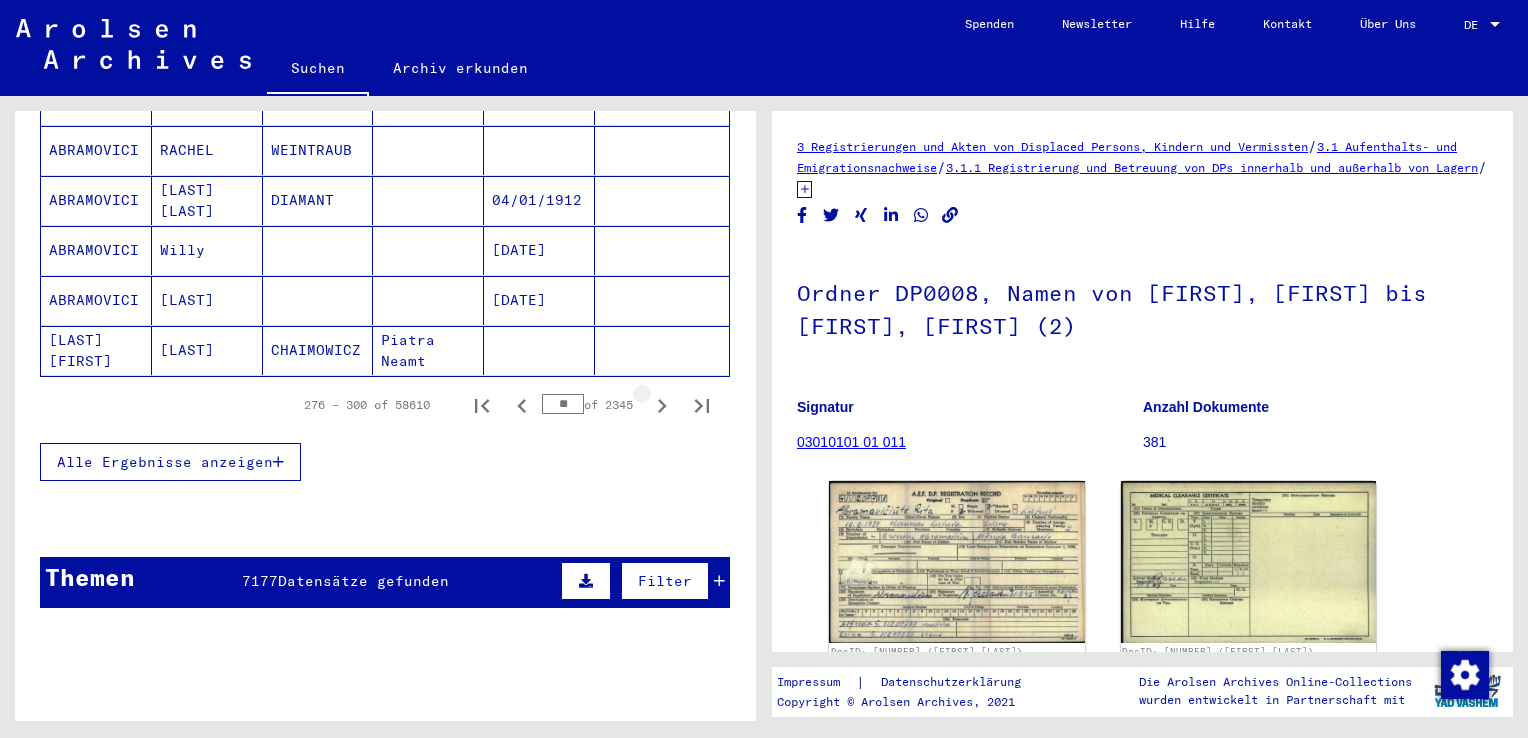 click 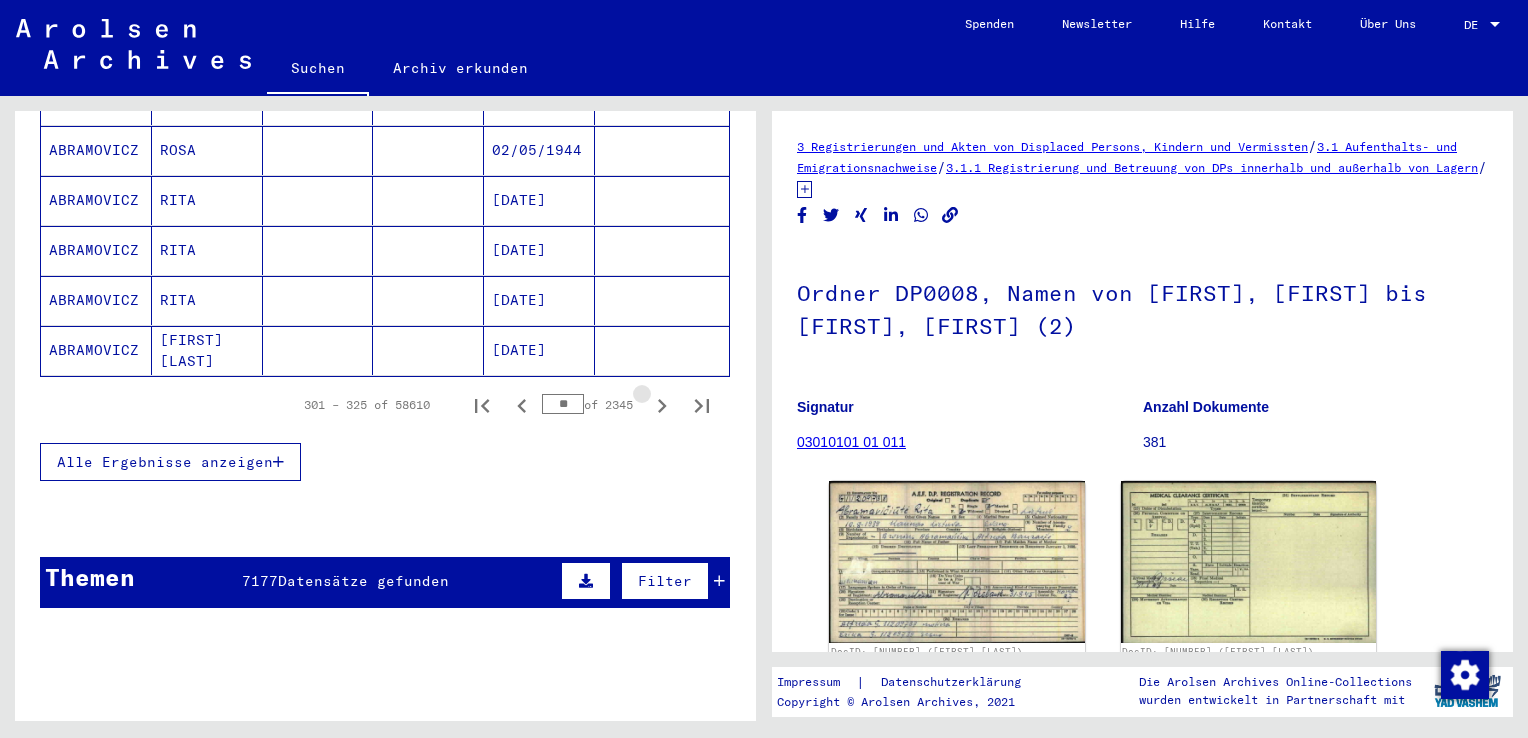 click 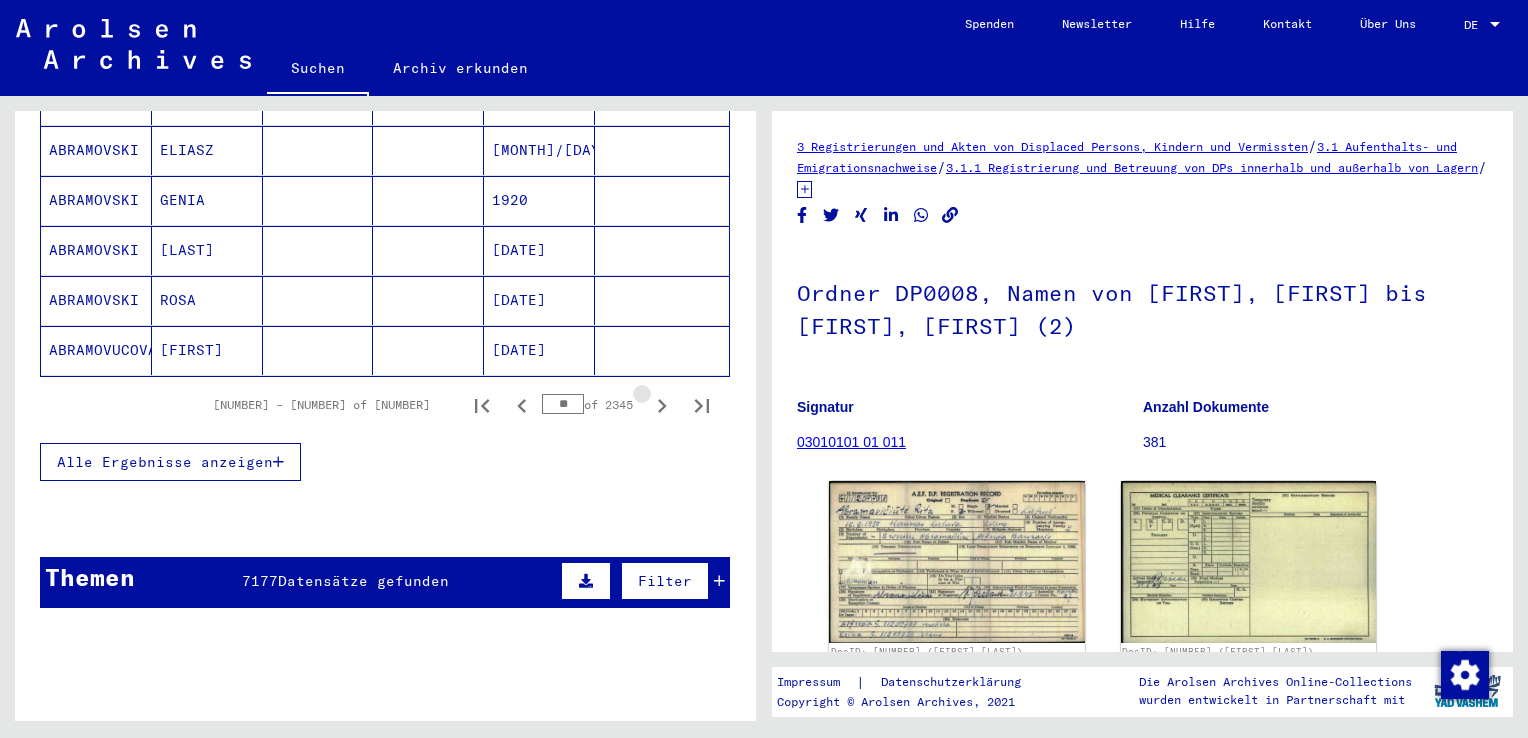 click 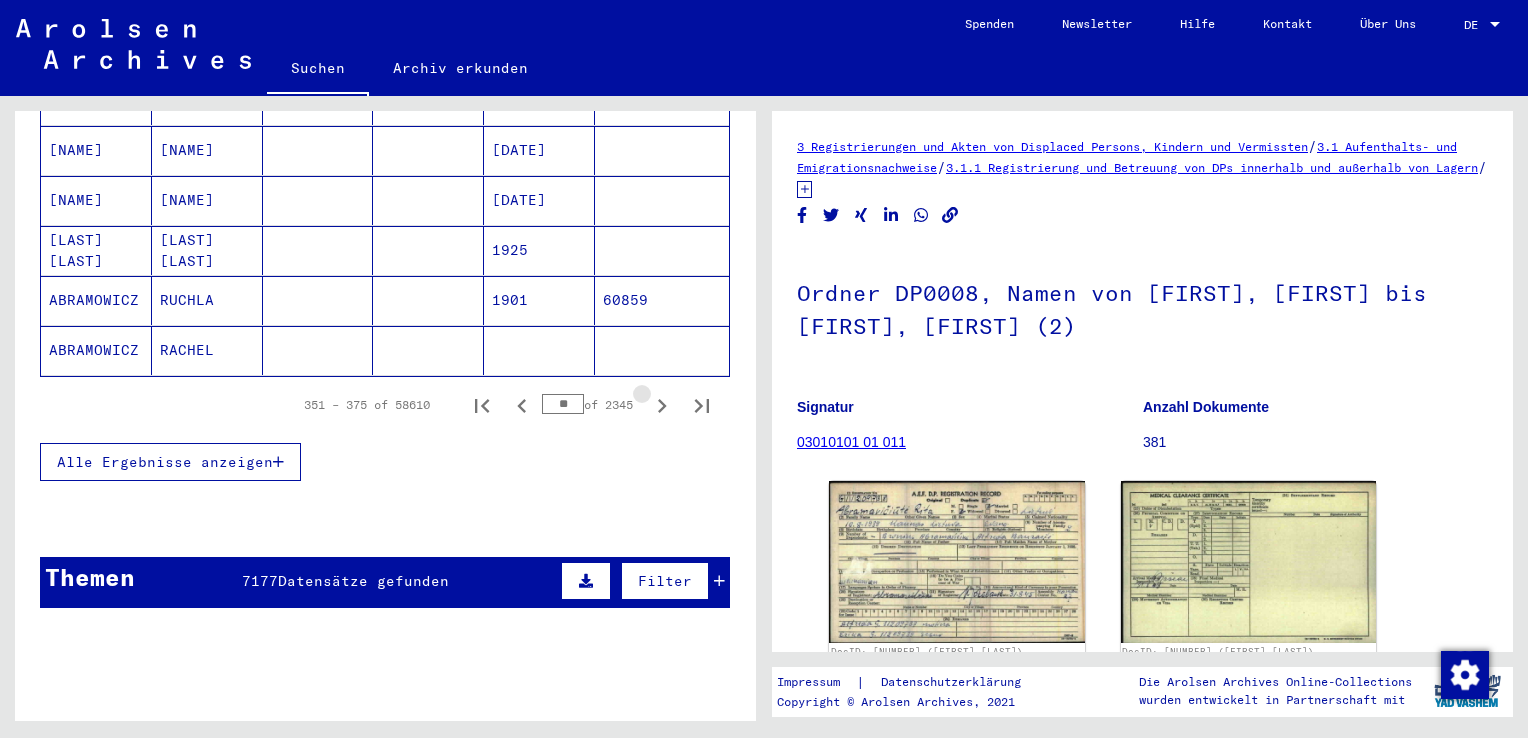 click 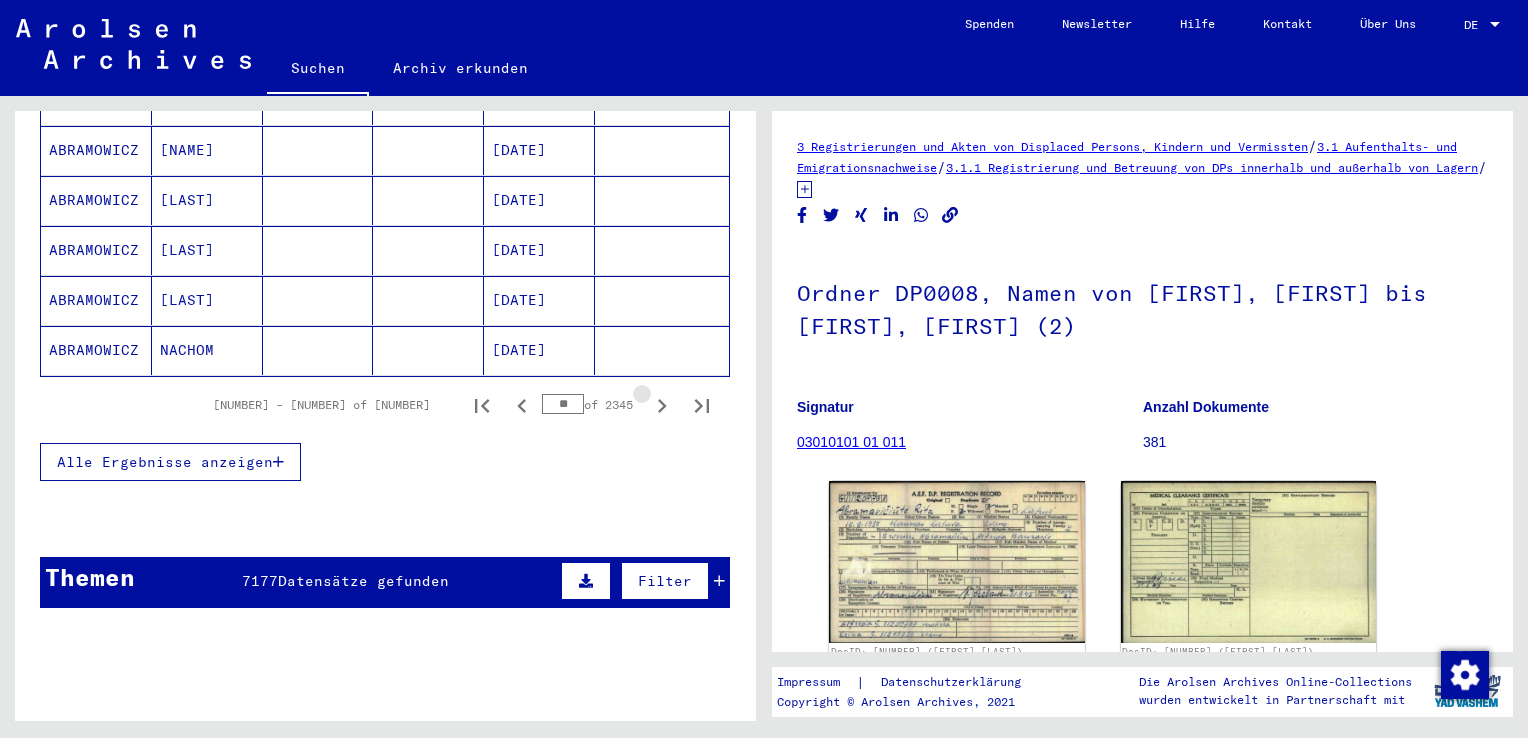 click 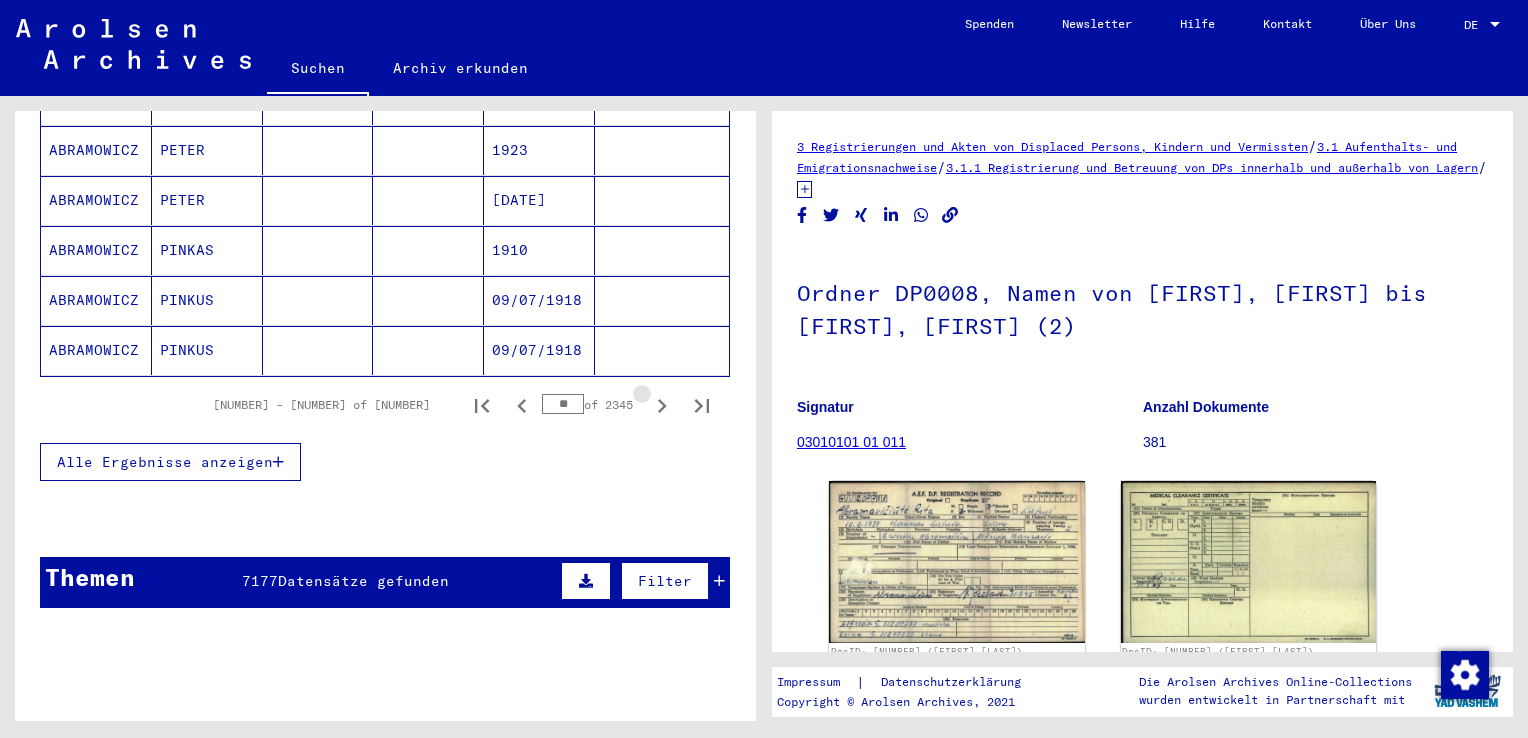 click 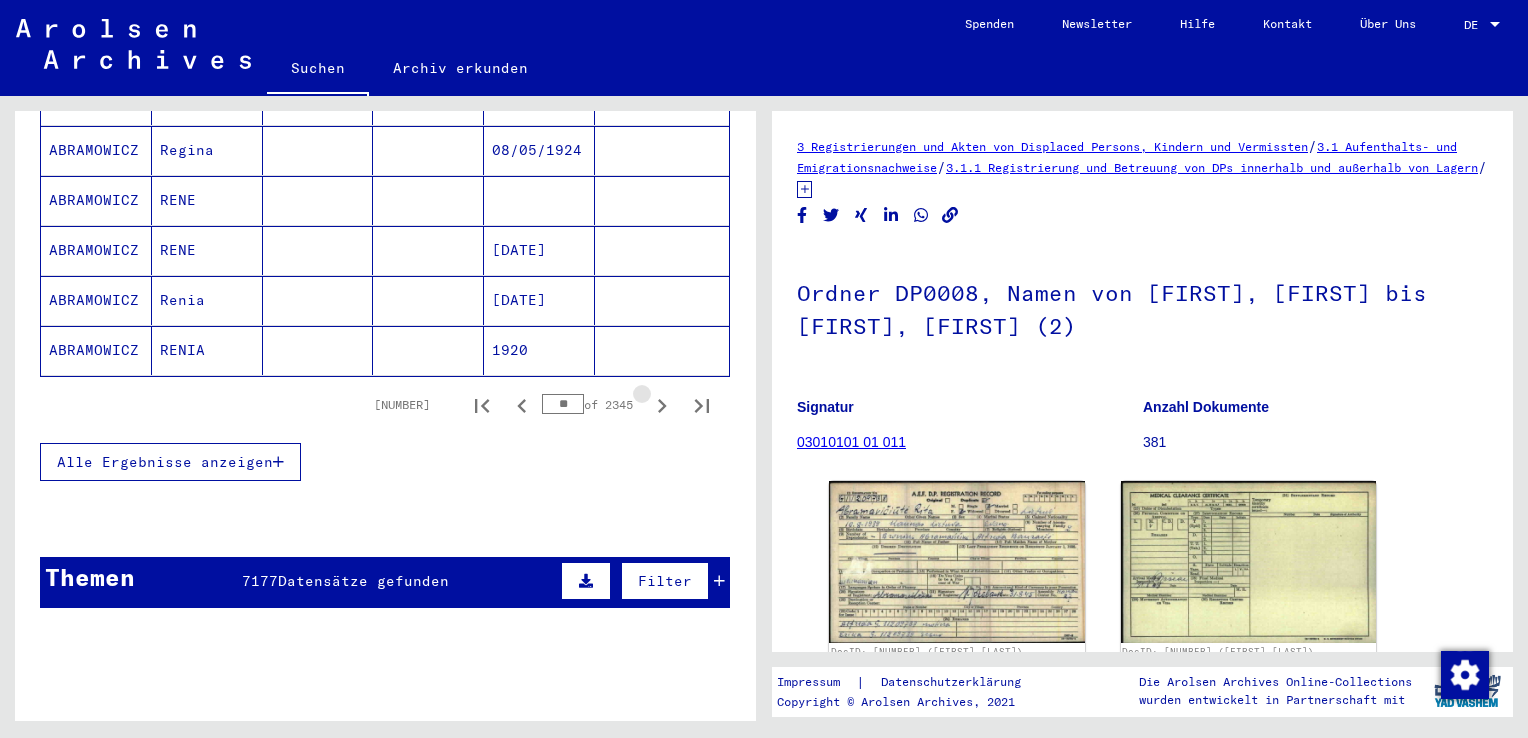 click 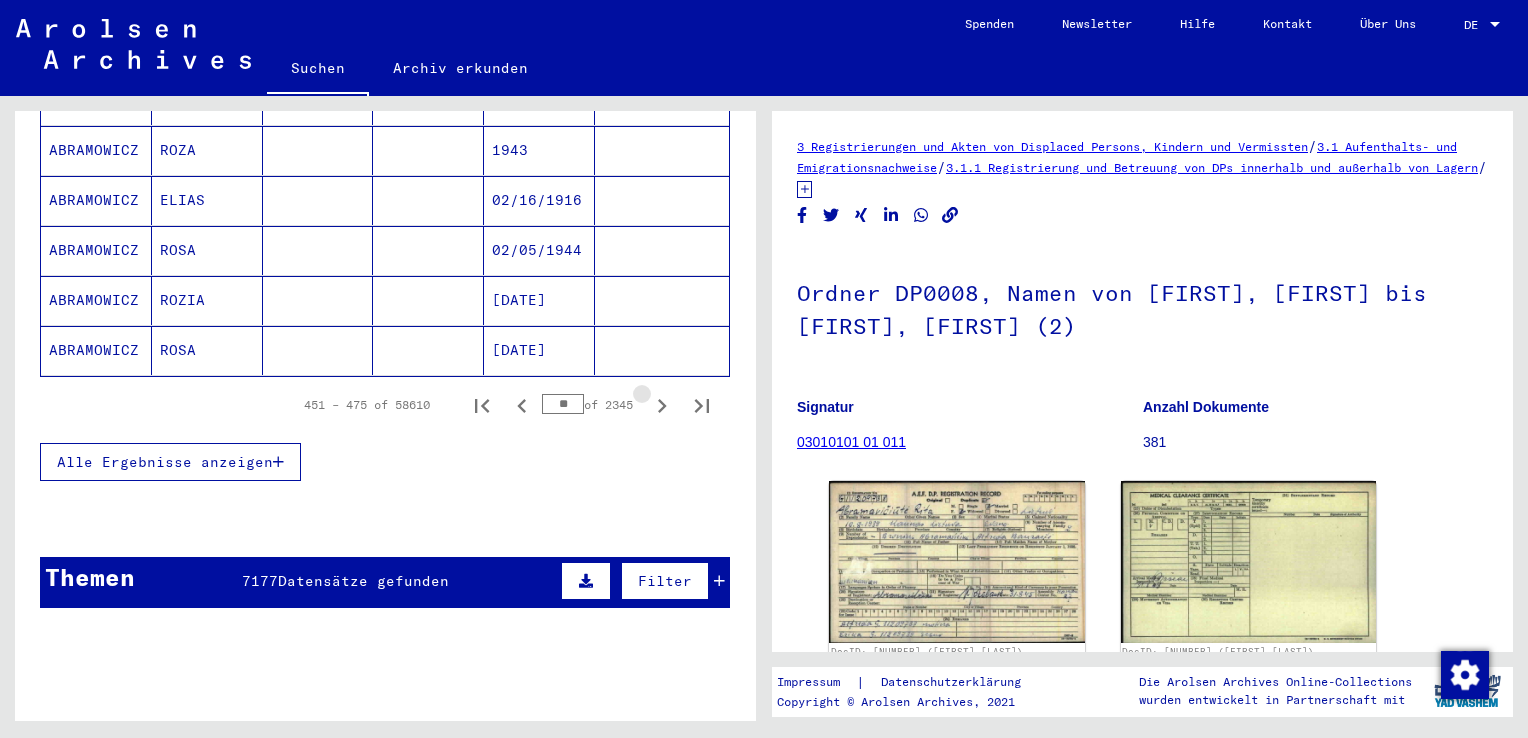 click 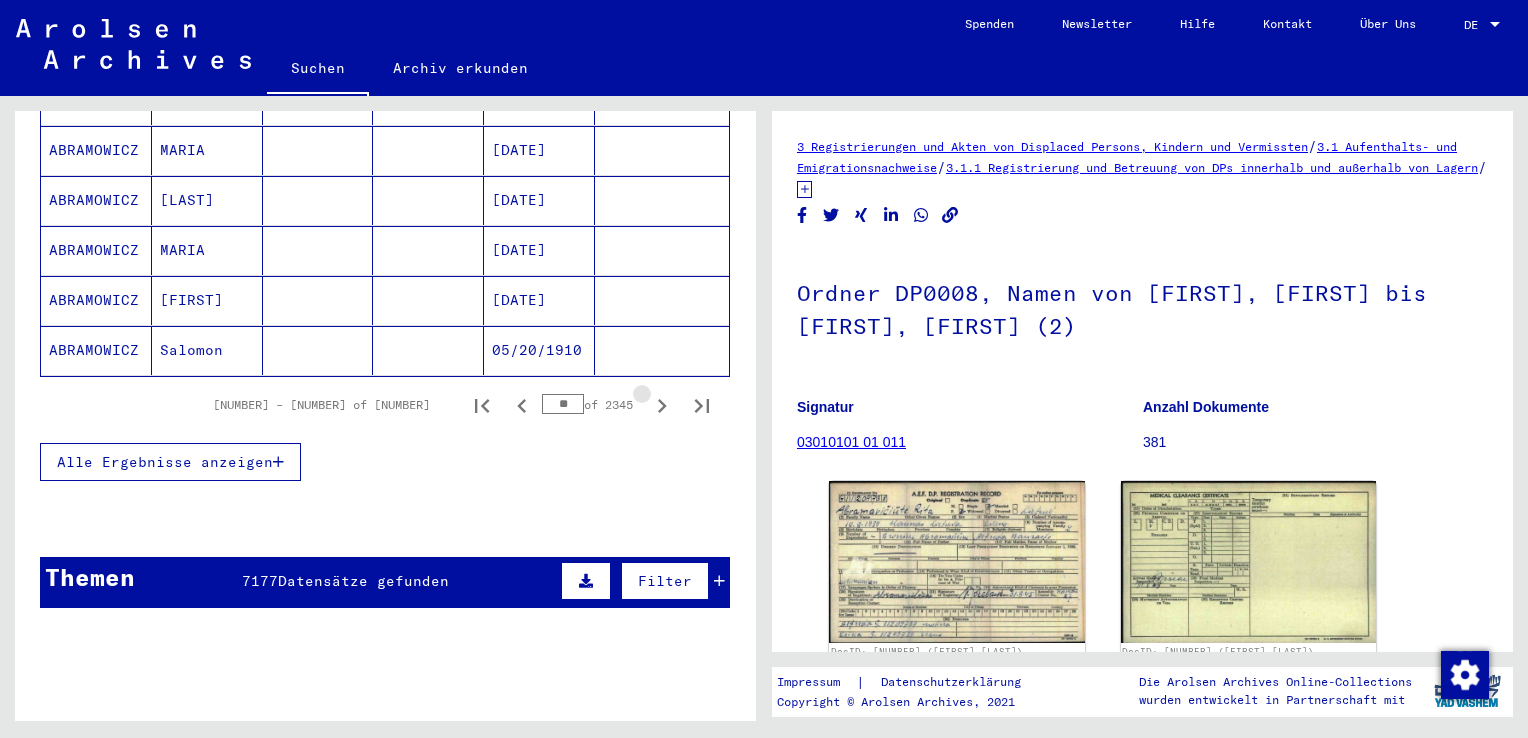 click 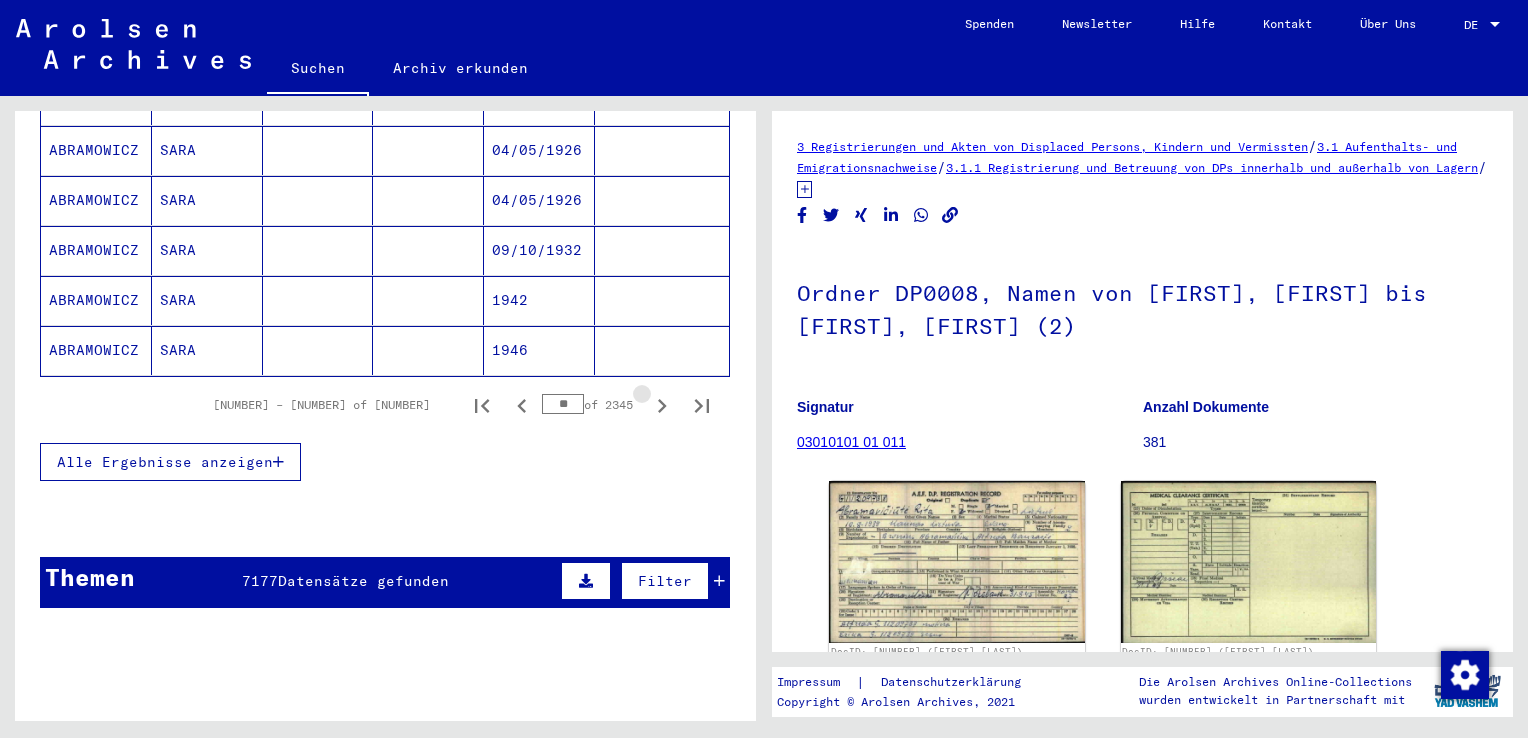 click 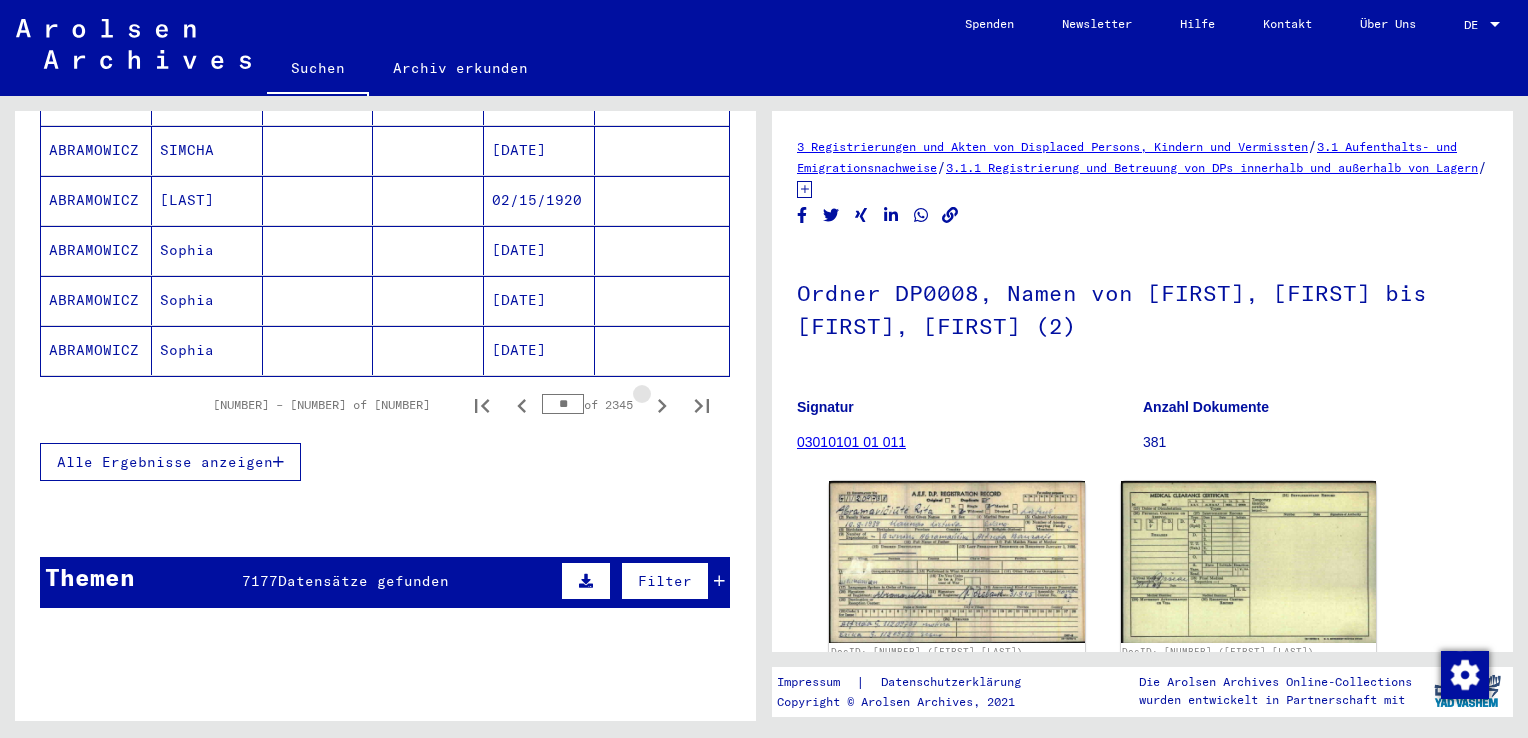 click 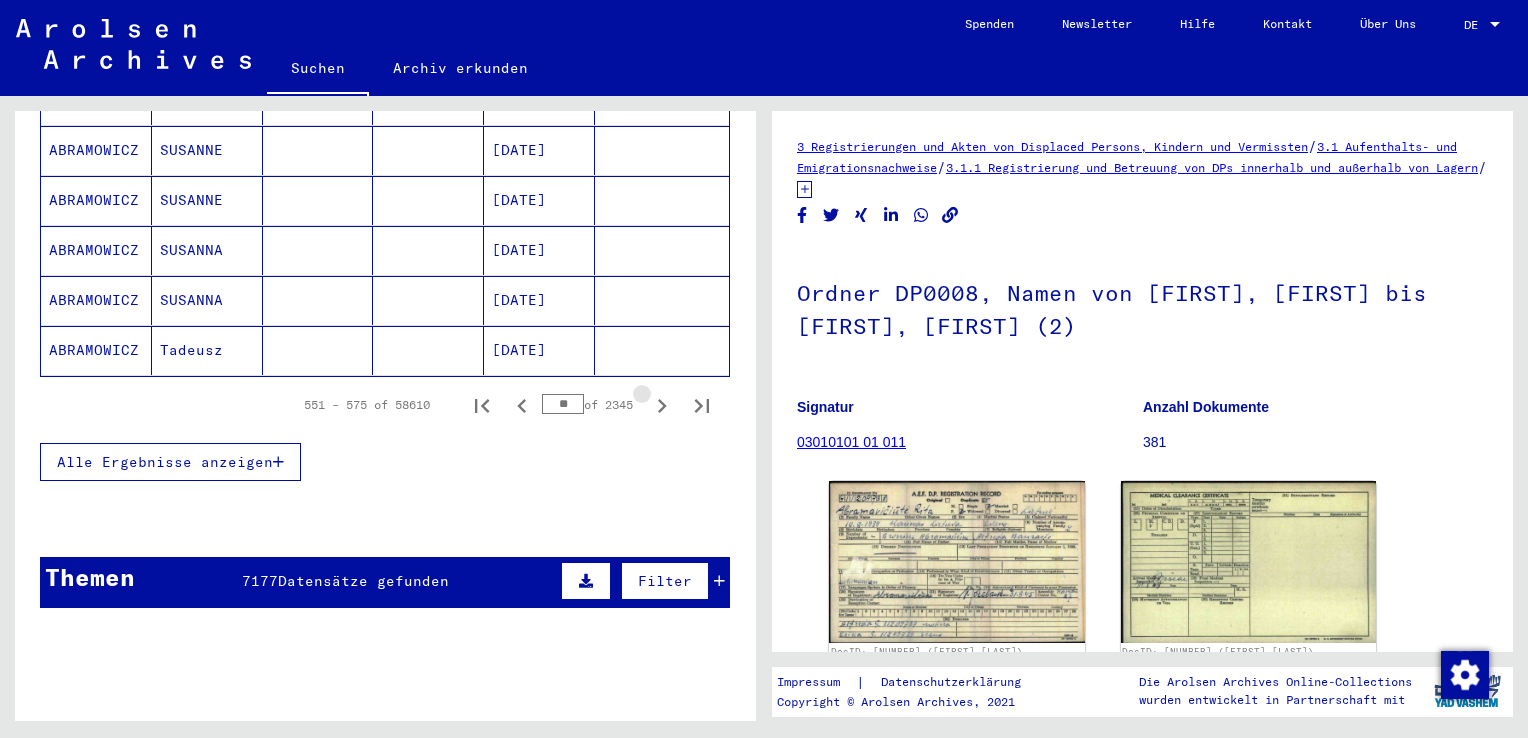 click 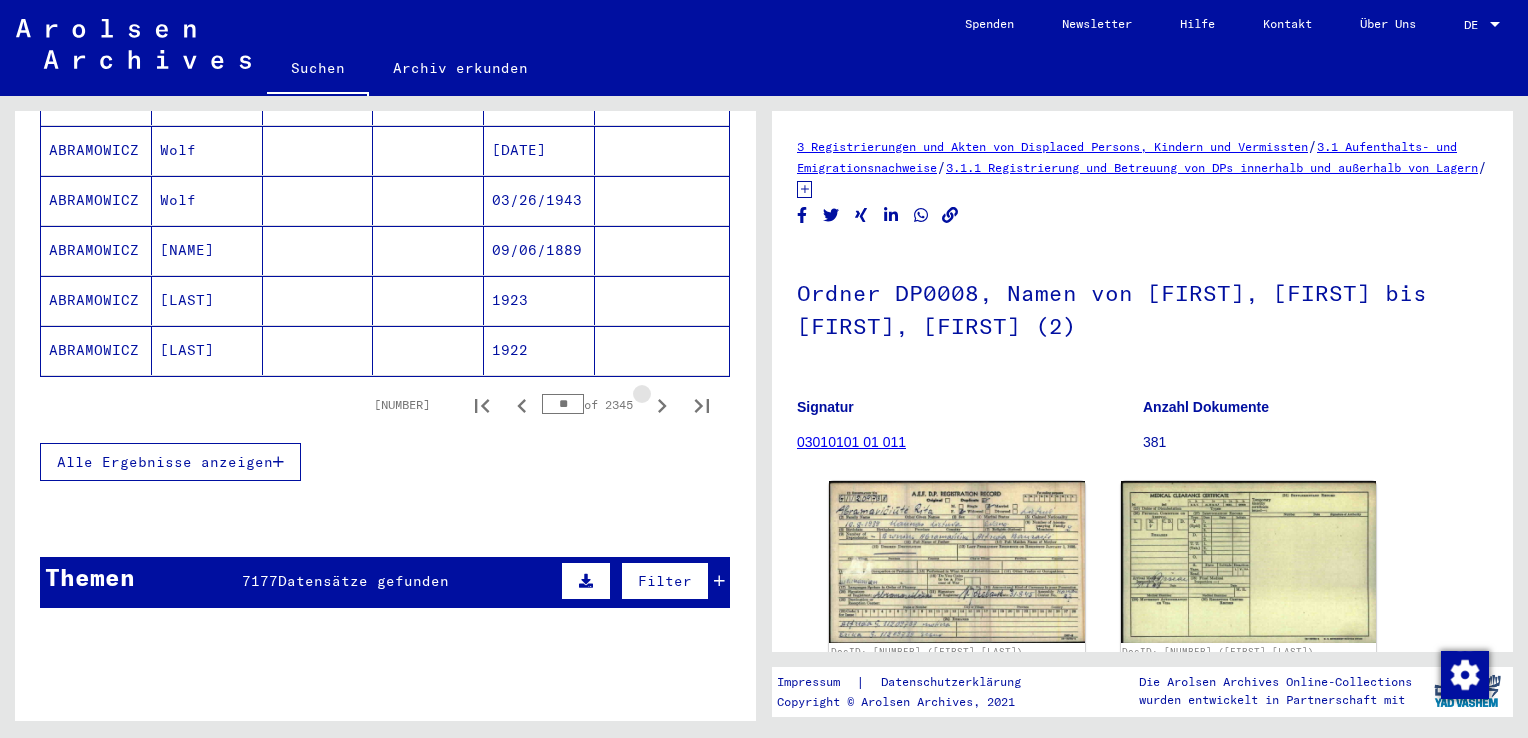 click 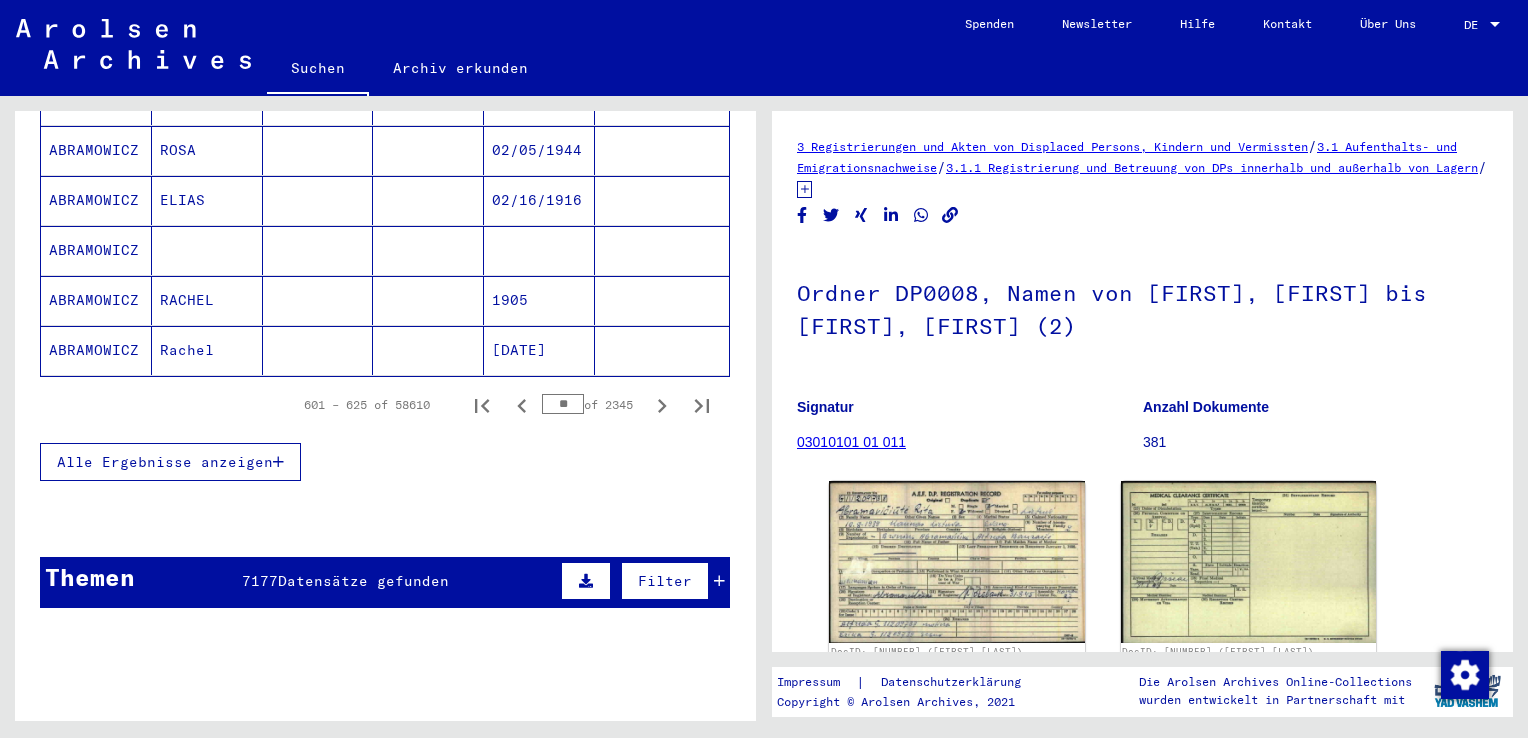 click at bounding box center [662, 405] 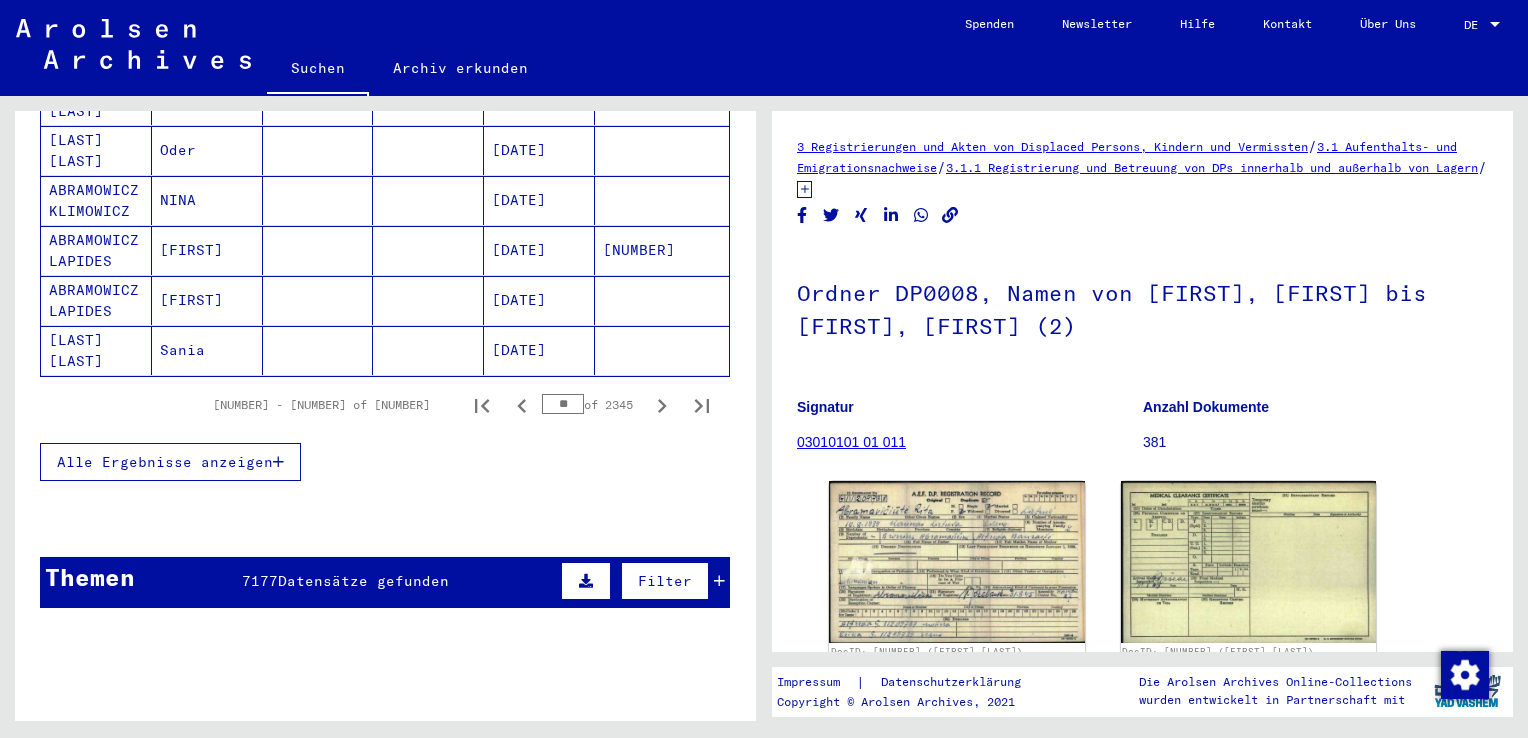click 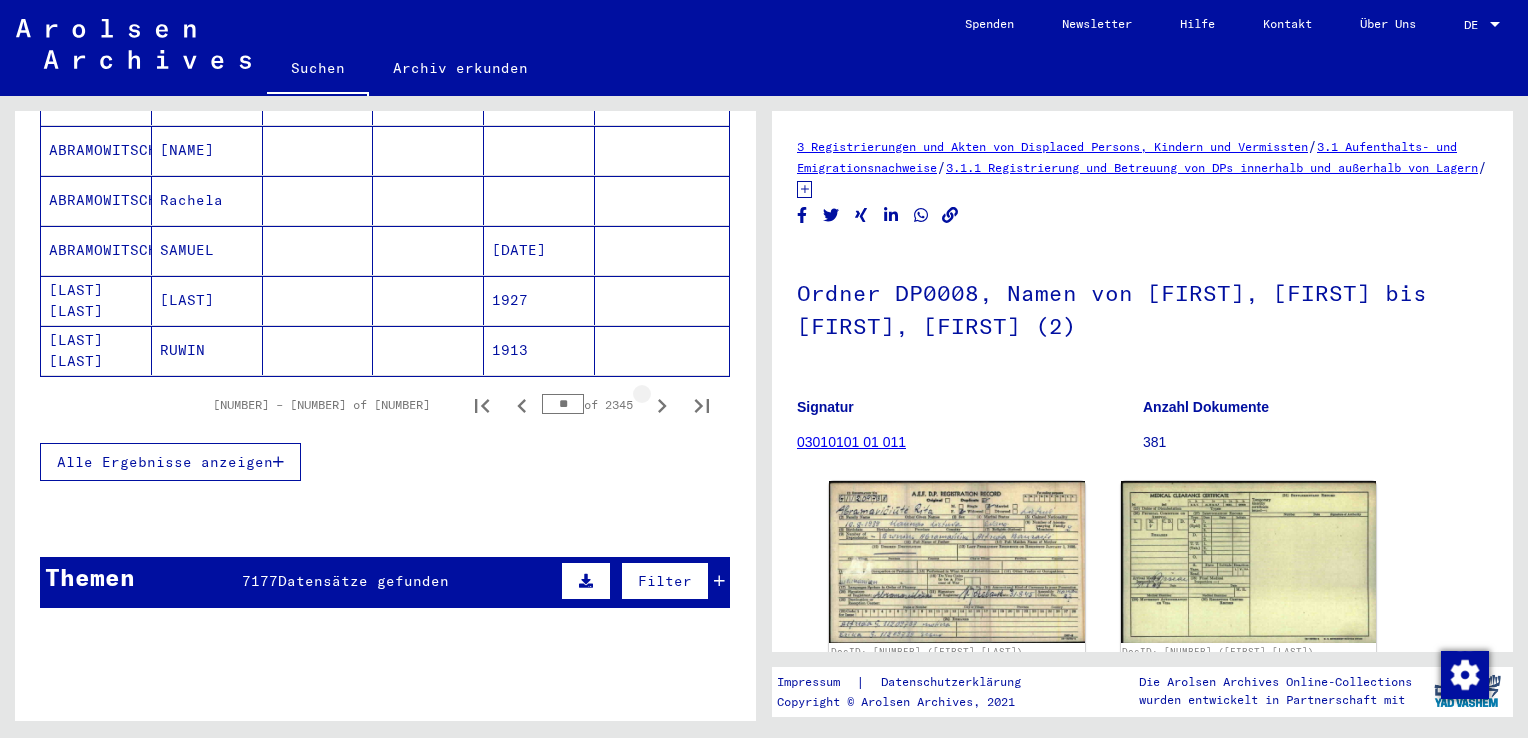 click 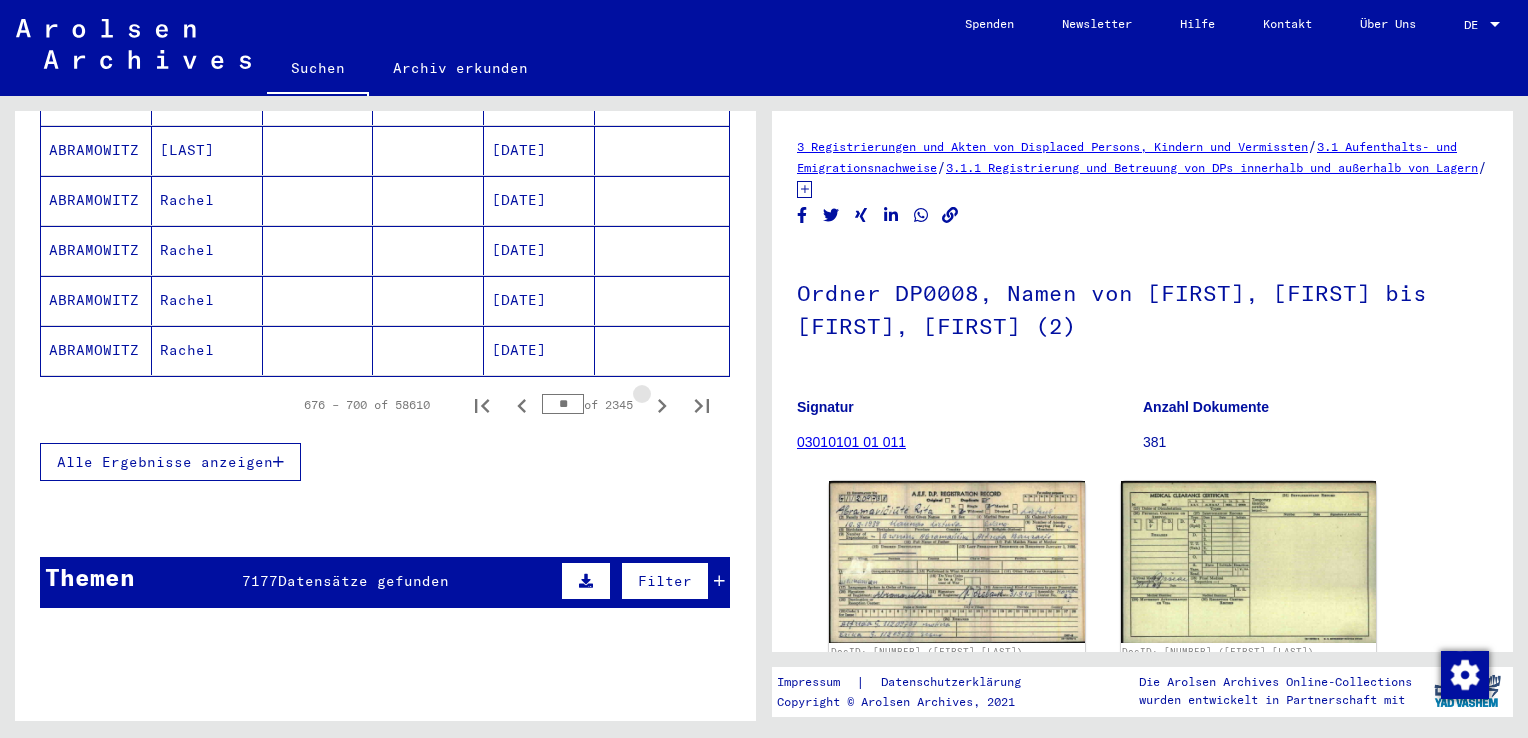 click 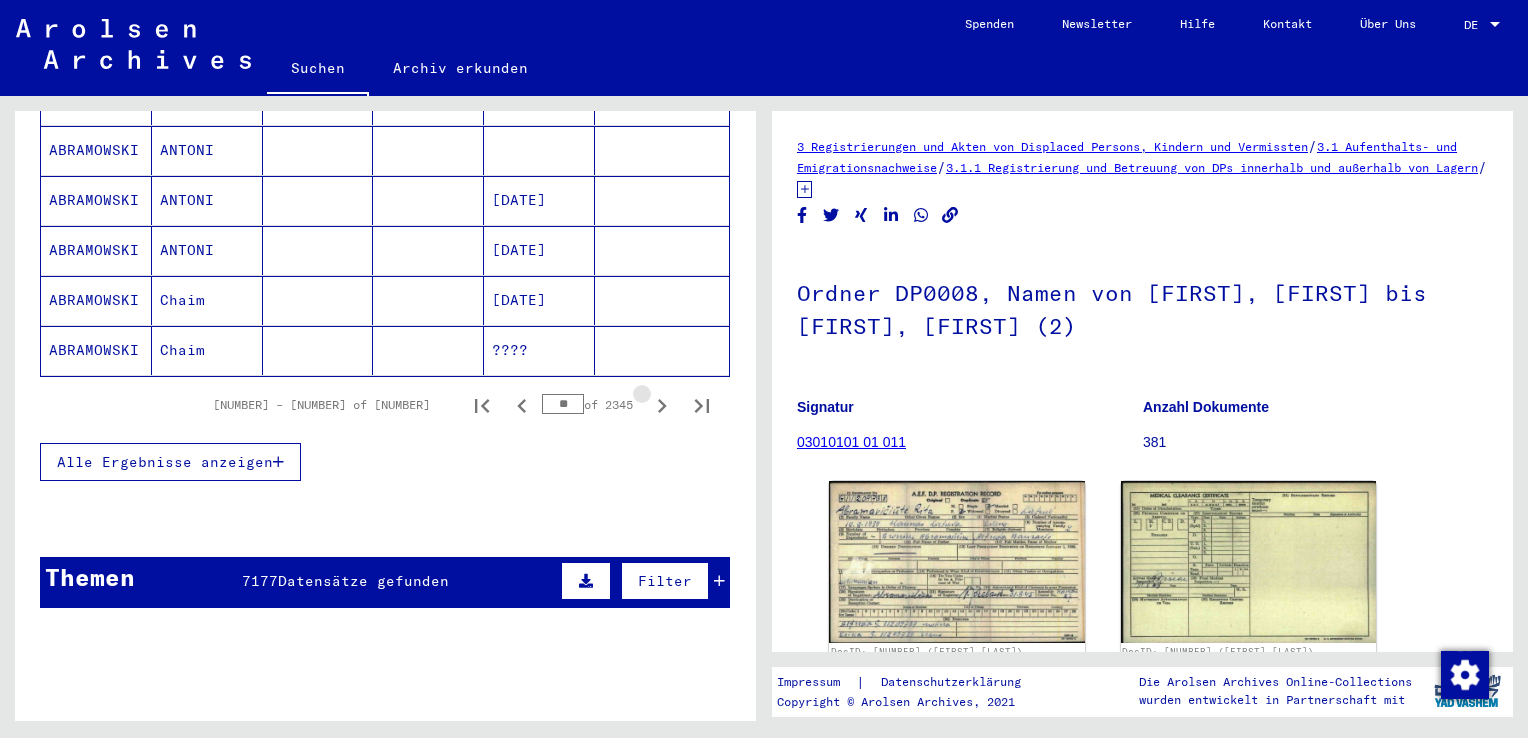 click 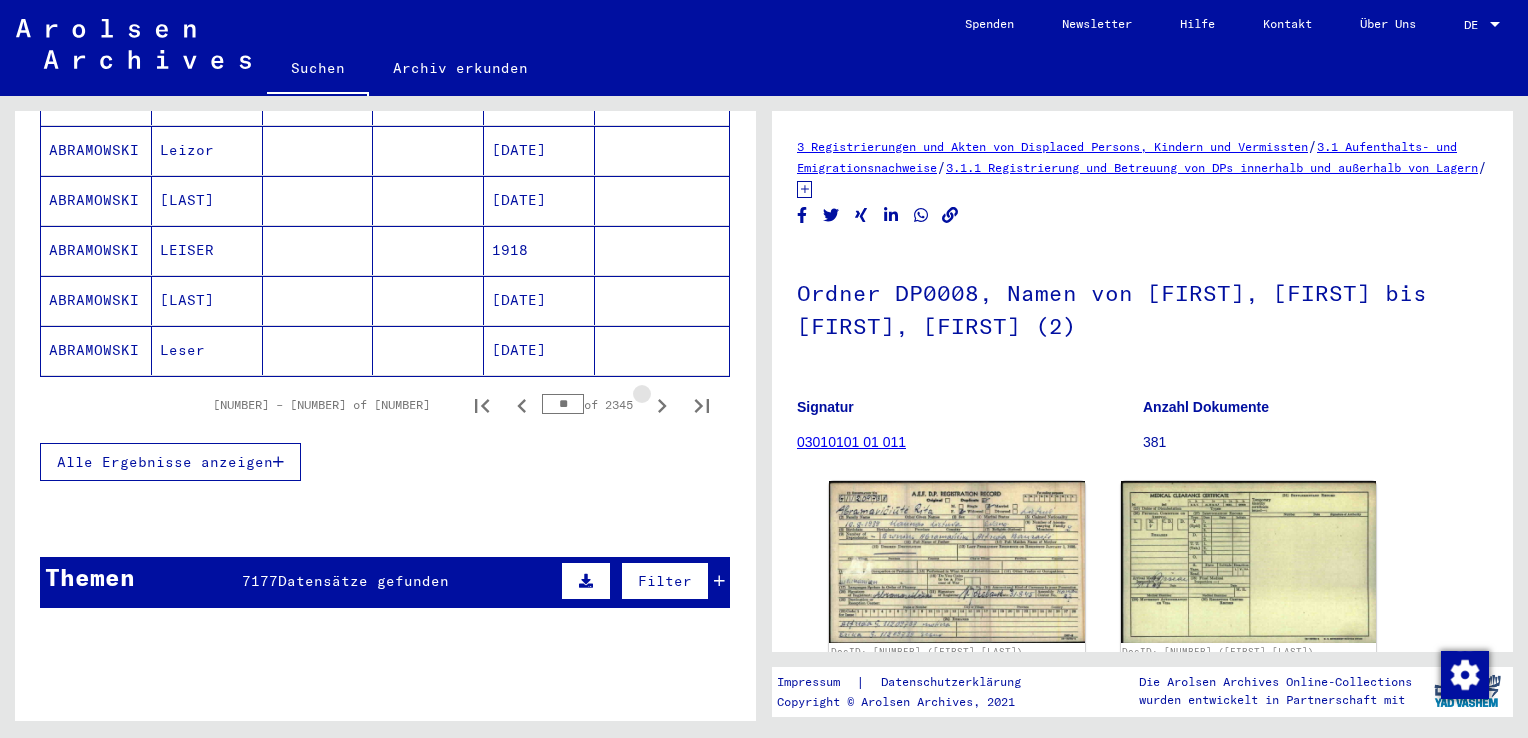 click 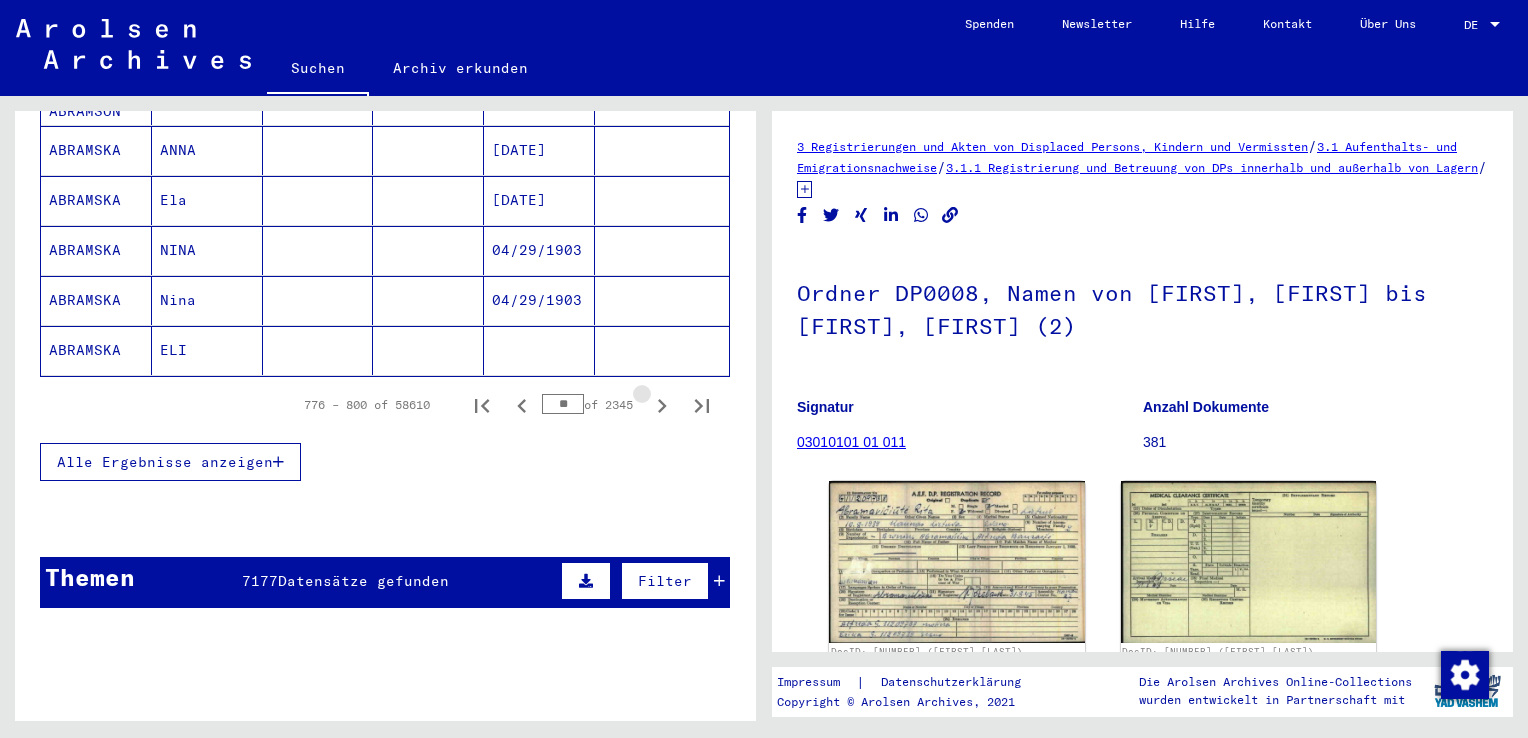 click 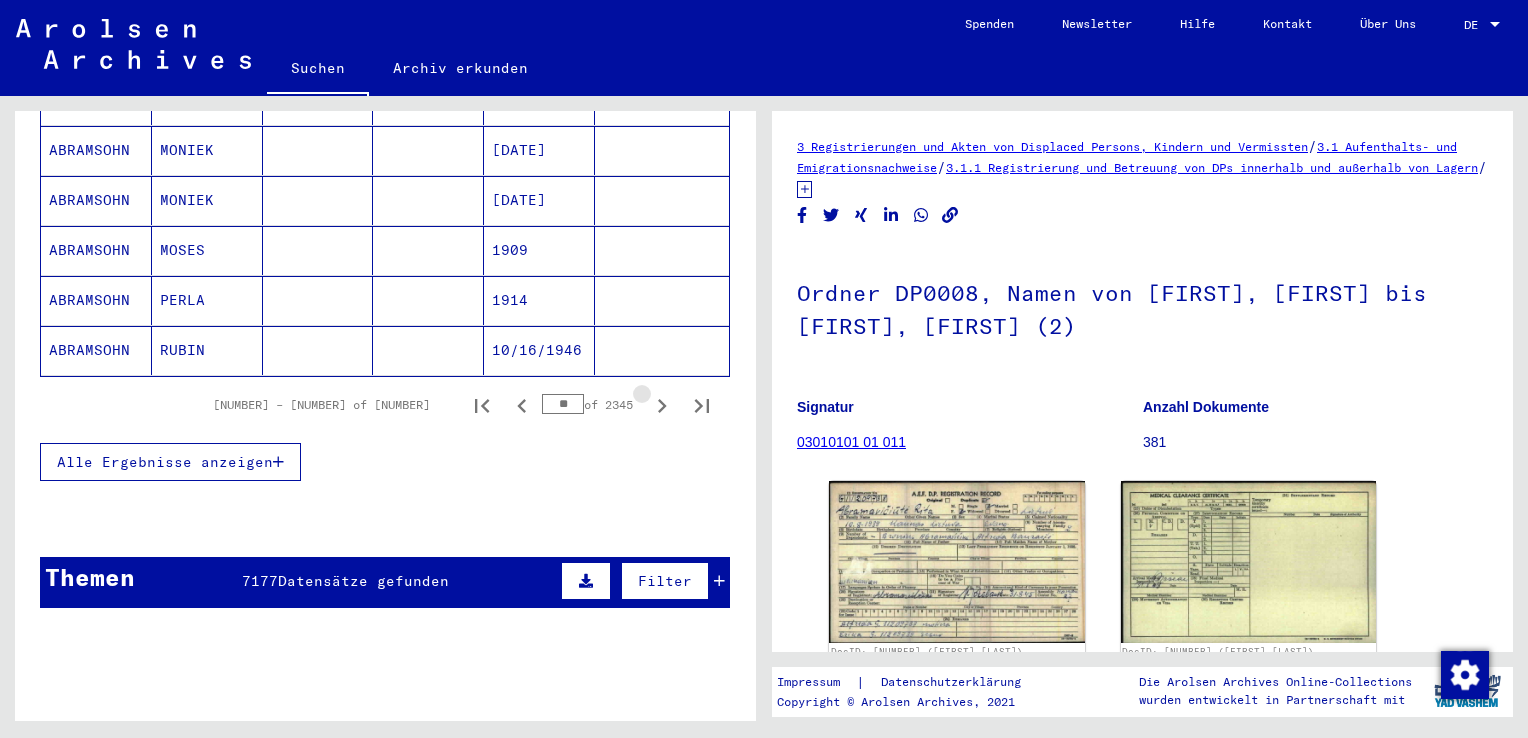 click 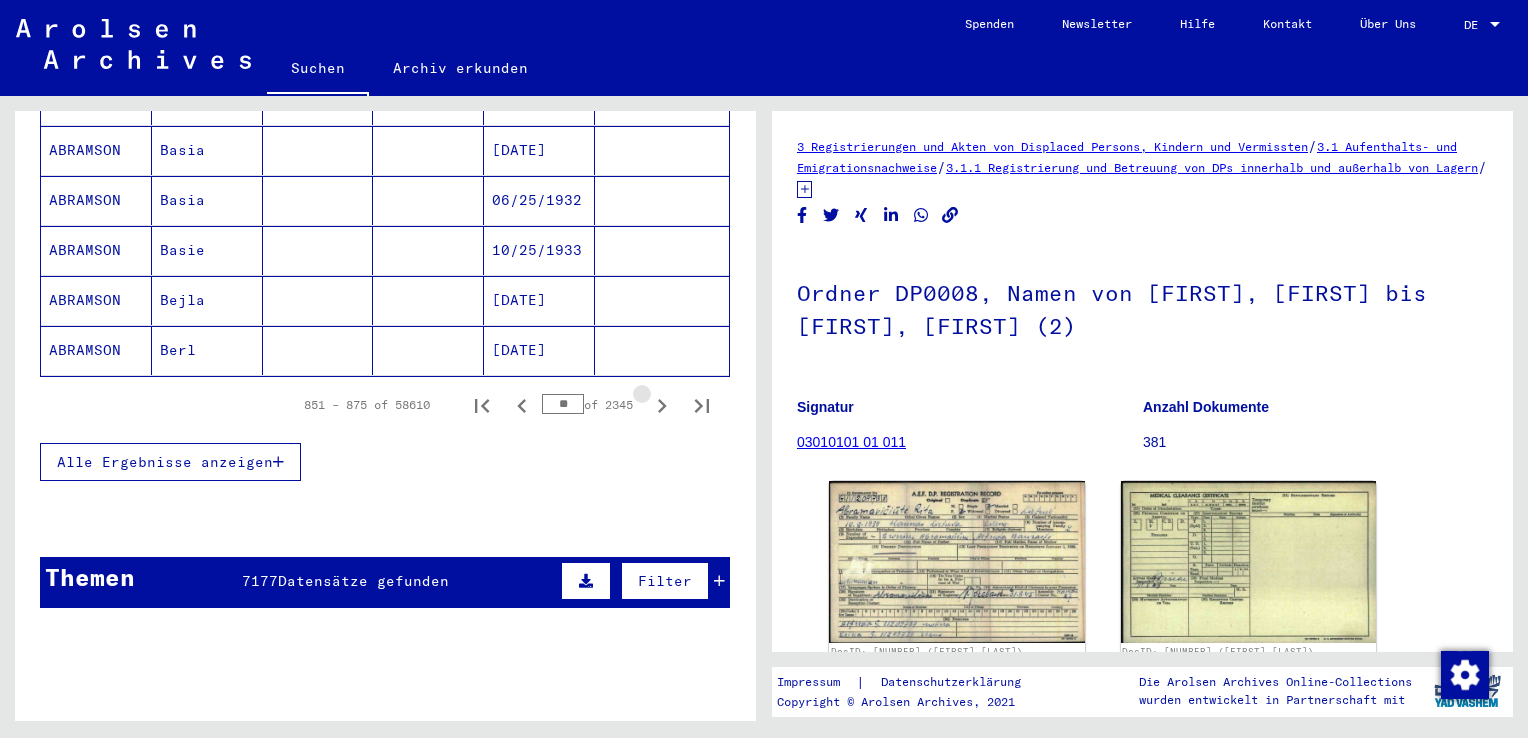 click 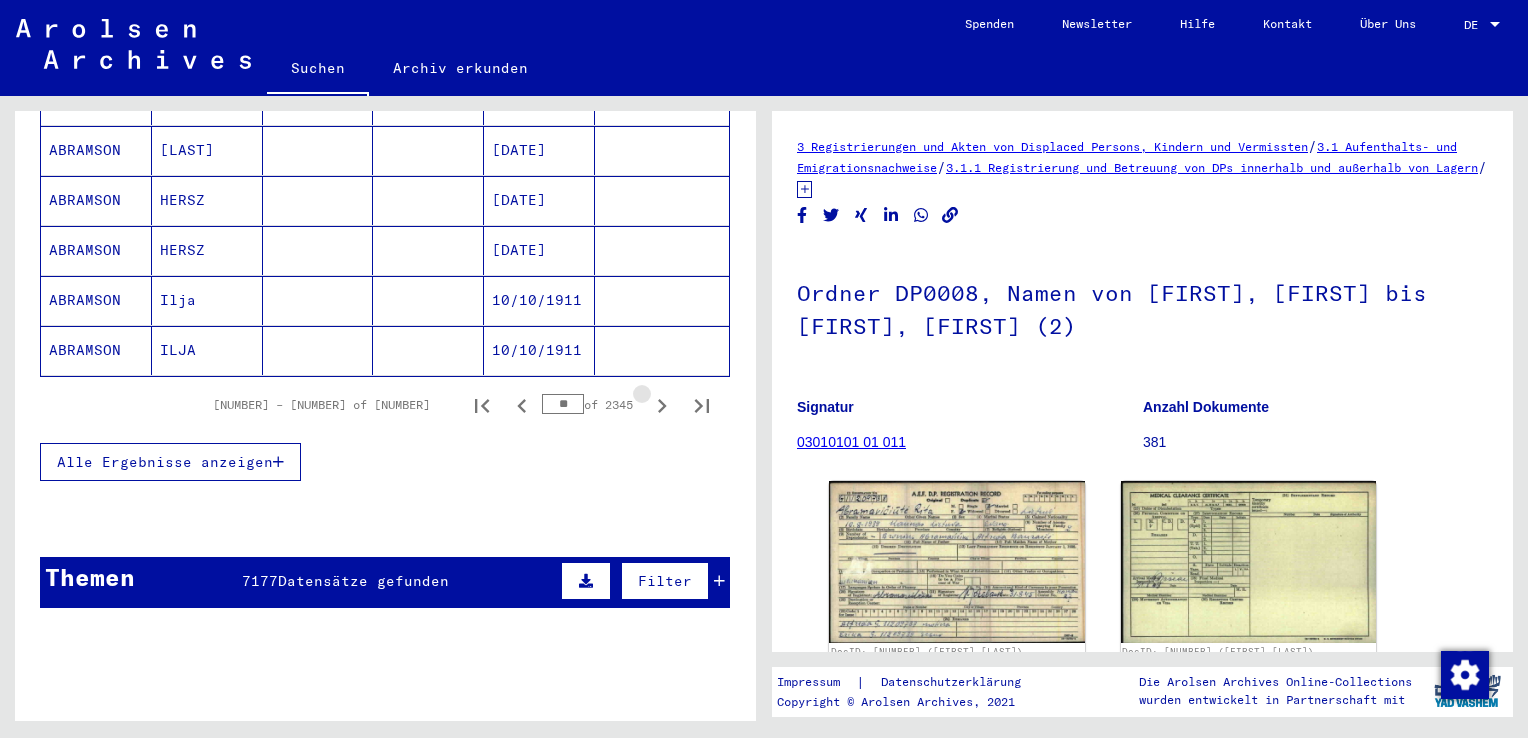 click 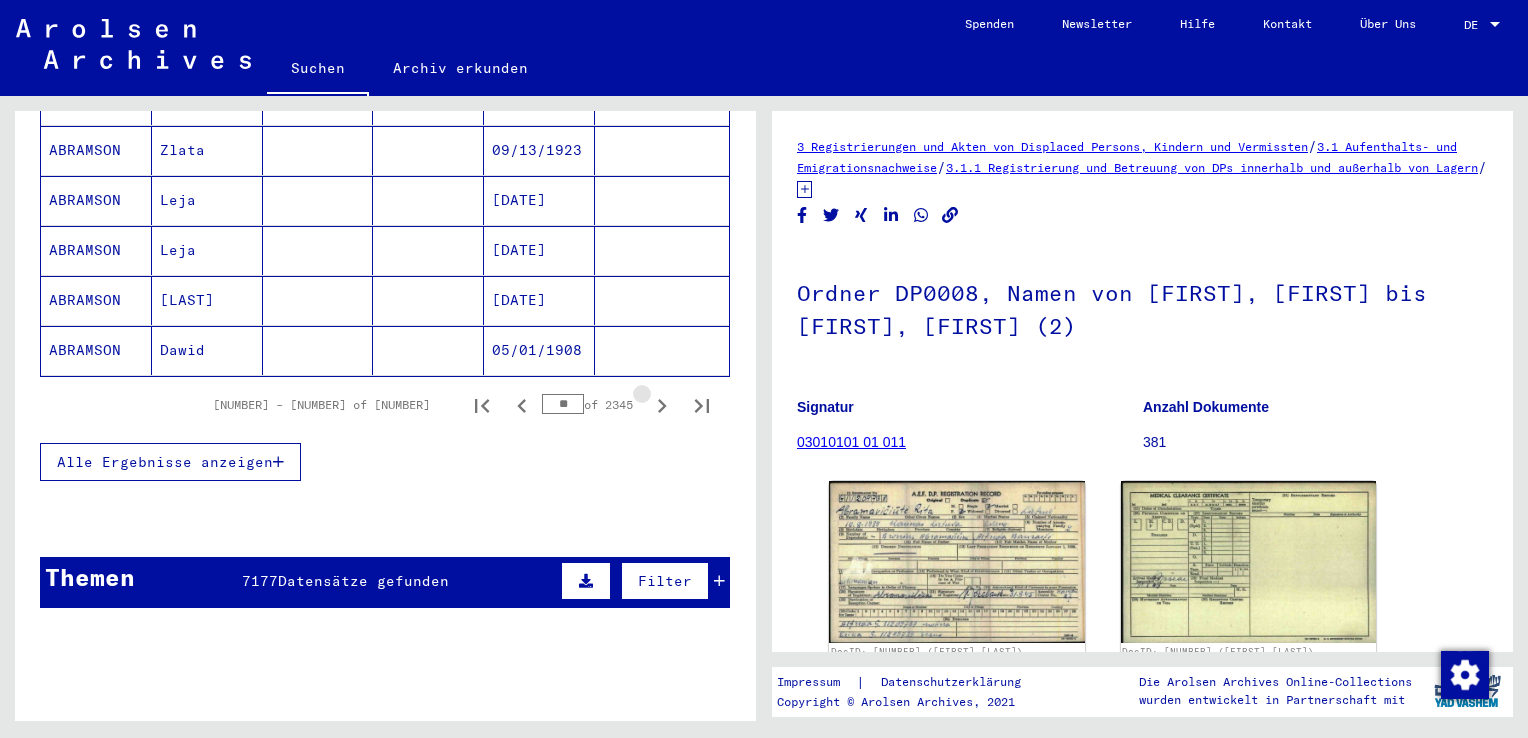 click 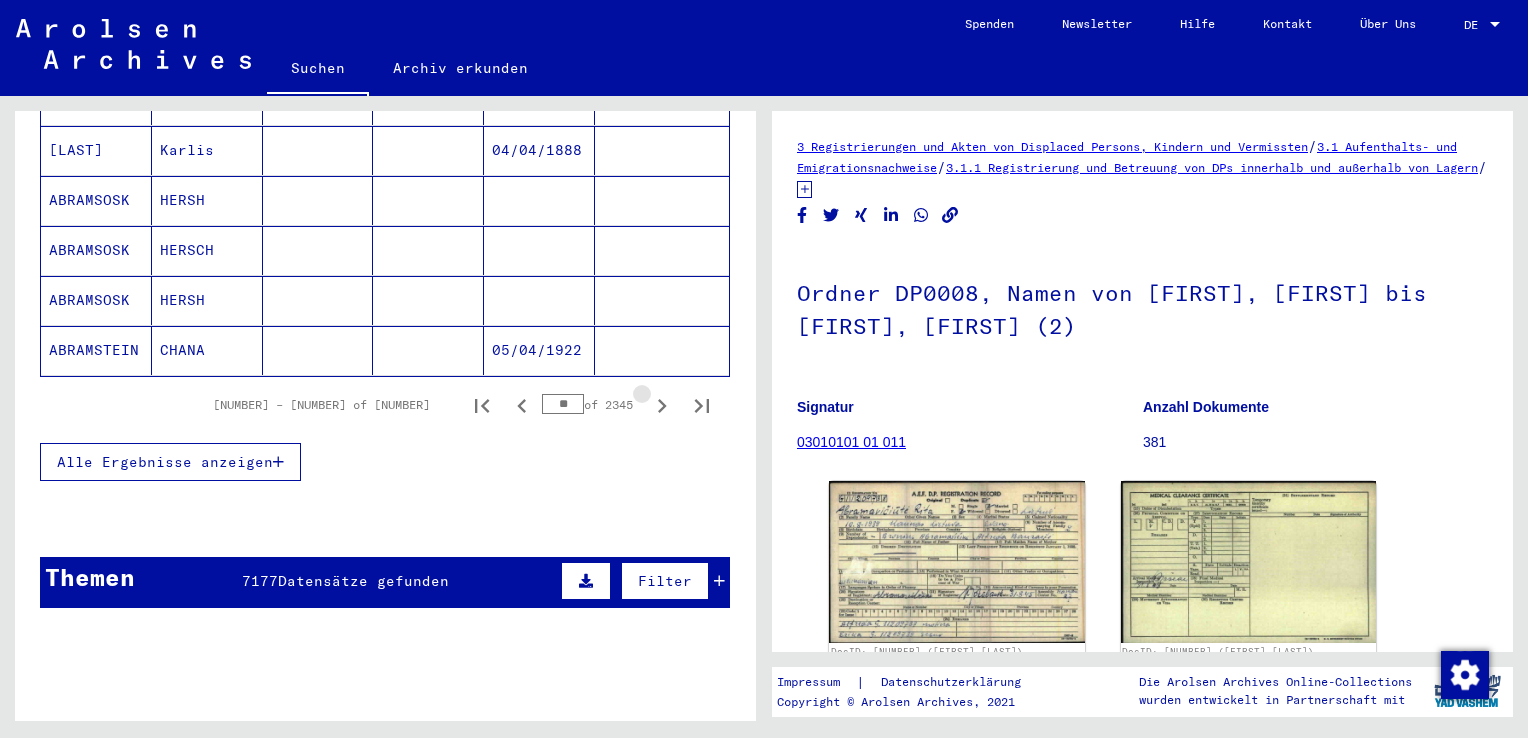 click 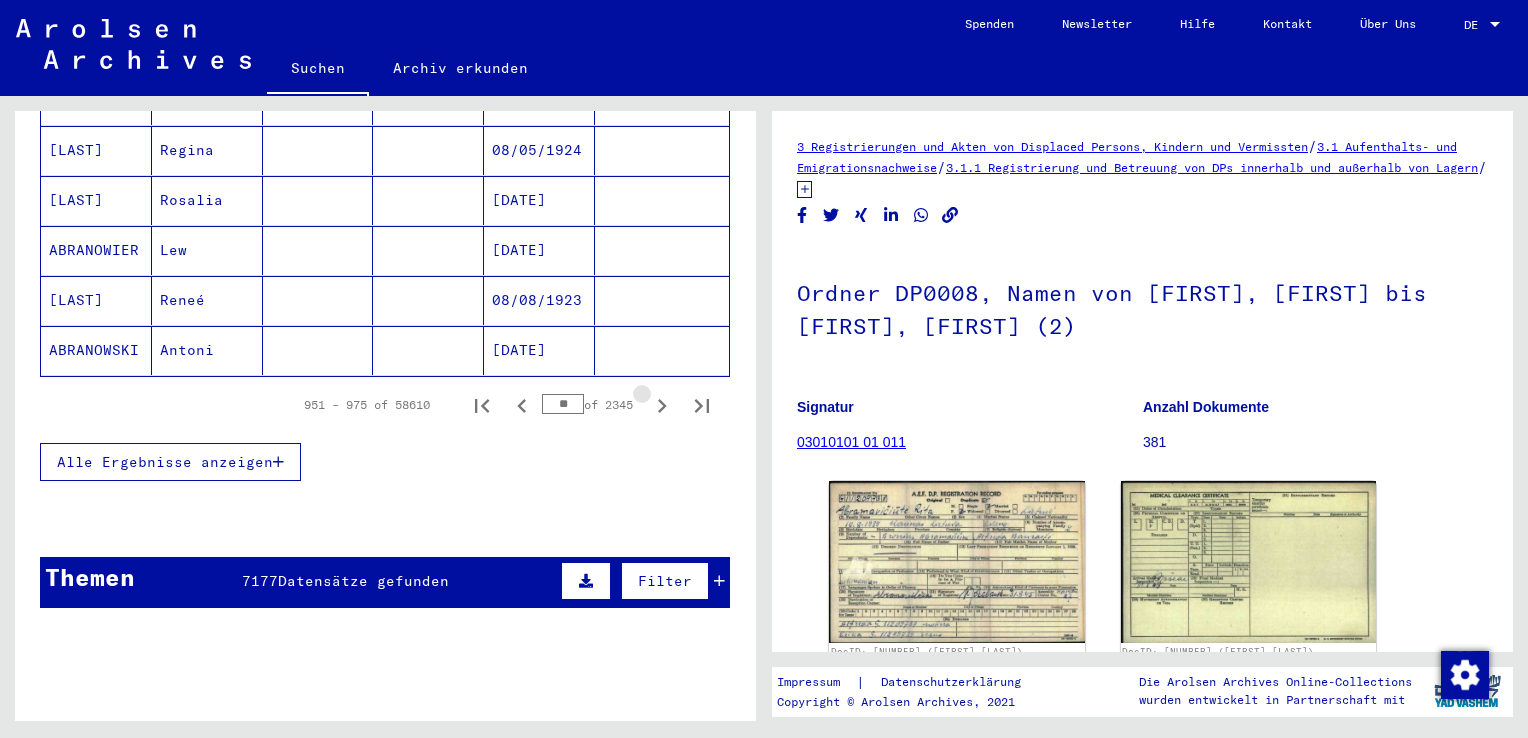 click 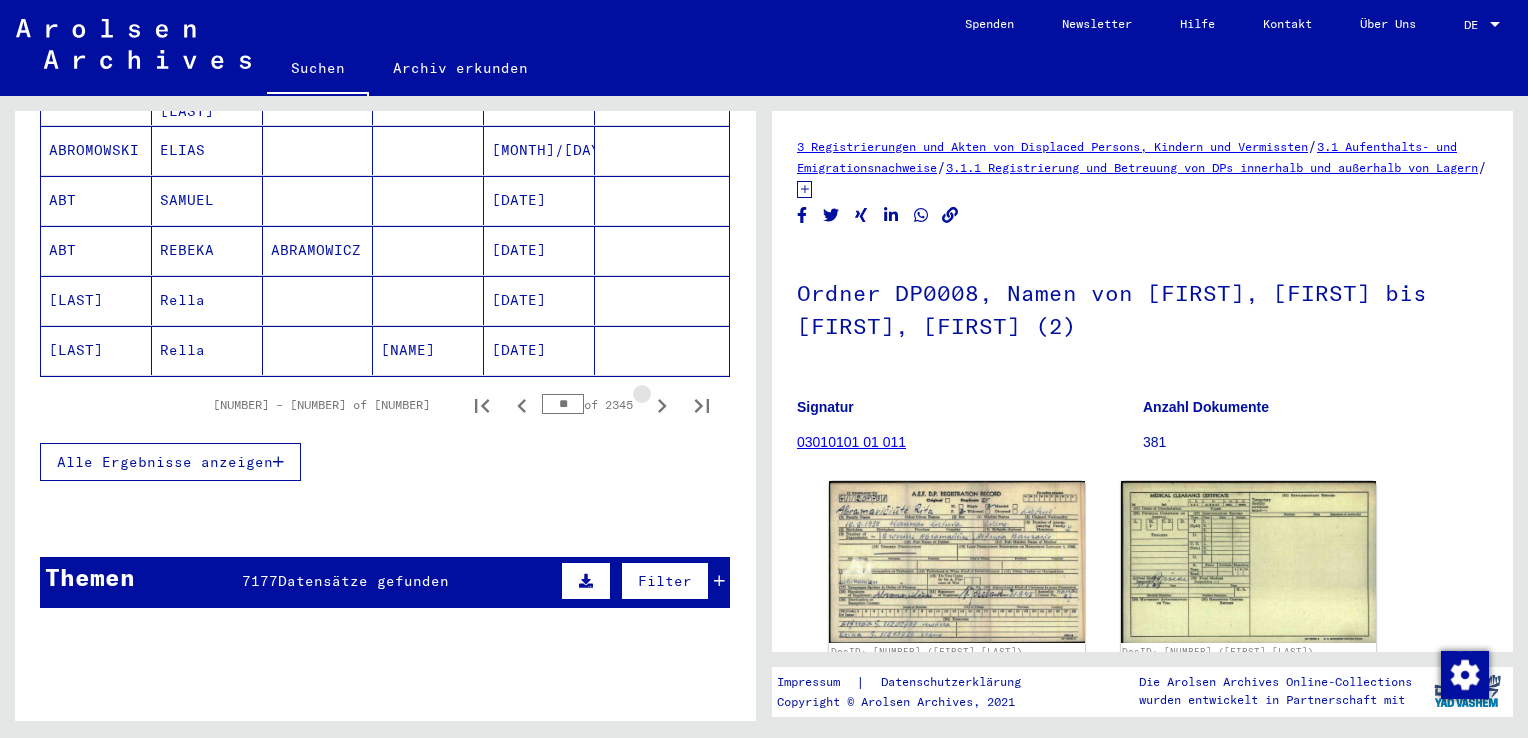 click 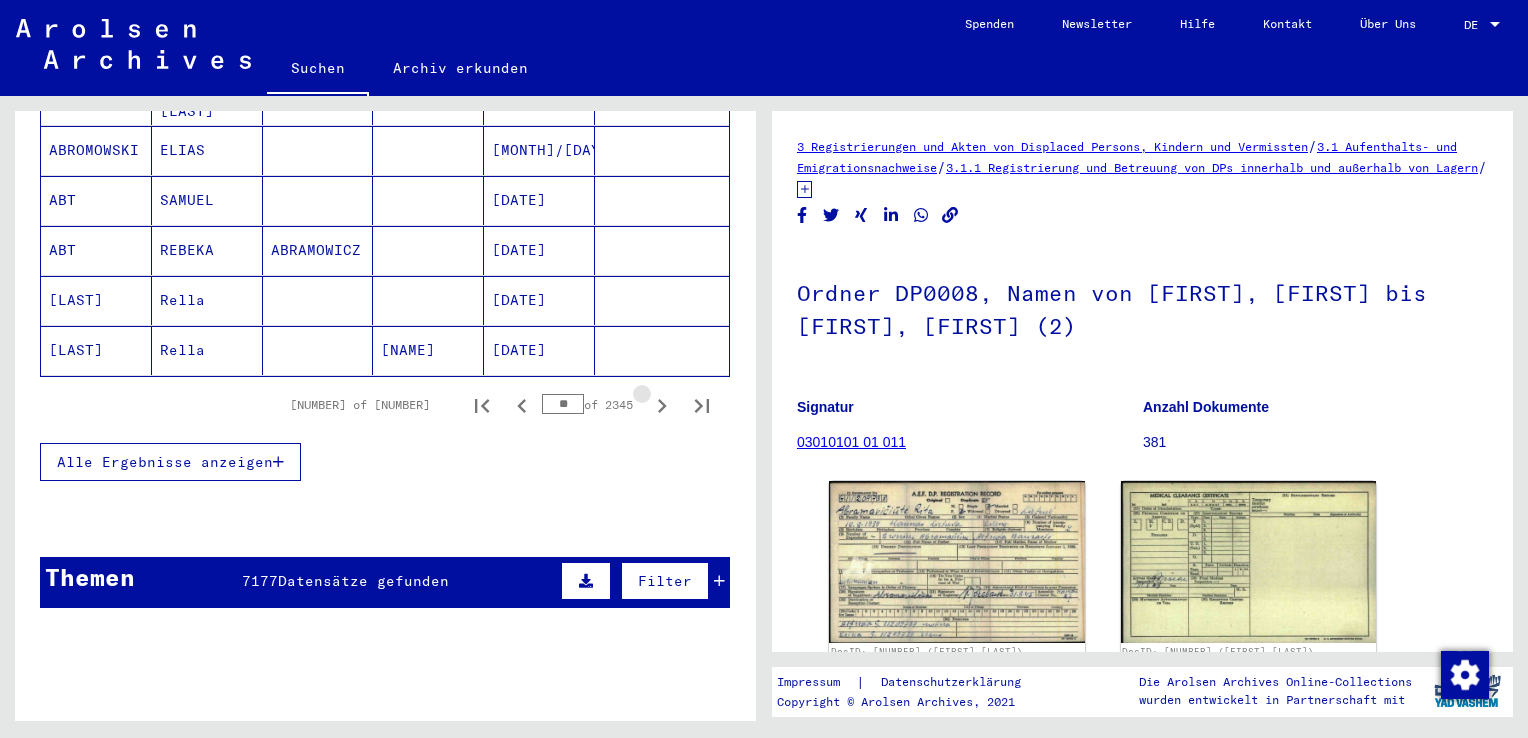 click 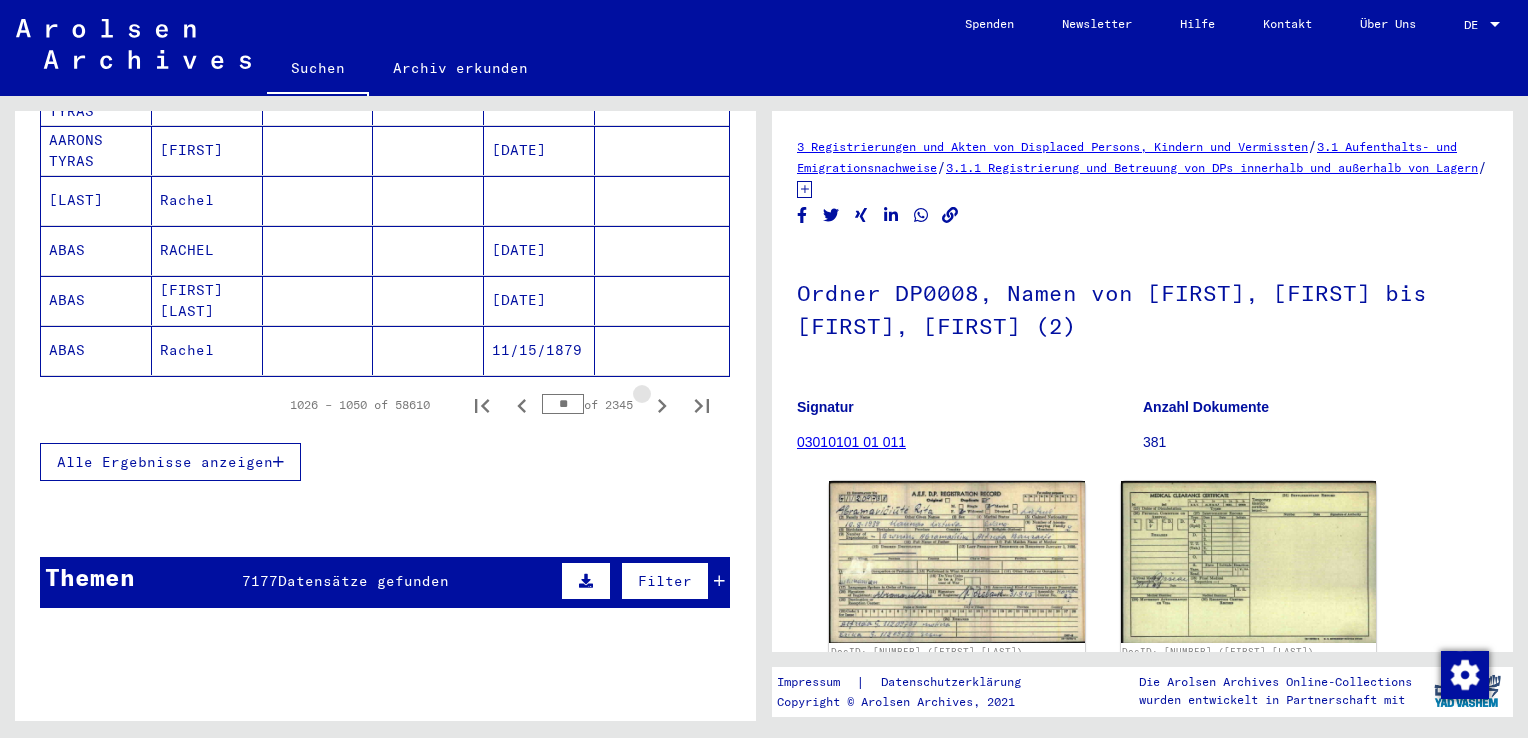 click 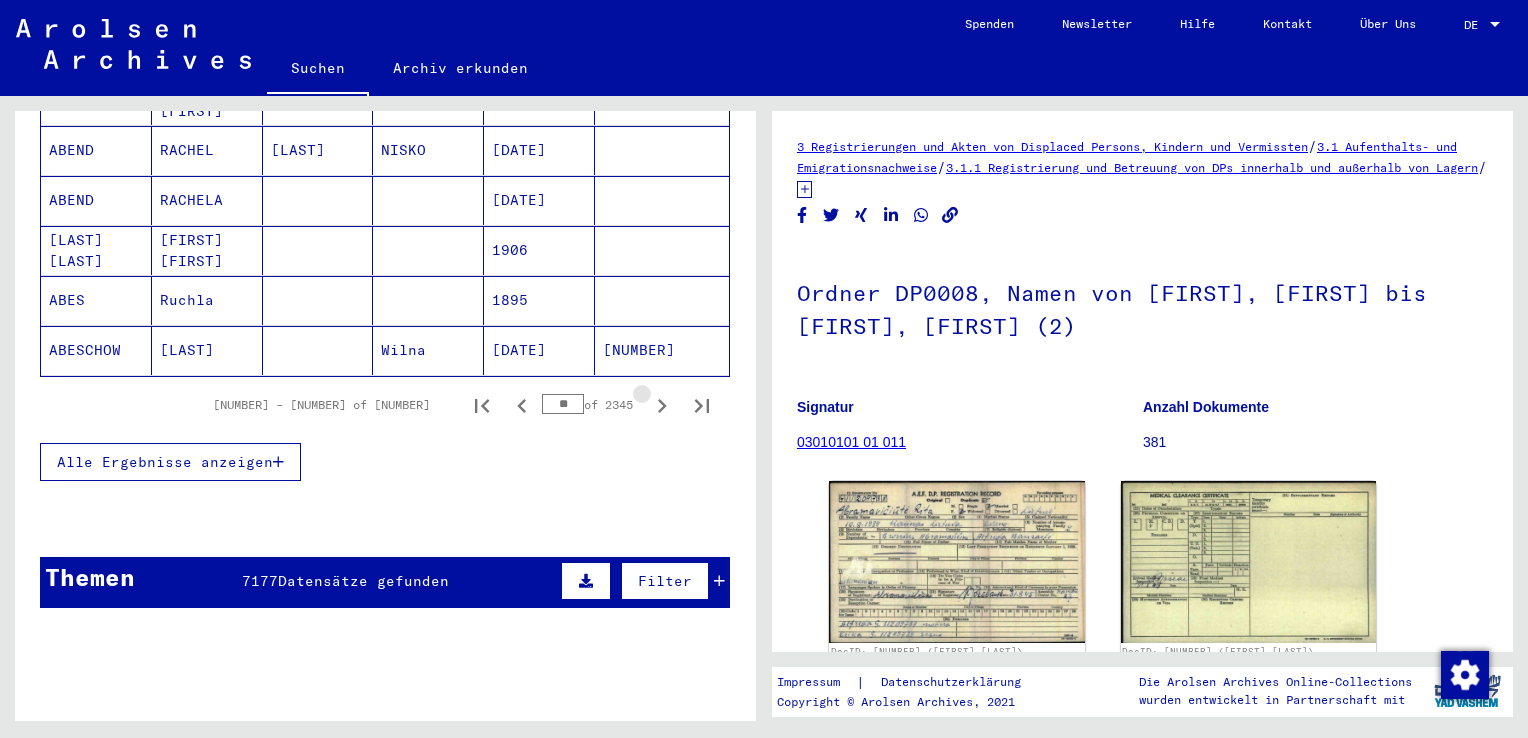 click 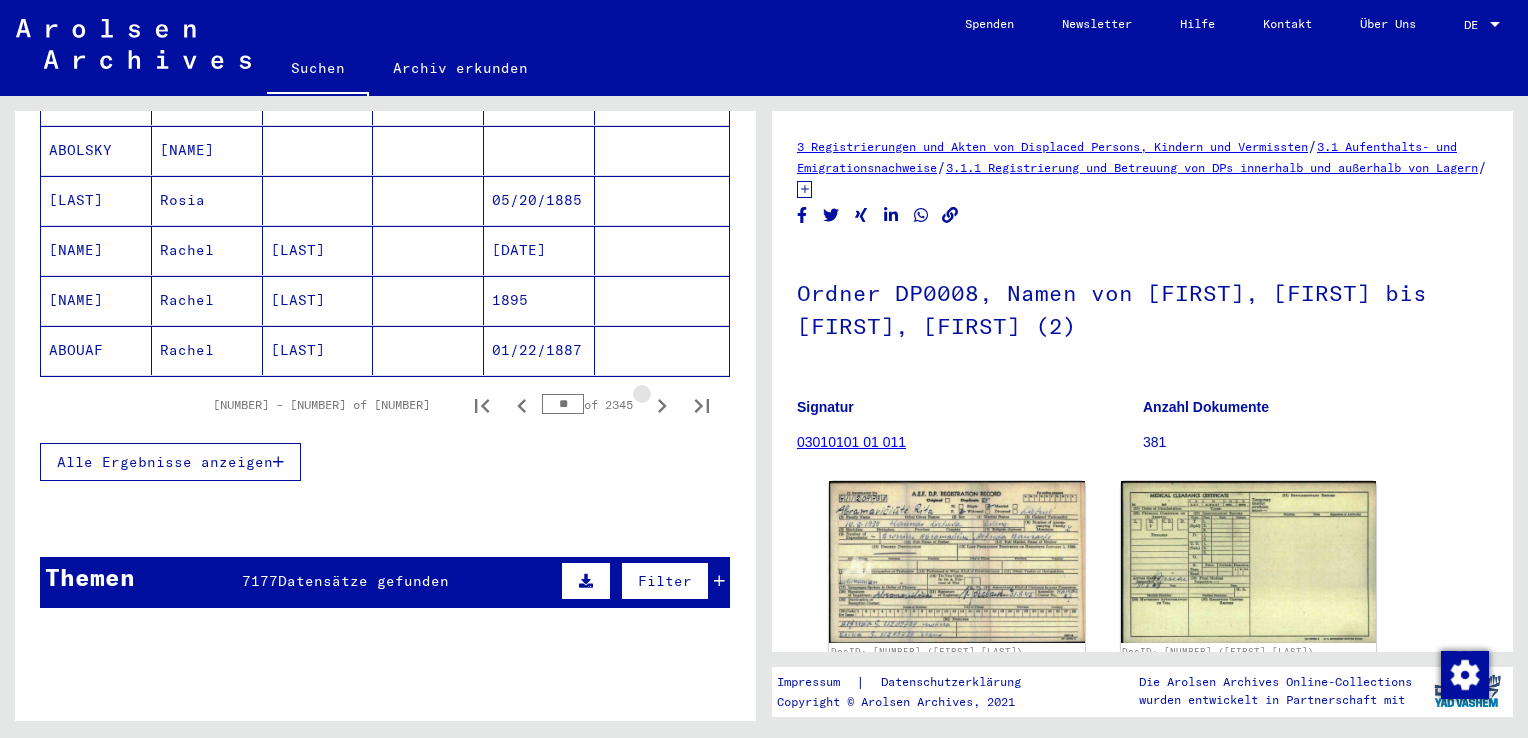 click 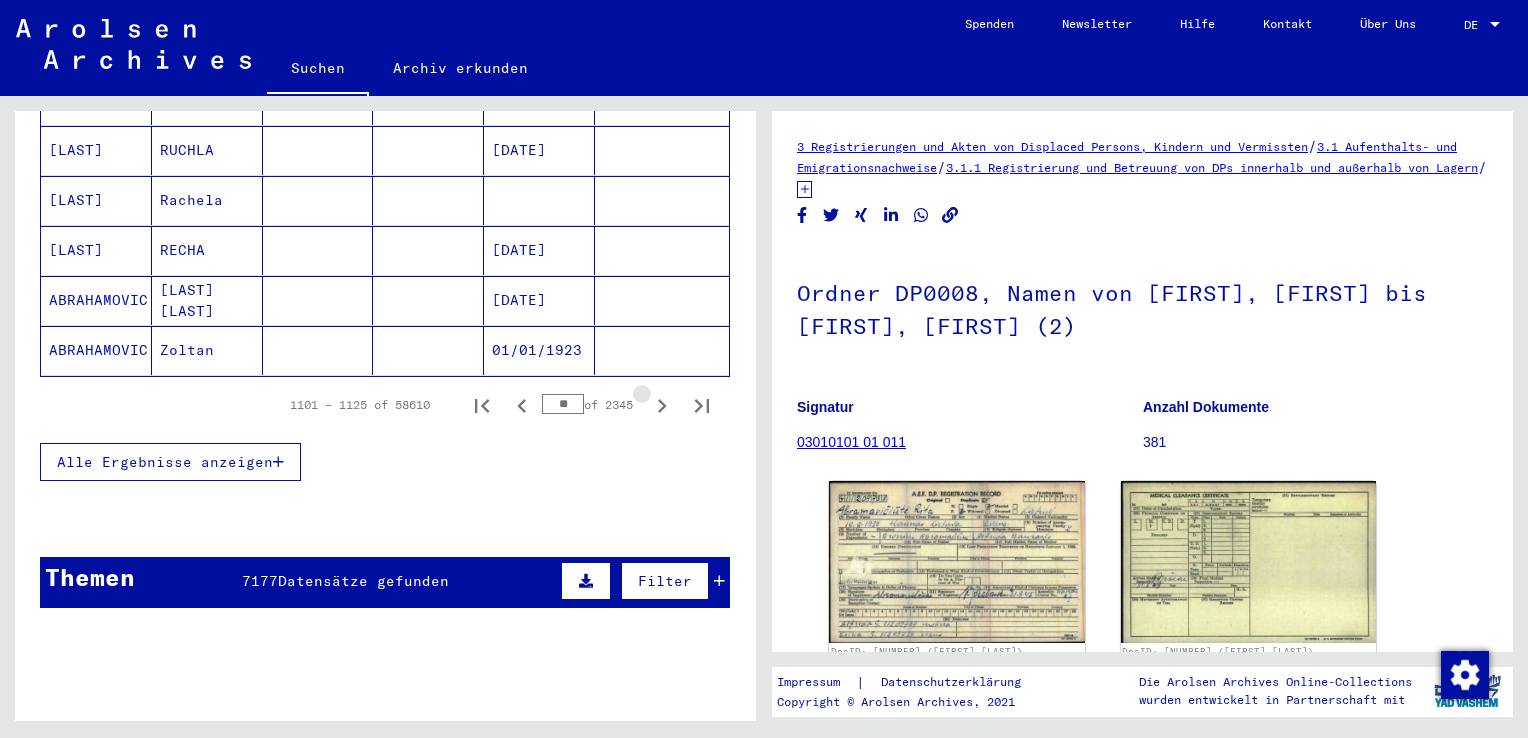 click 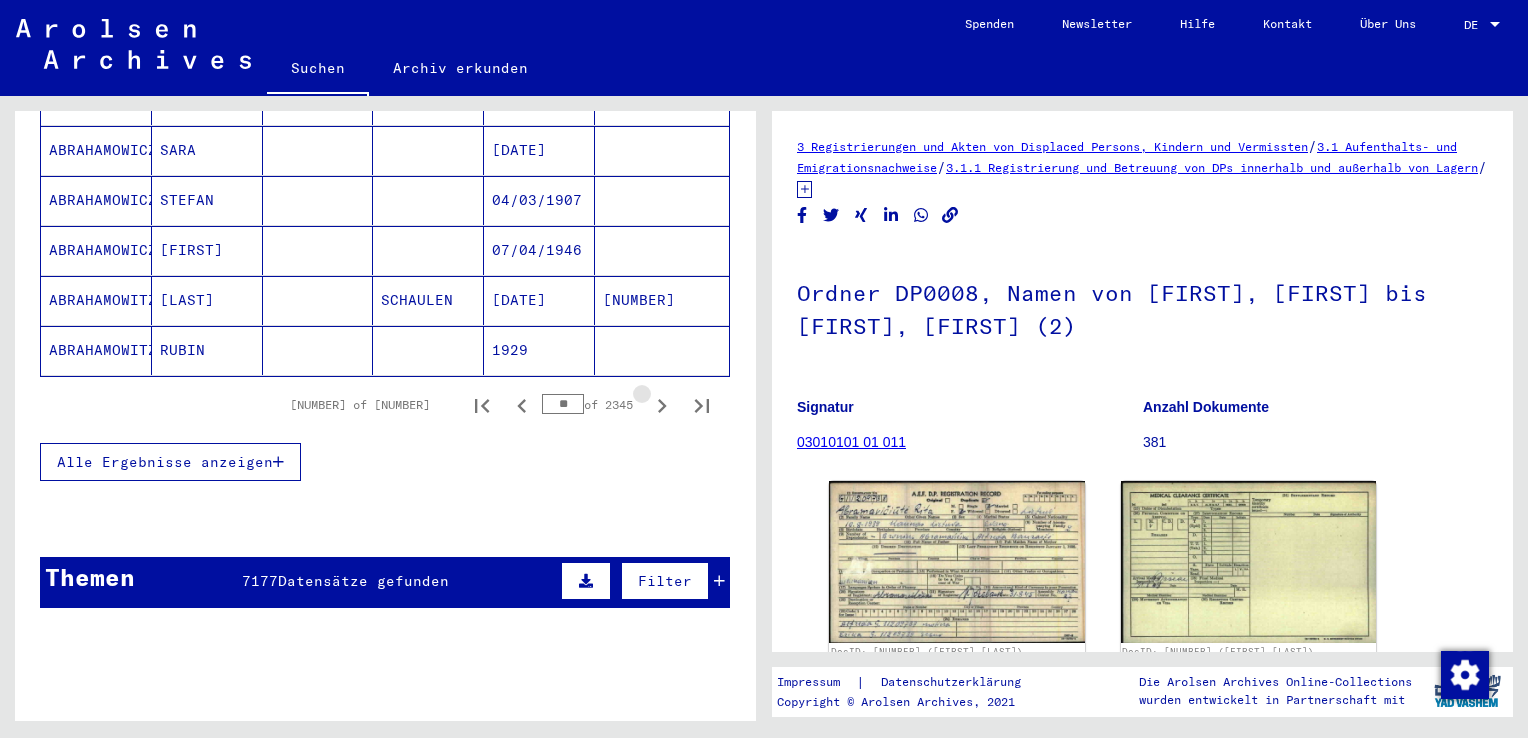 click 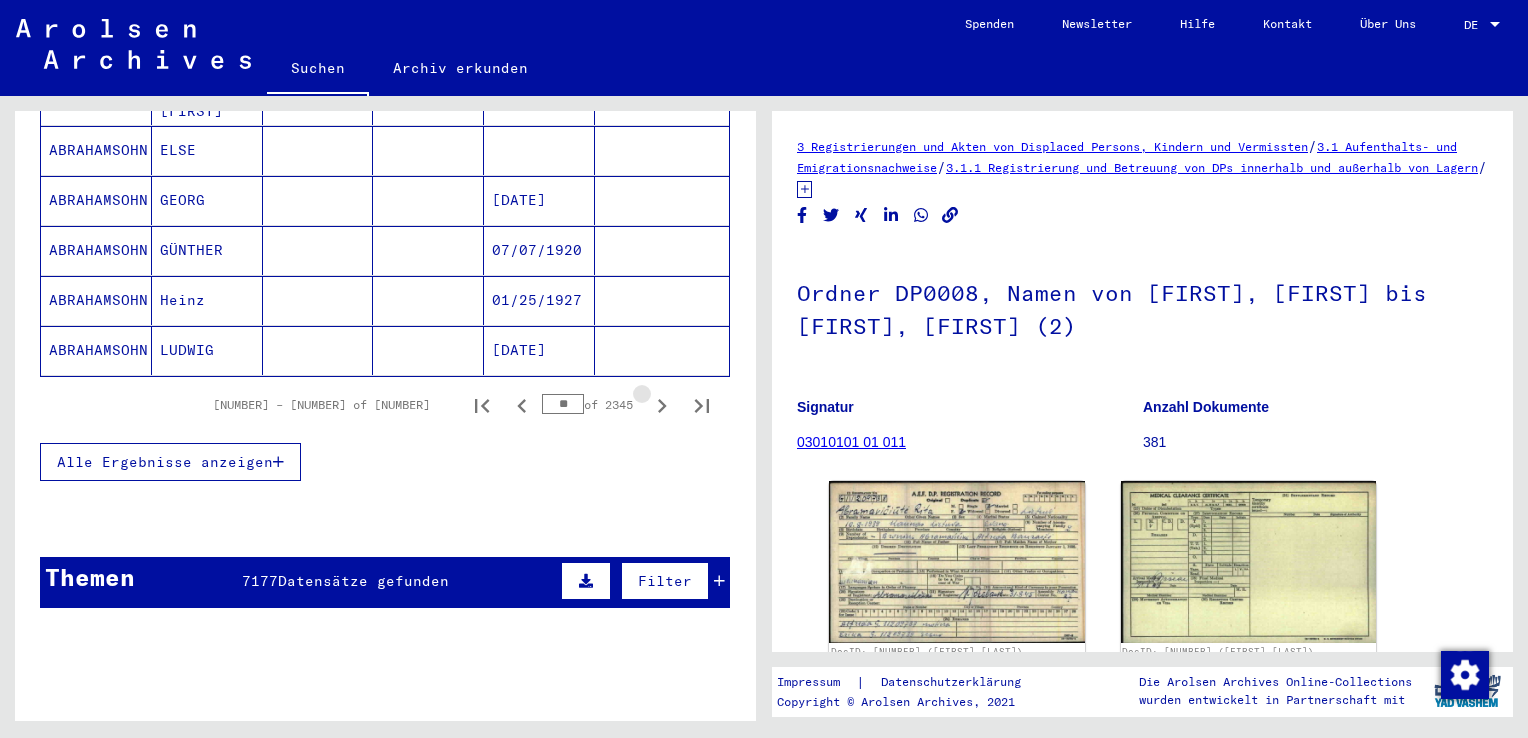 click 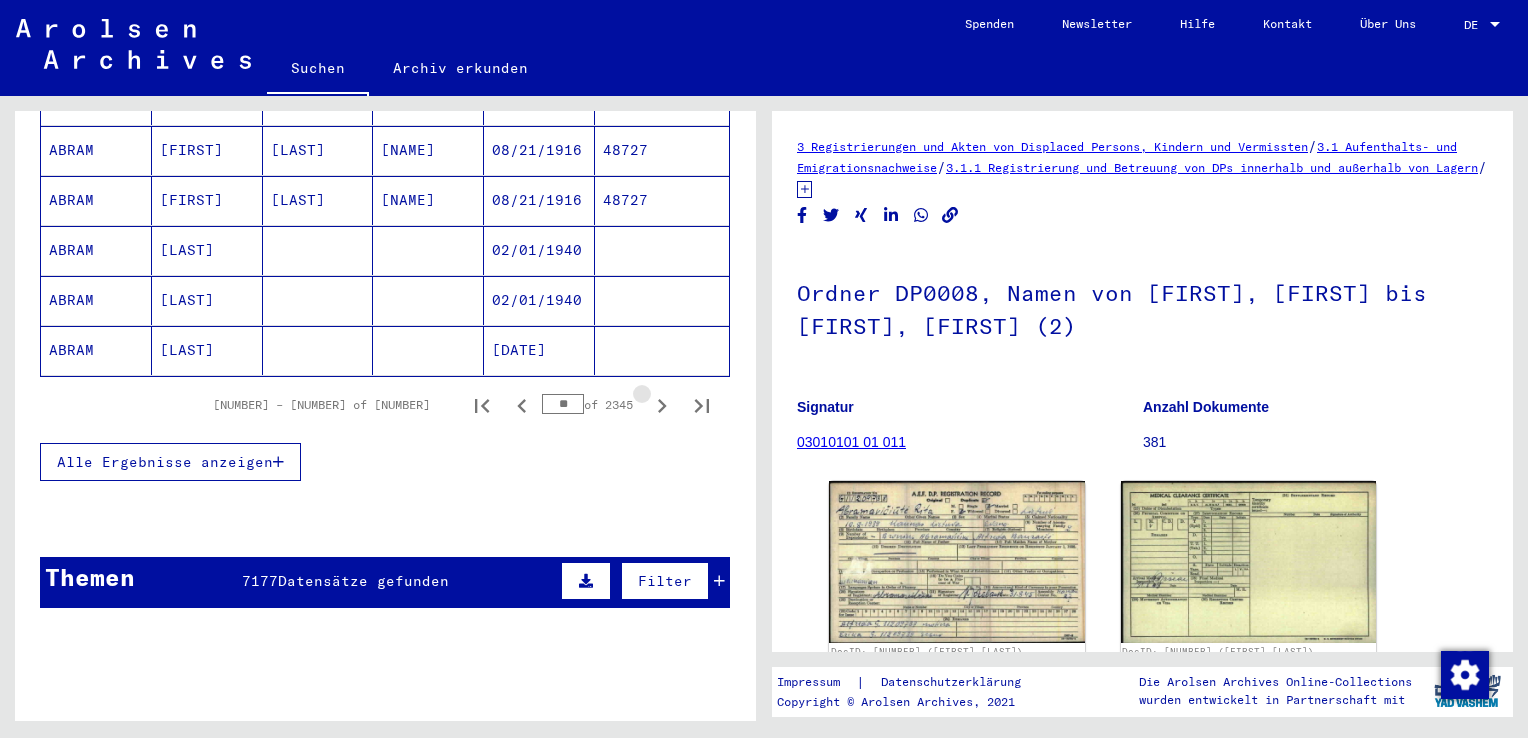 click 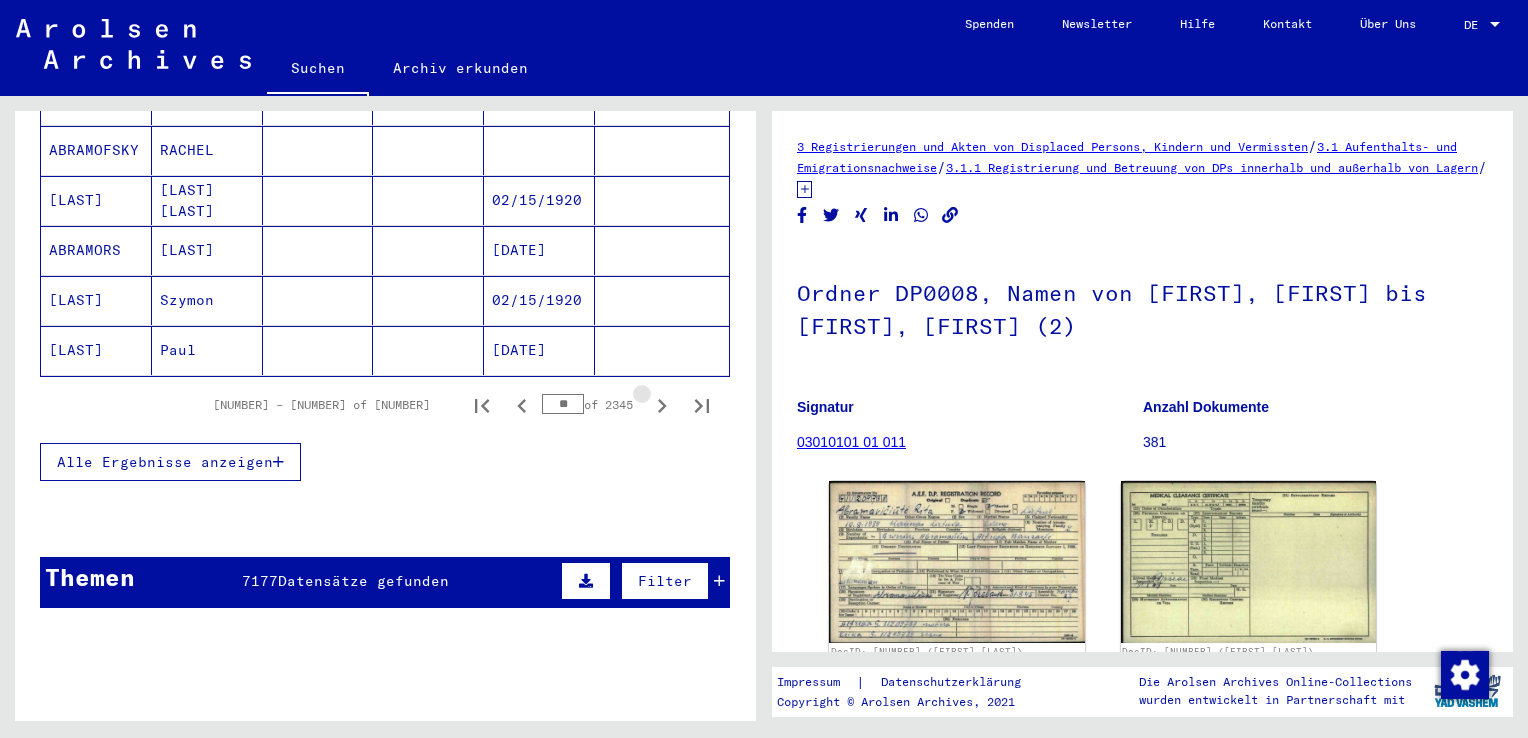 click 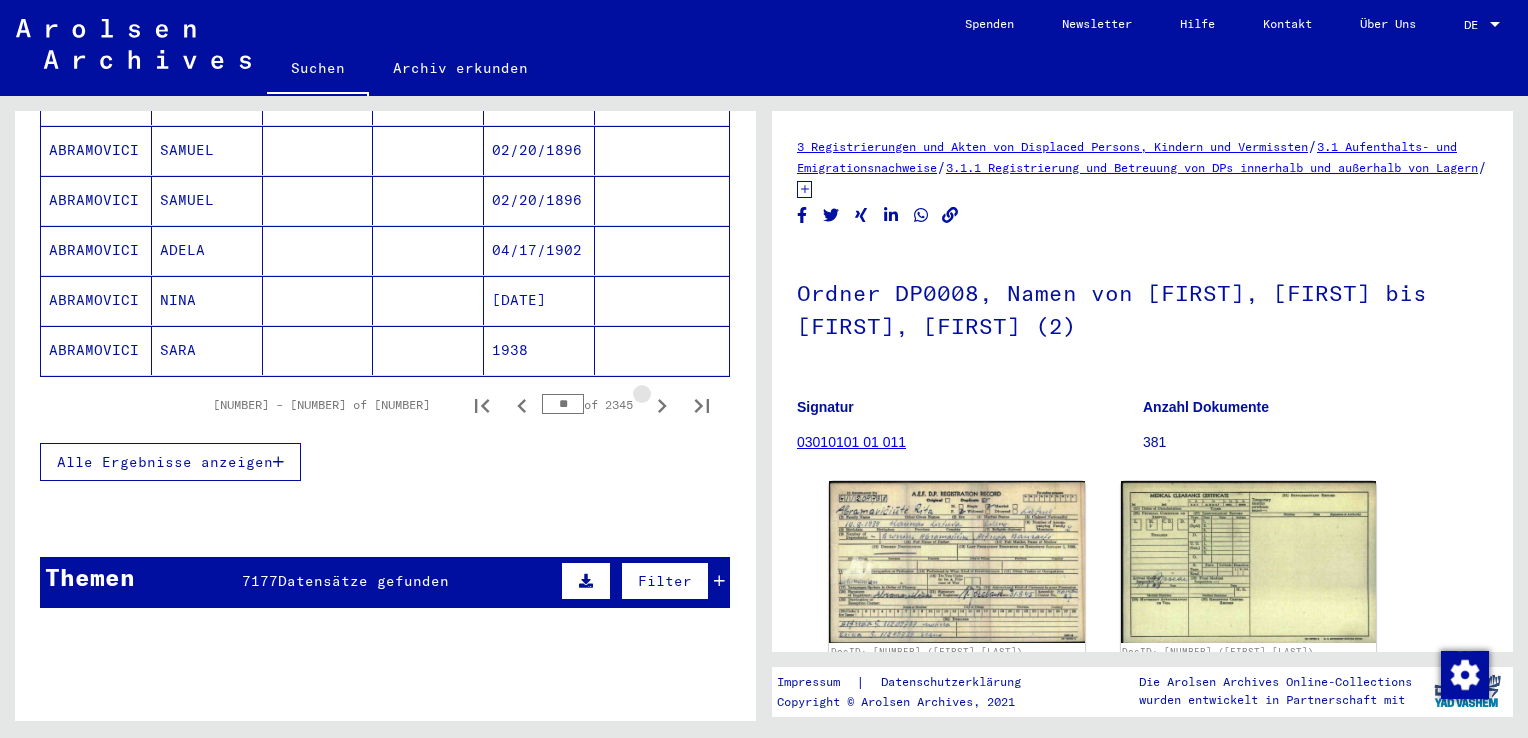 click 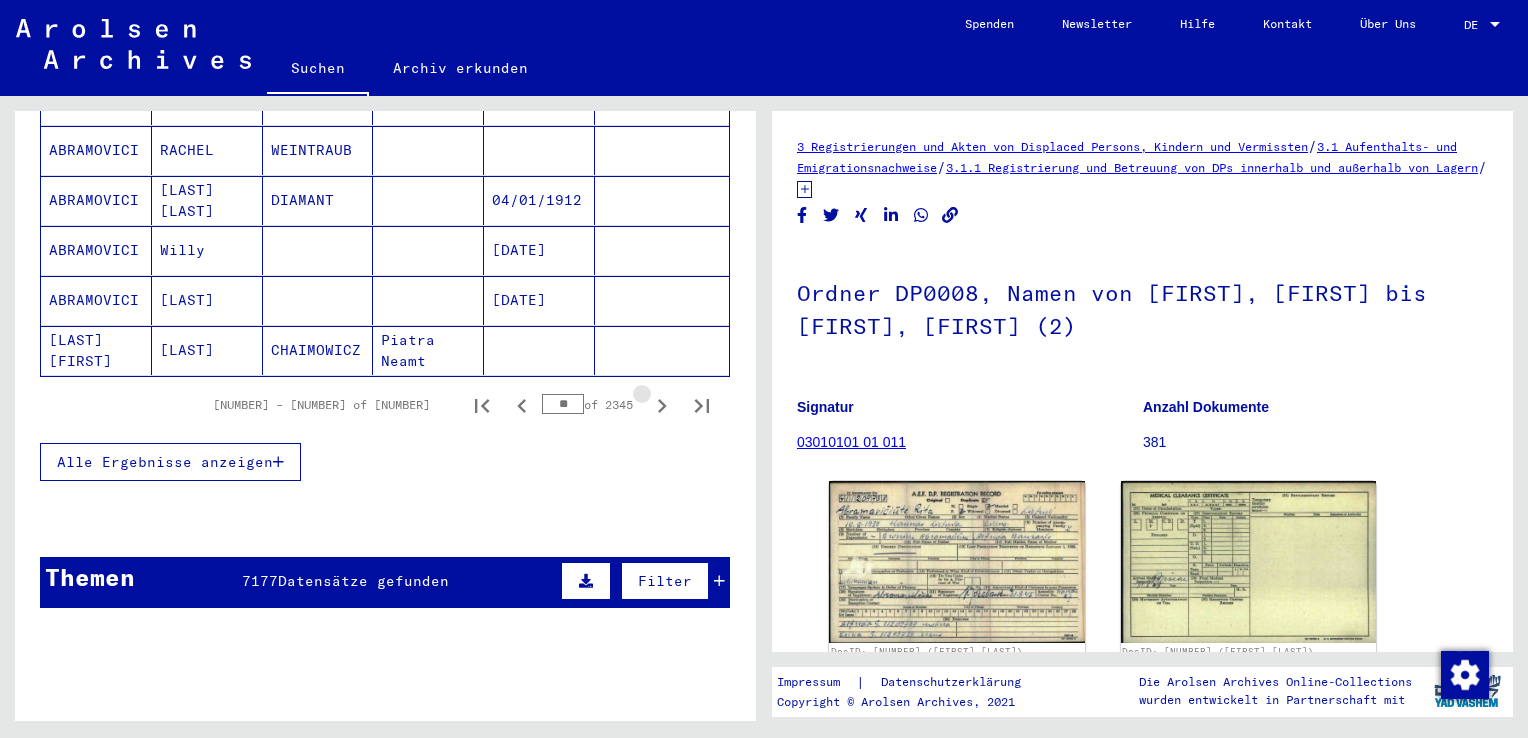 click 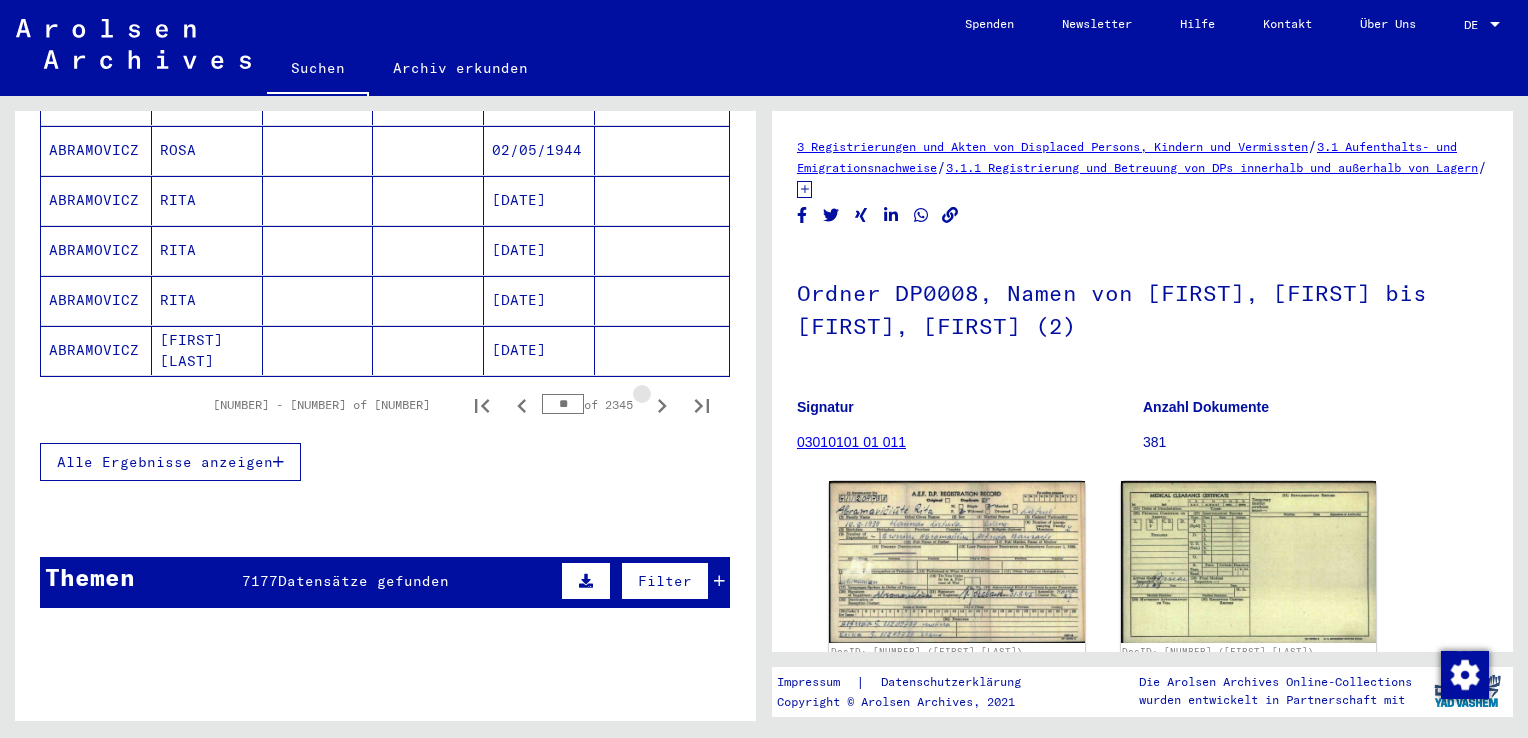 click 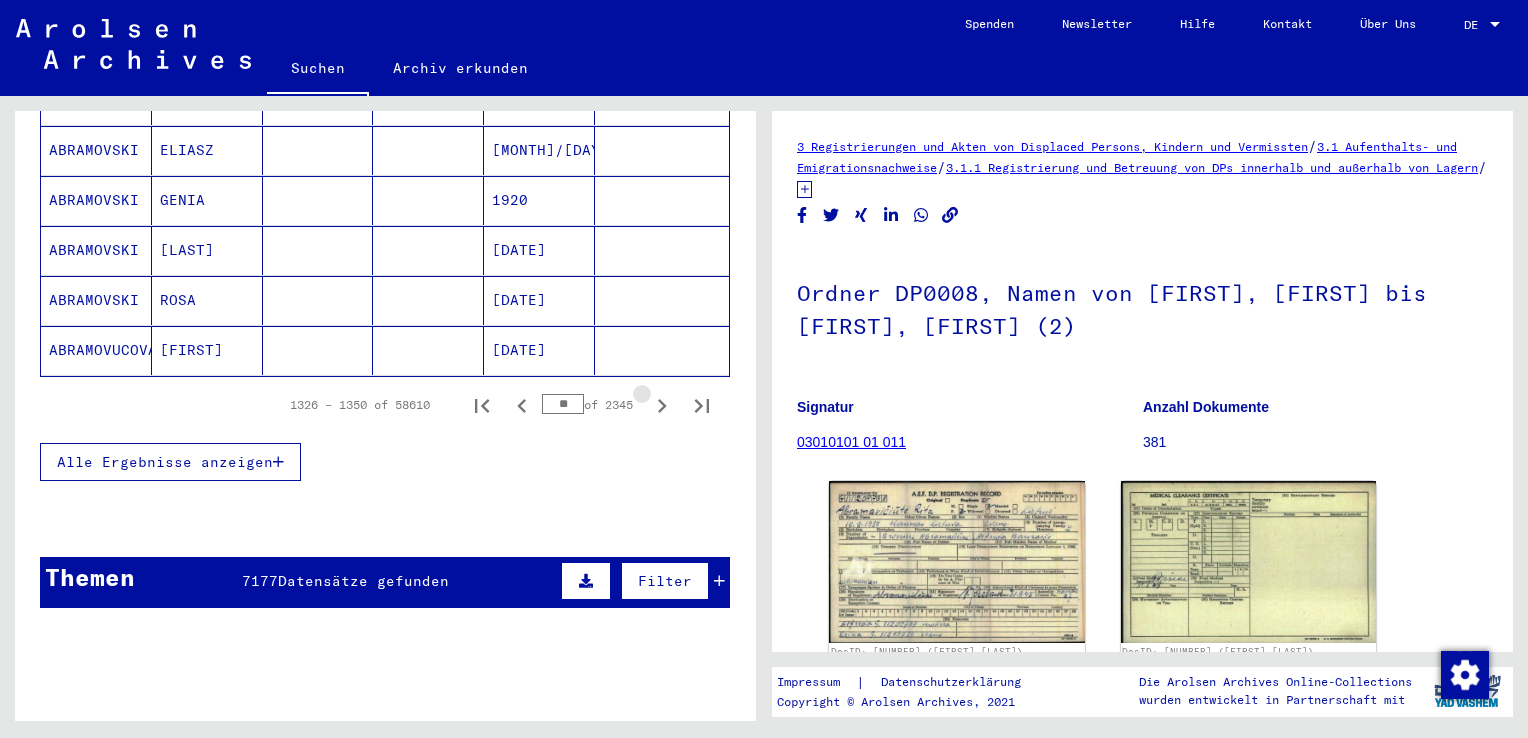 click 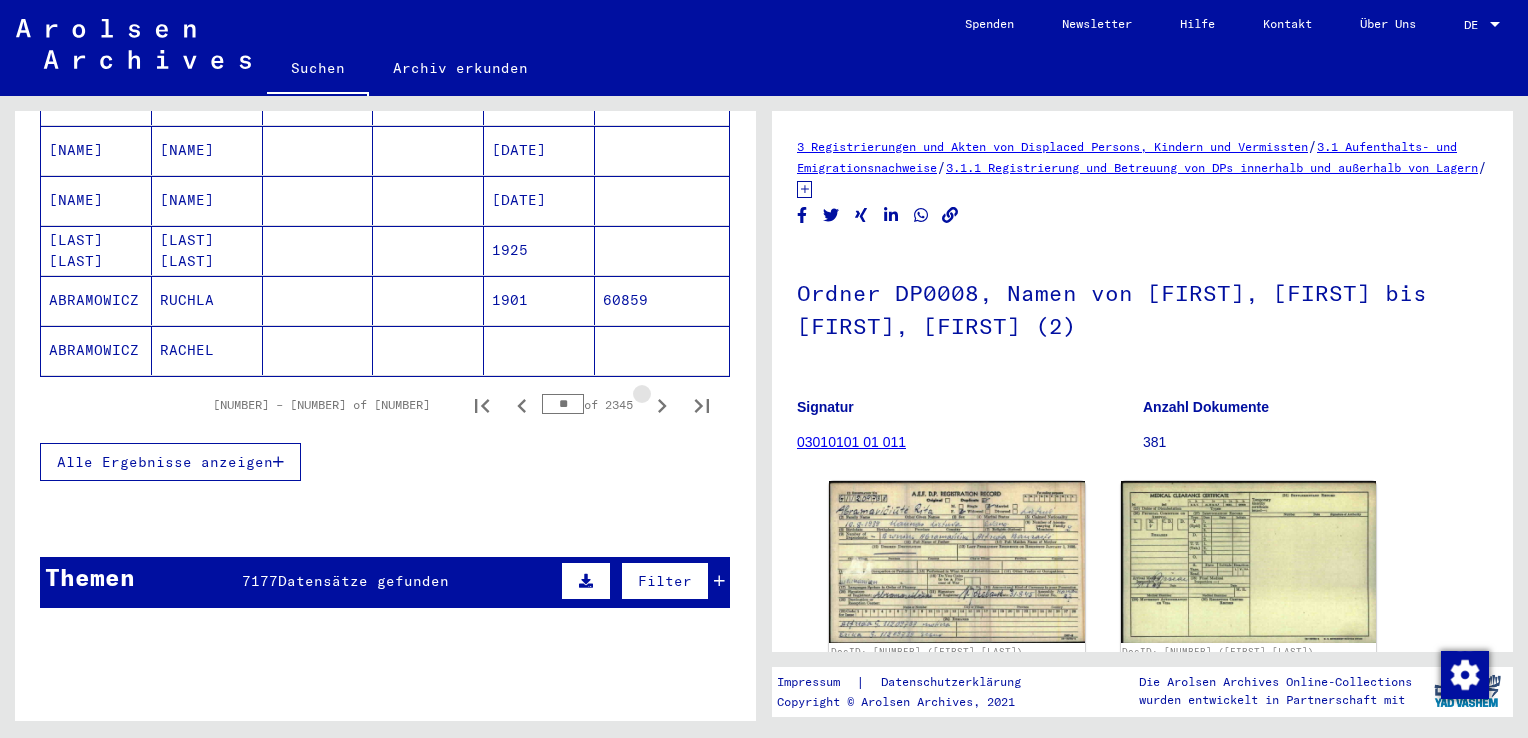 click 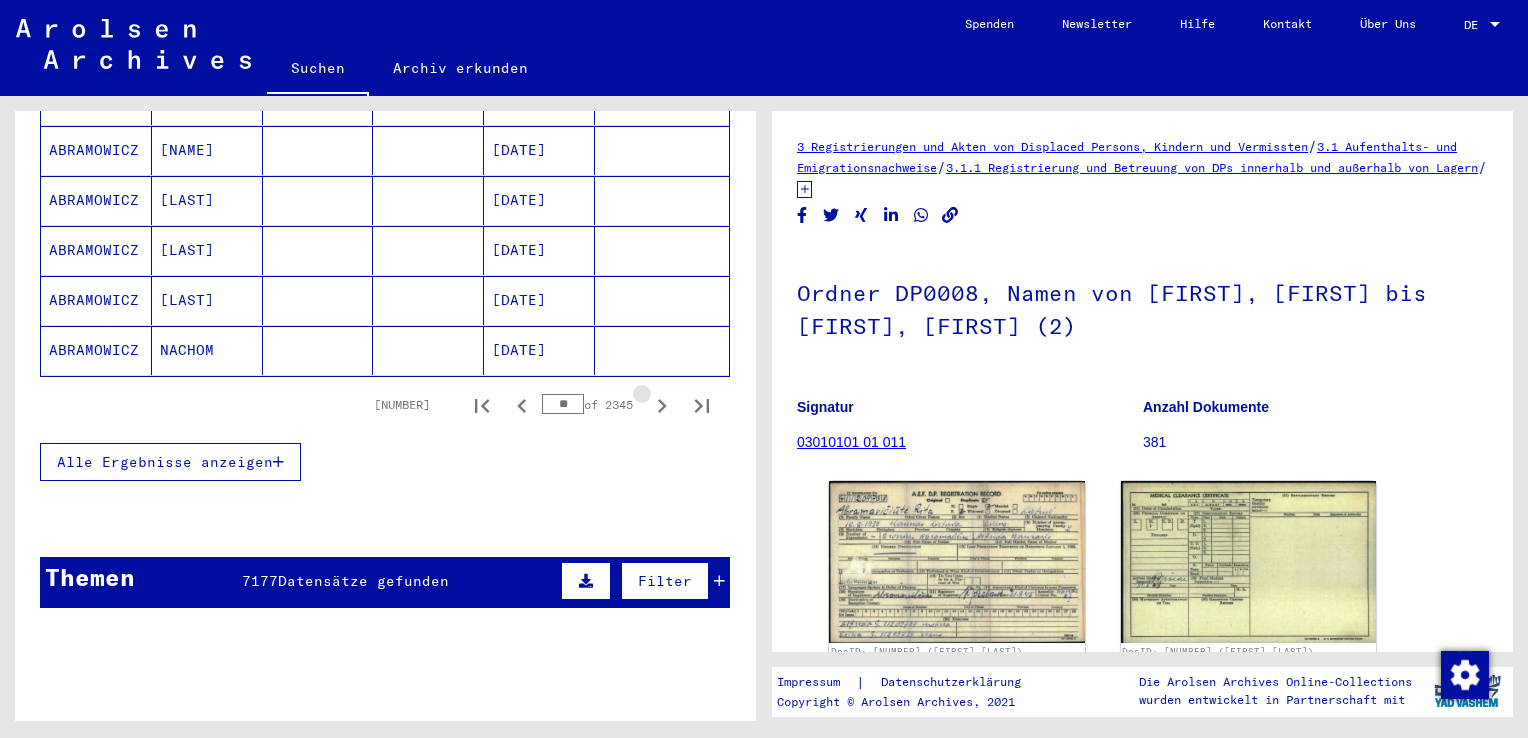 click 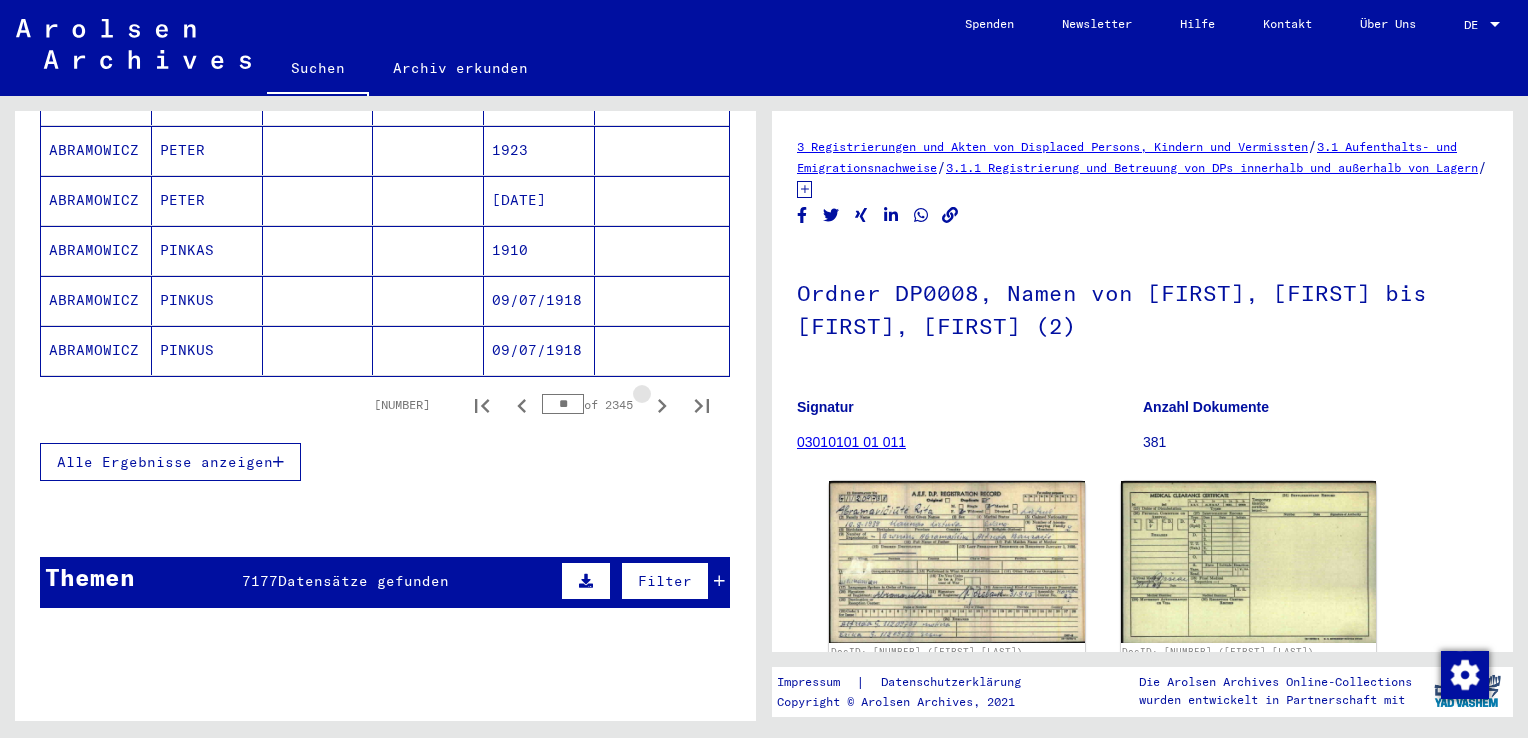 click 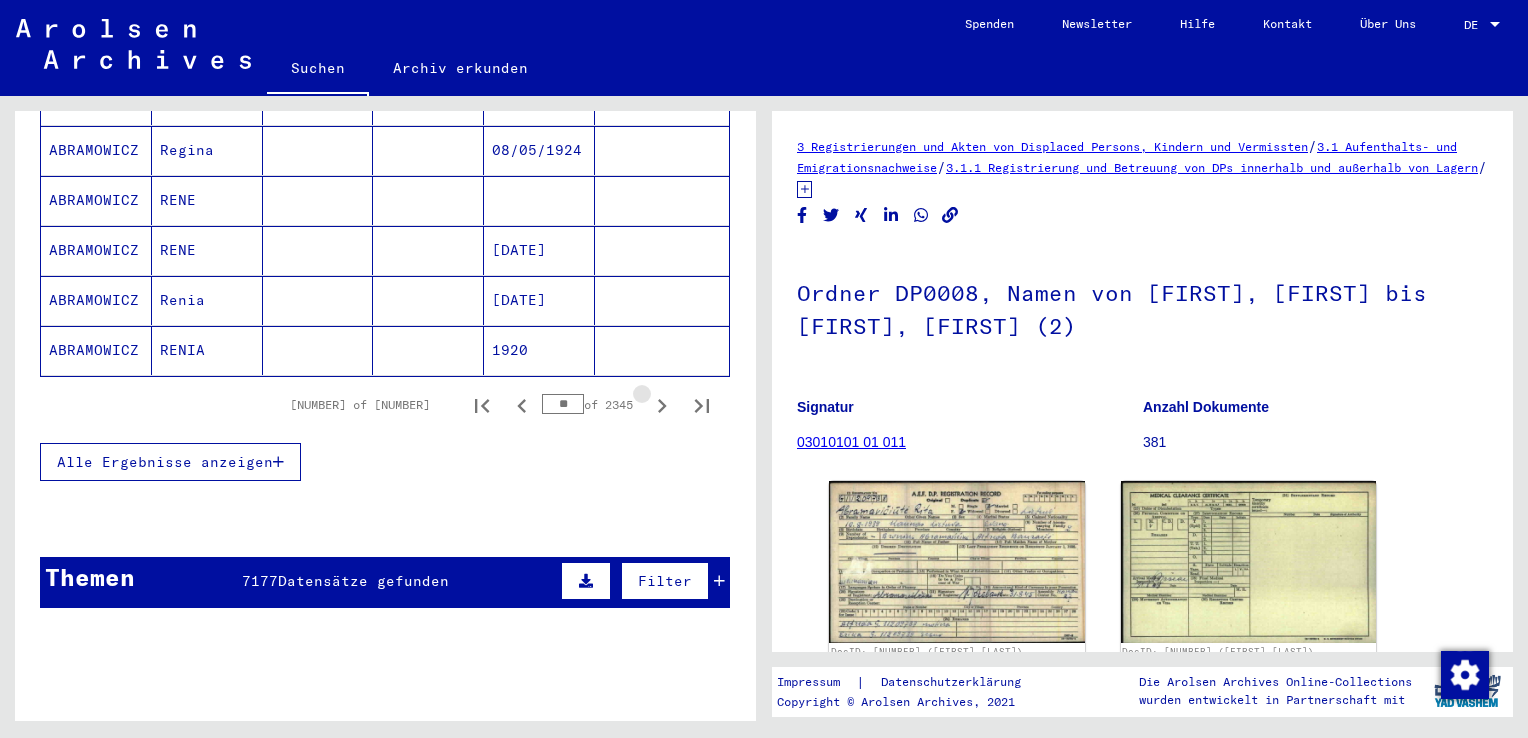click 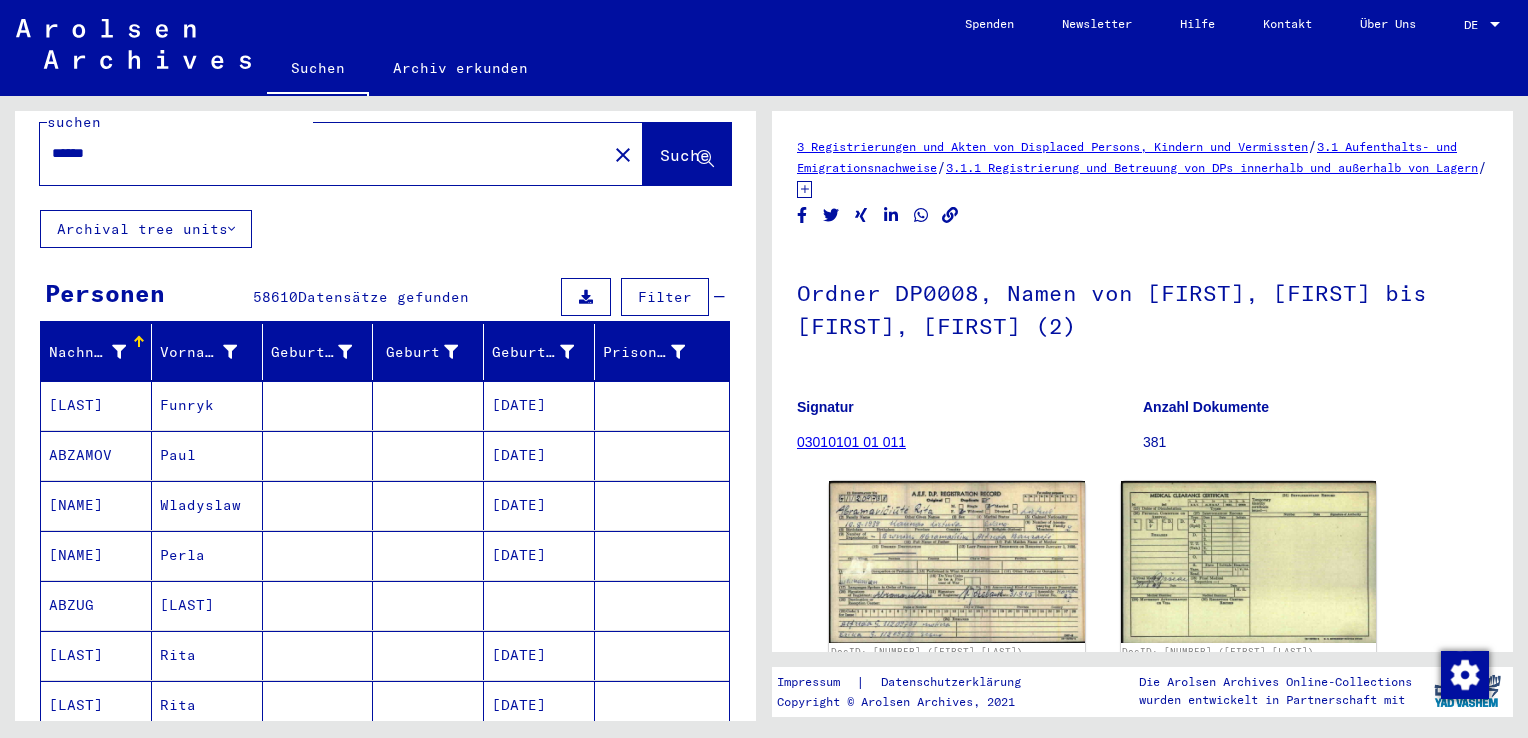 scroll, scrollTop: 0, scrollLeft: 0, axis: both 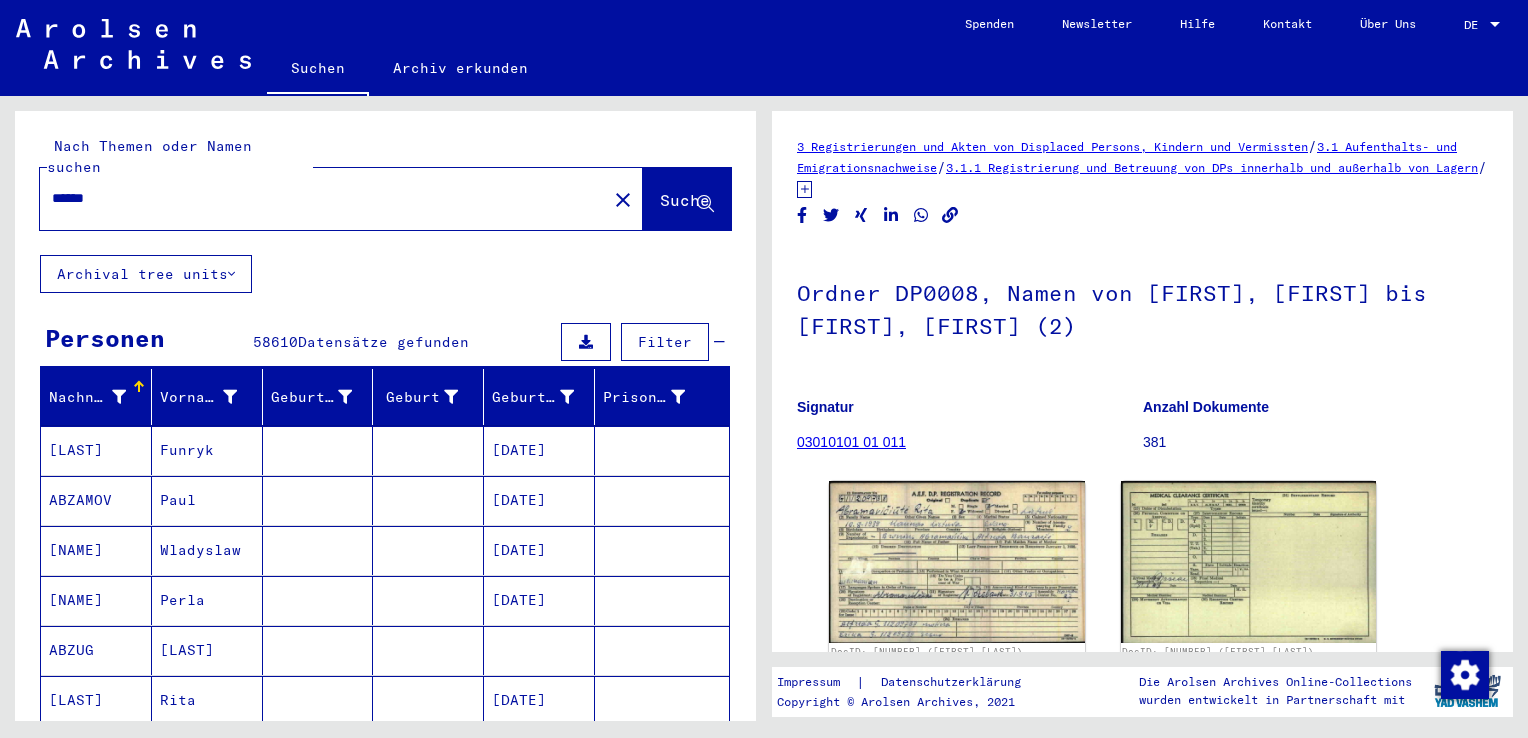 click on "******" at bounding box center (323, 198) 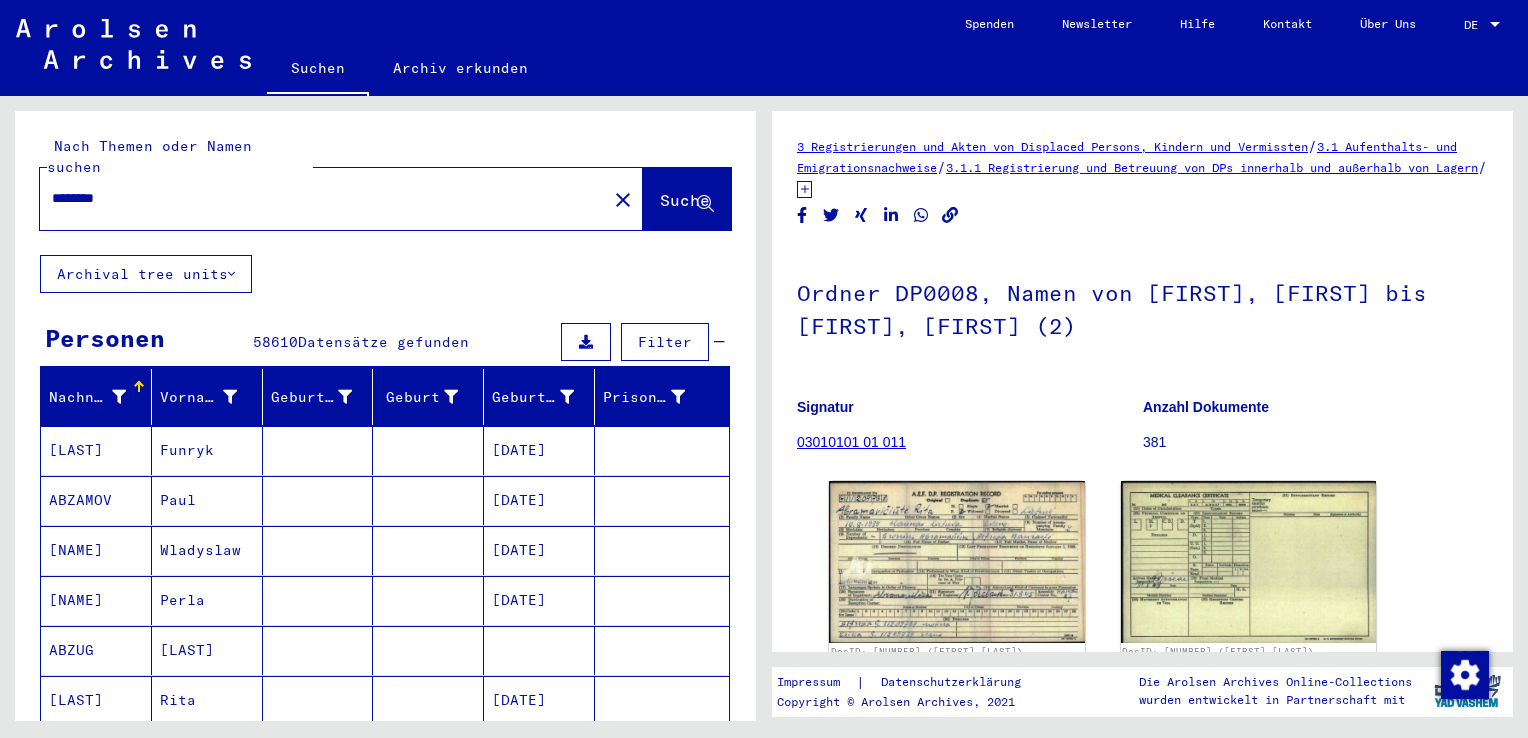 type on "********" 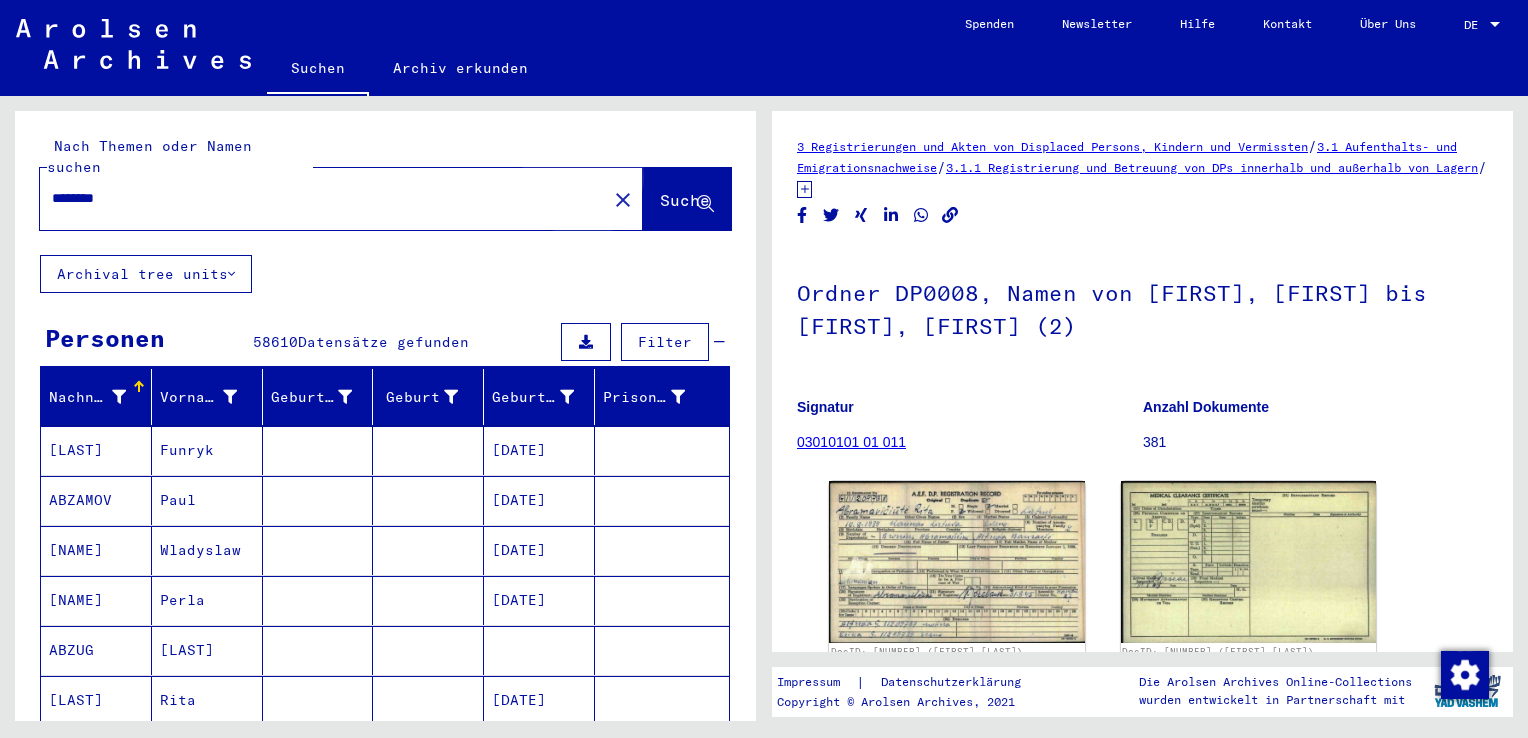 click on "Suche" 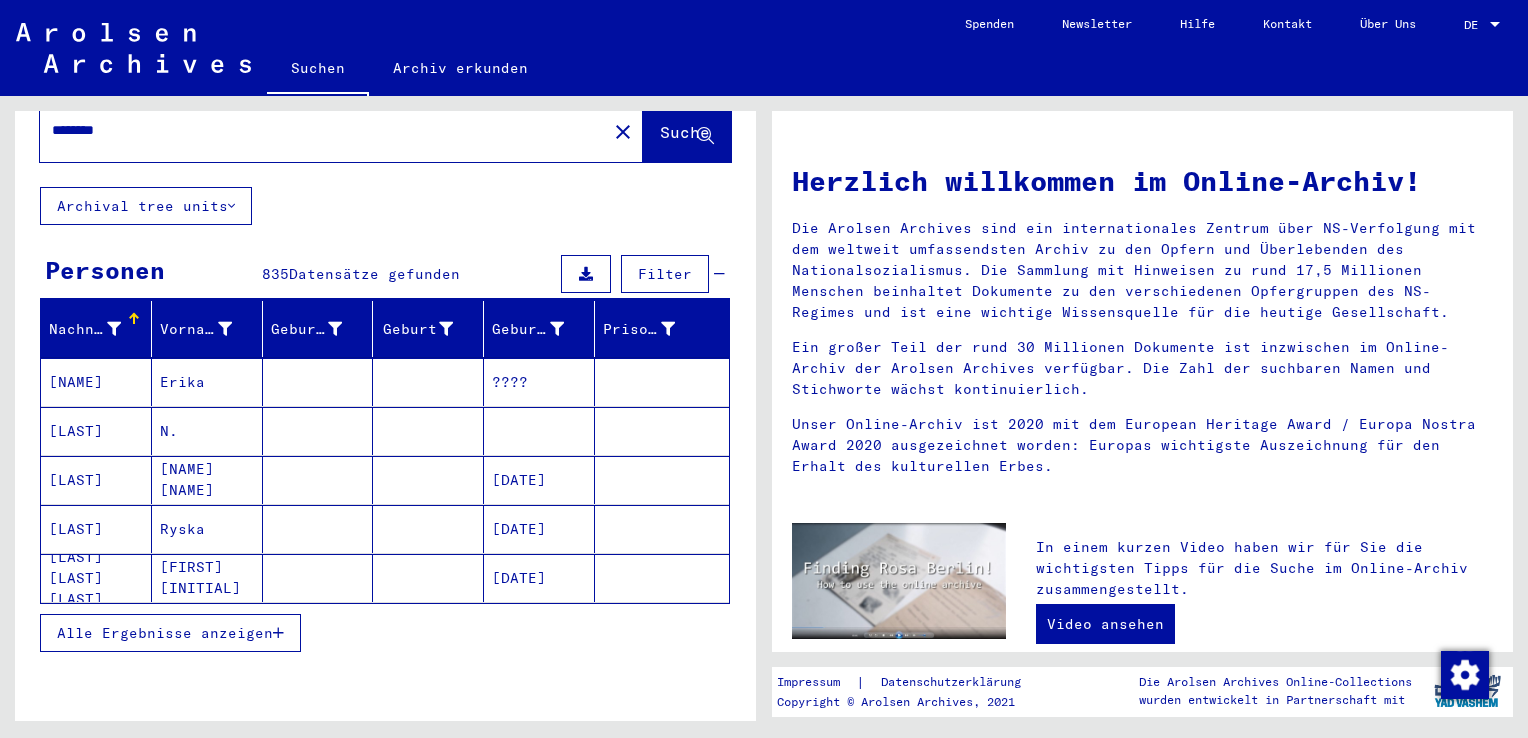 scroll, scrollTop: 100, scrollLeft: 0, axis: vertical 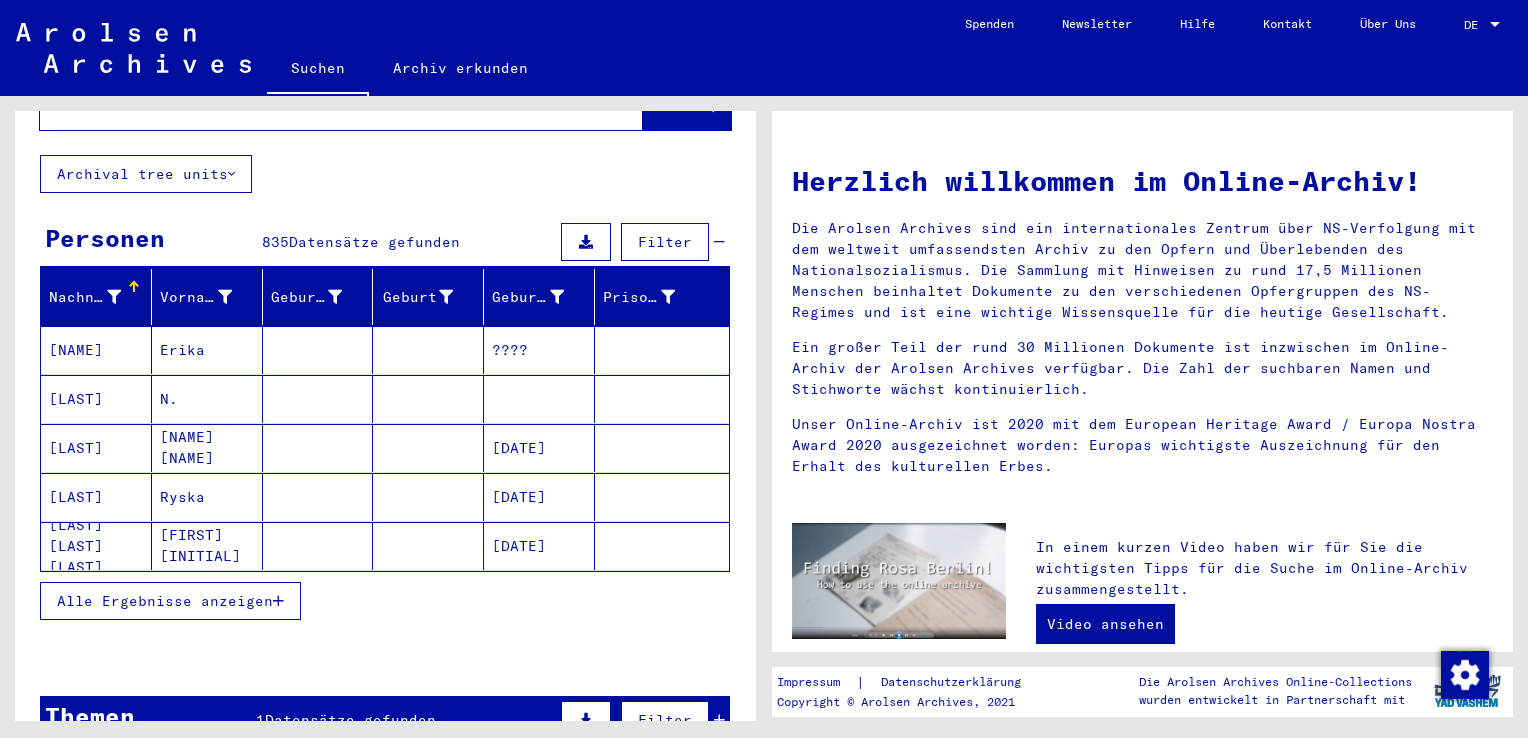 click on "Alle Ergebnisse anzeigen" at bounding box center [170, 601] 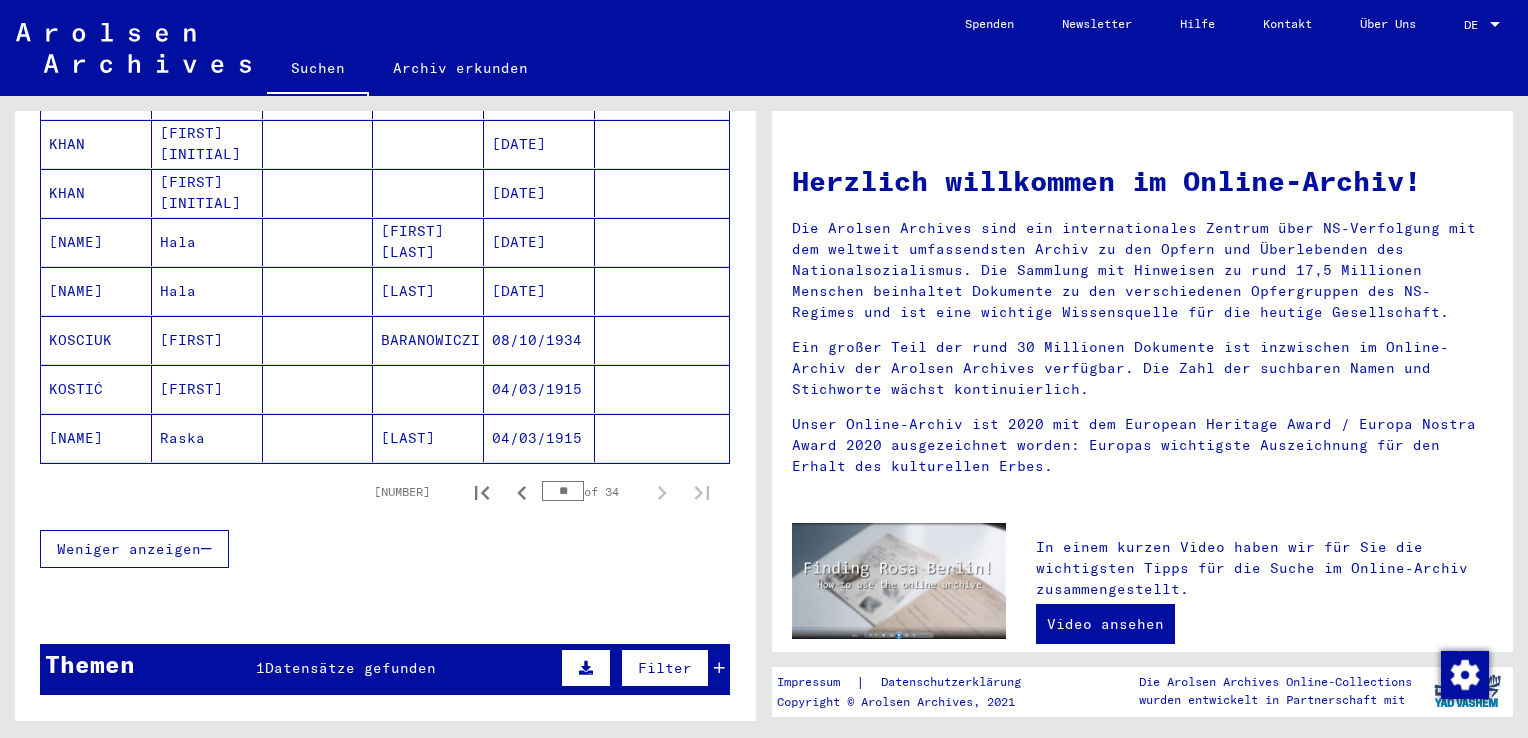 scroll, scrollTop: 1200, scrollLeft: 0, axis: vertical 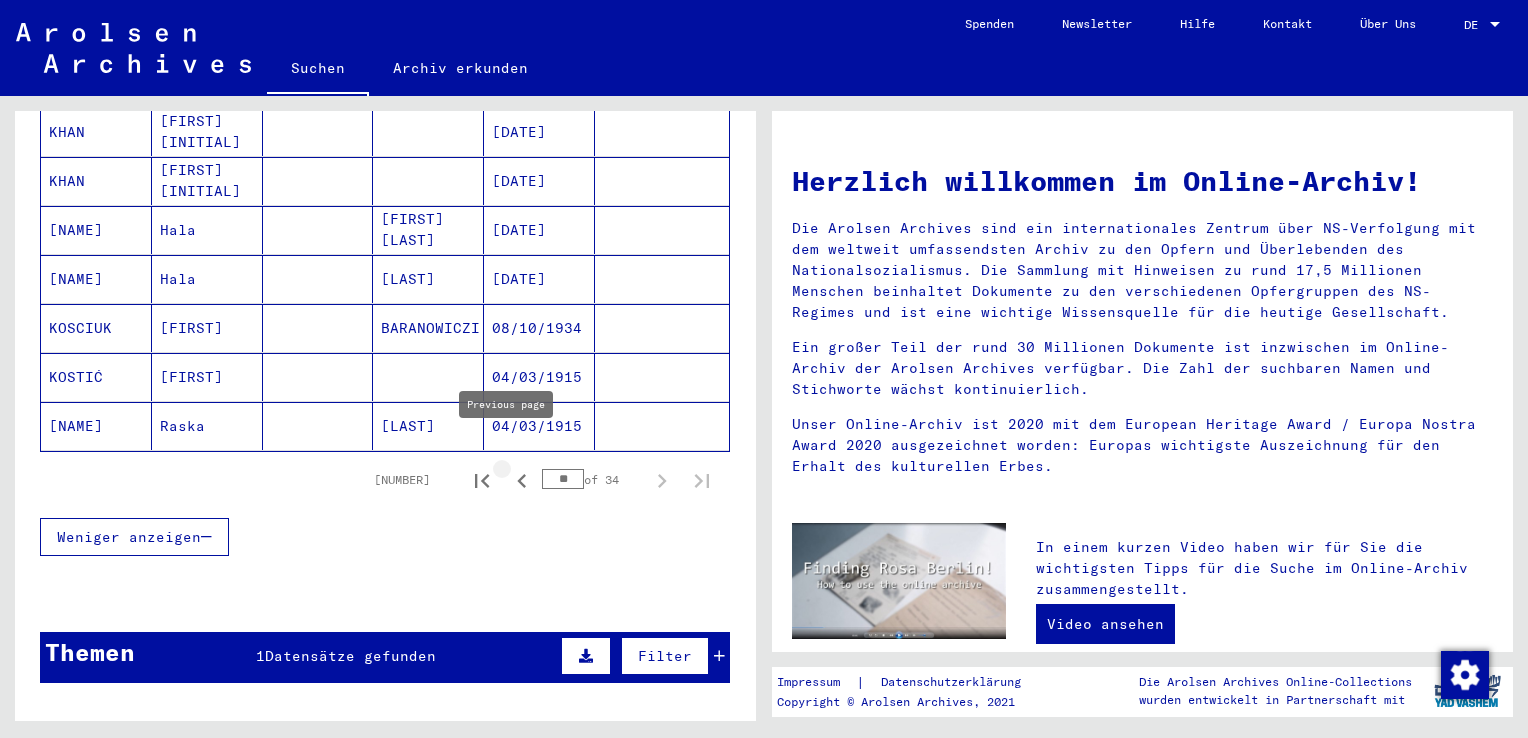 click 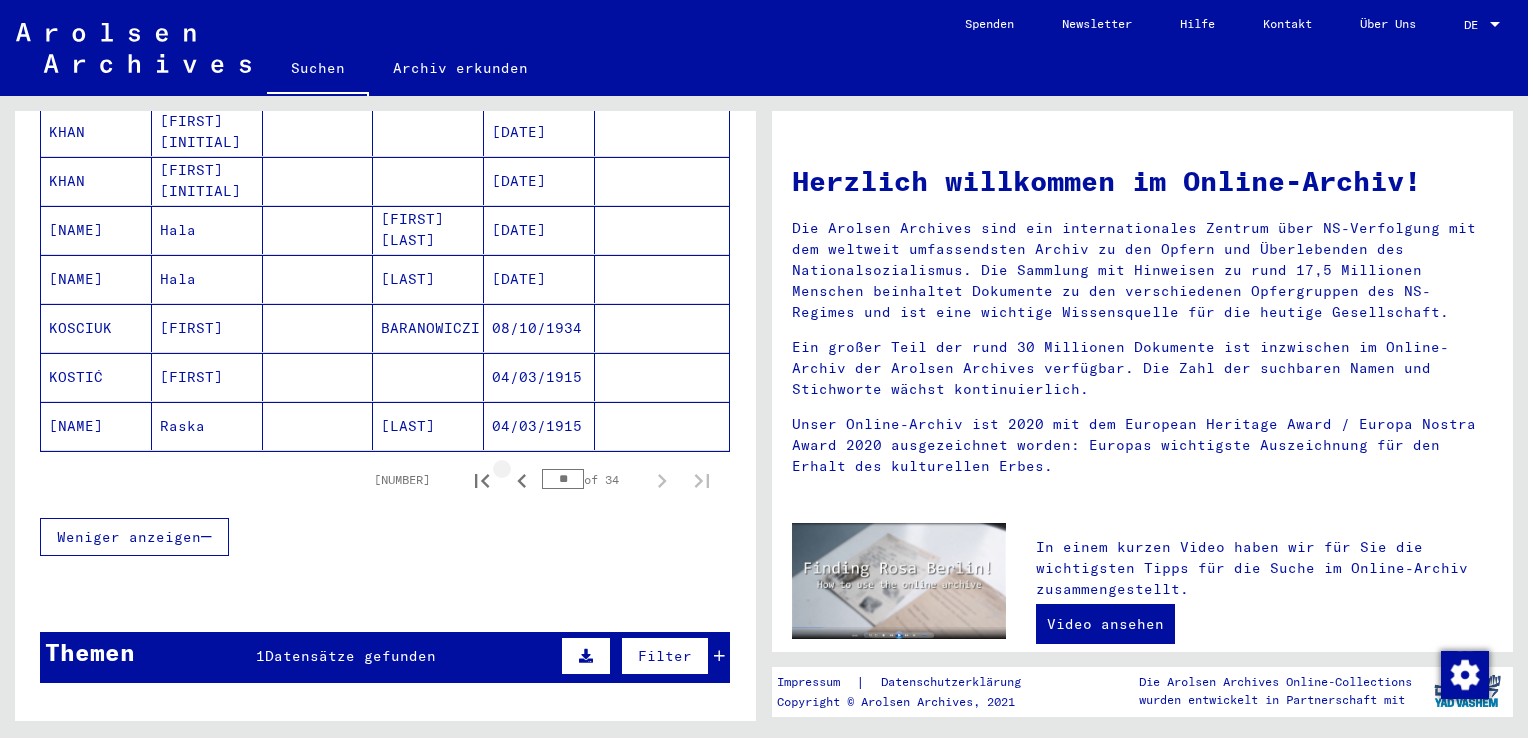 scroll, scrollTop: 24, scrollLeft: 0, axis: vertical 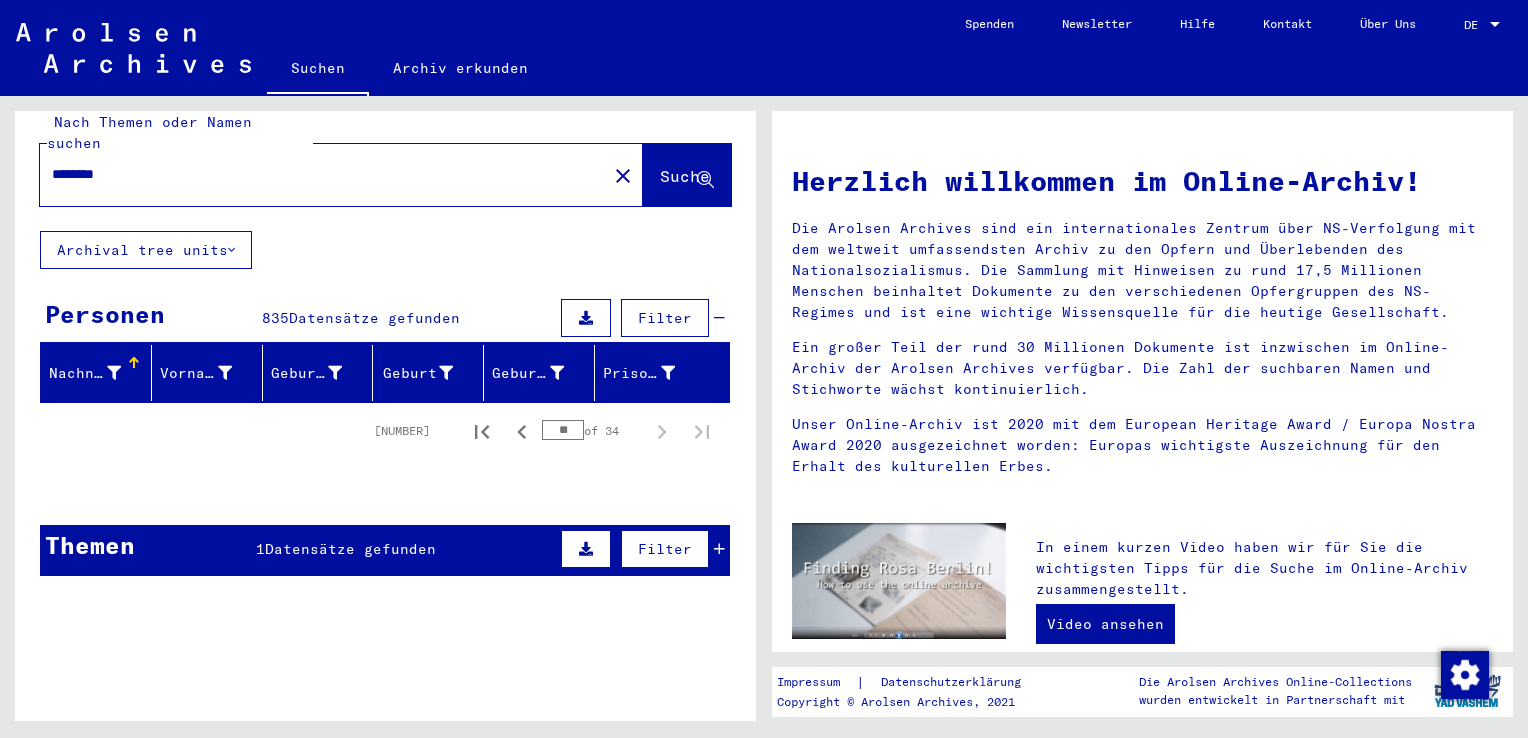 click on "Datensätze gefunden" at bounding box center (374, 318) 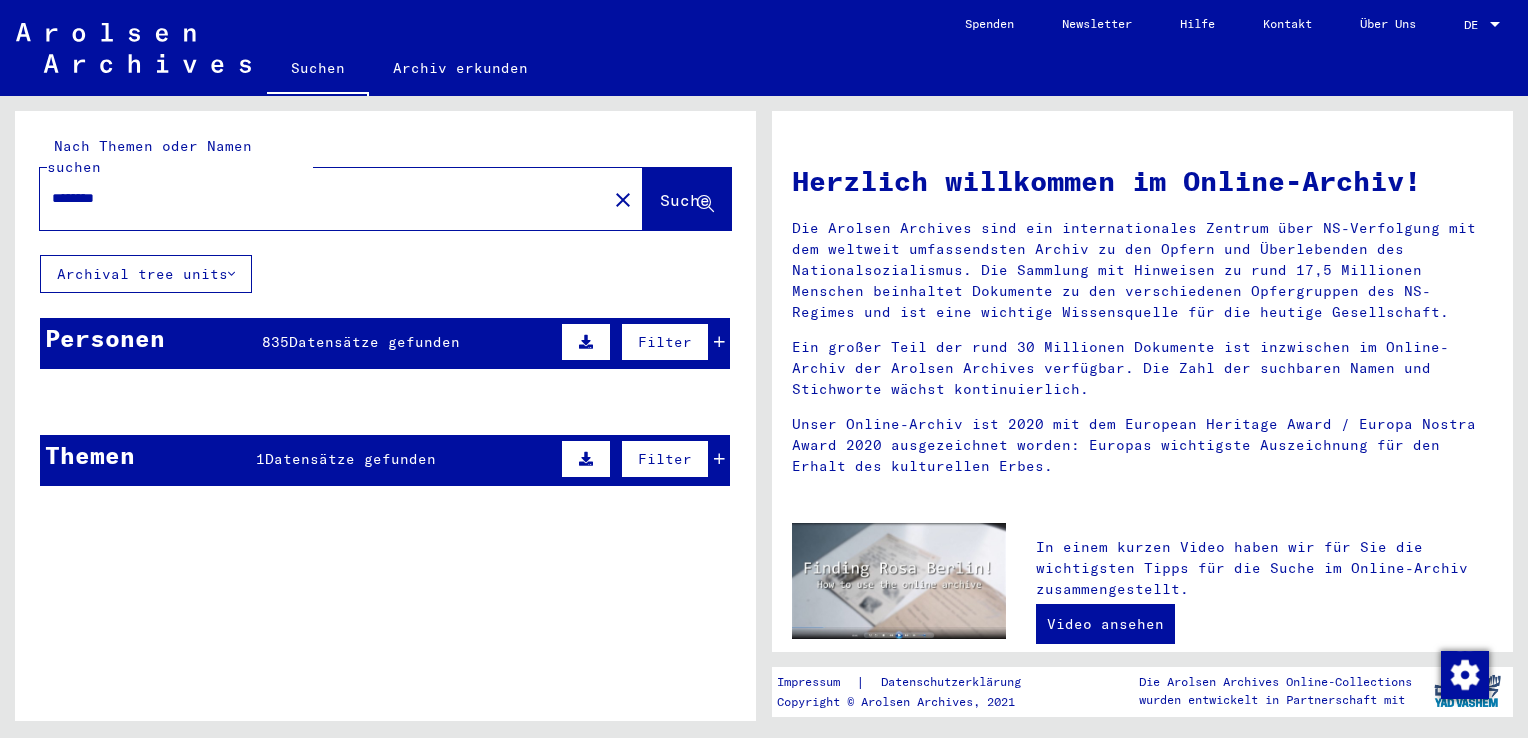 click on "Datensätze gefunden" at bounding box center (374, 342) 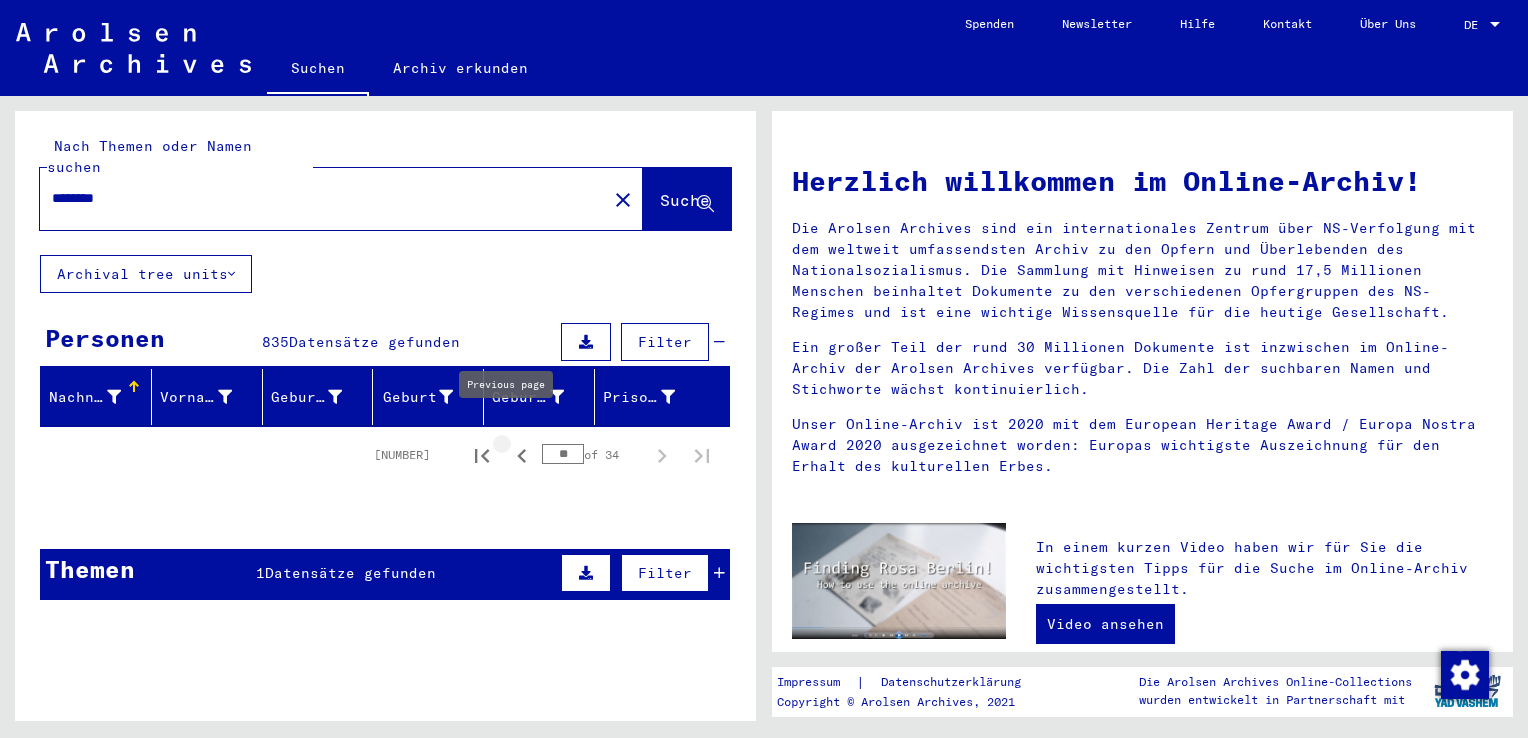 click 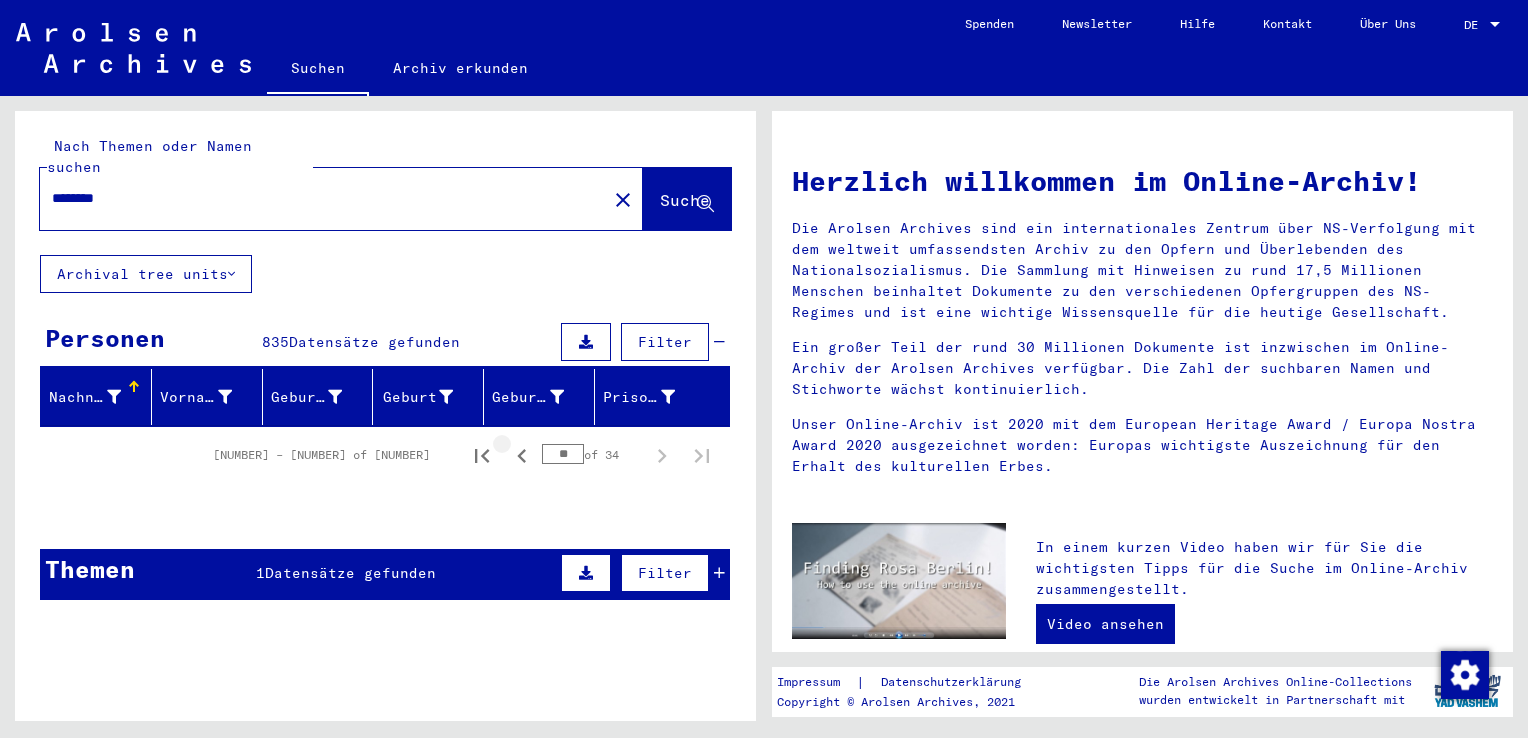 click 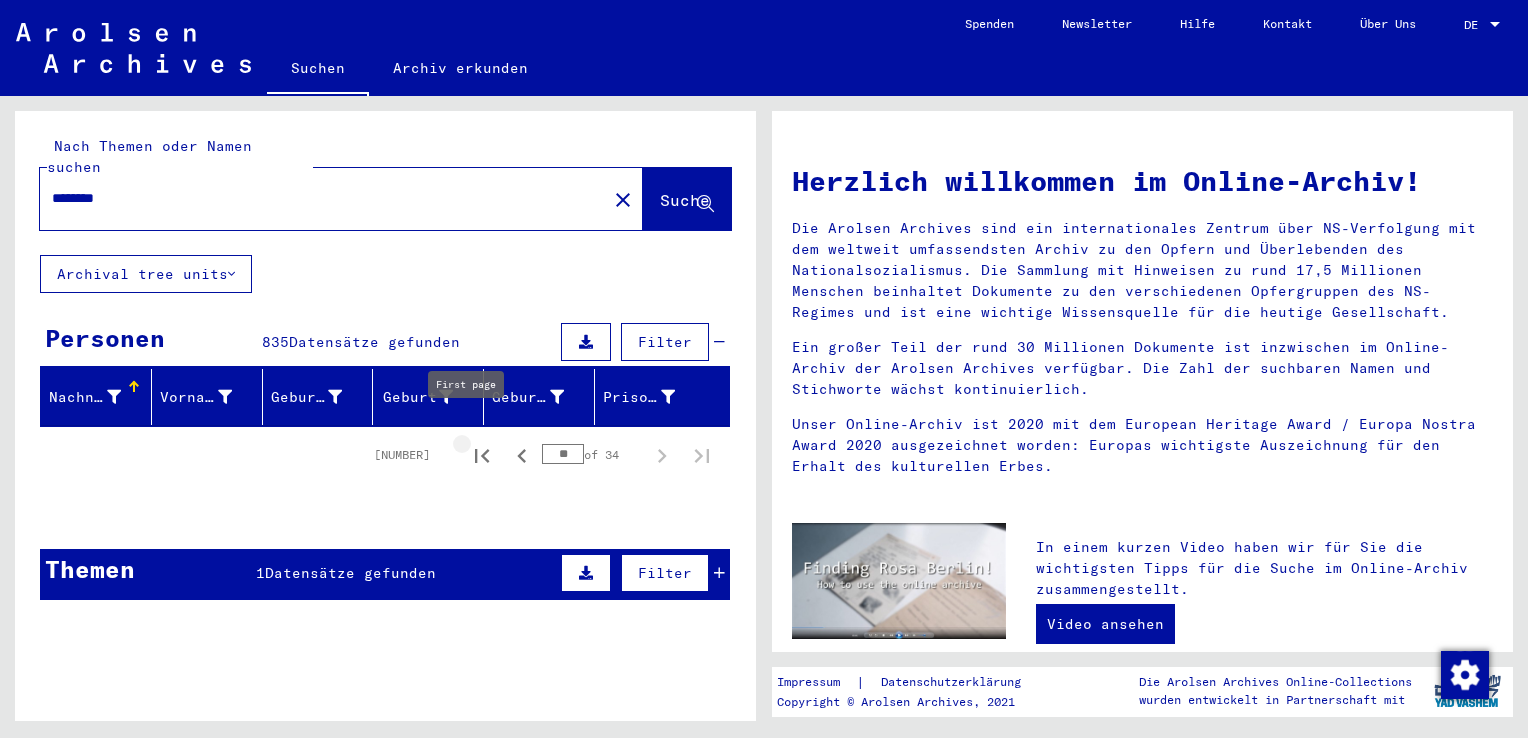 click 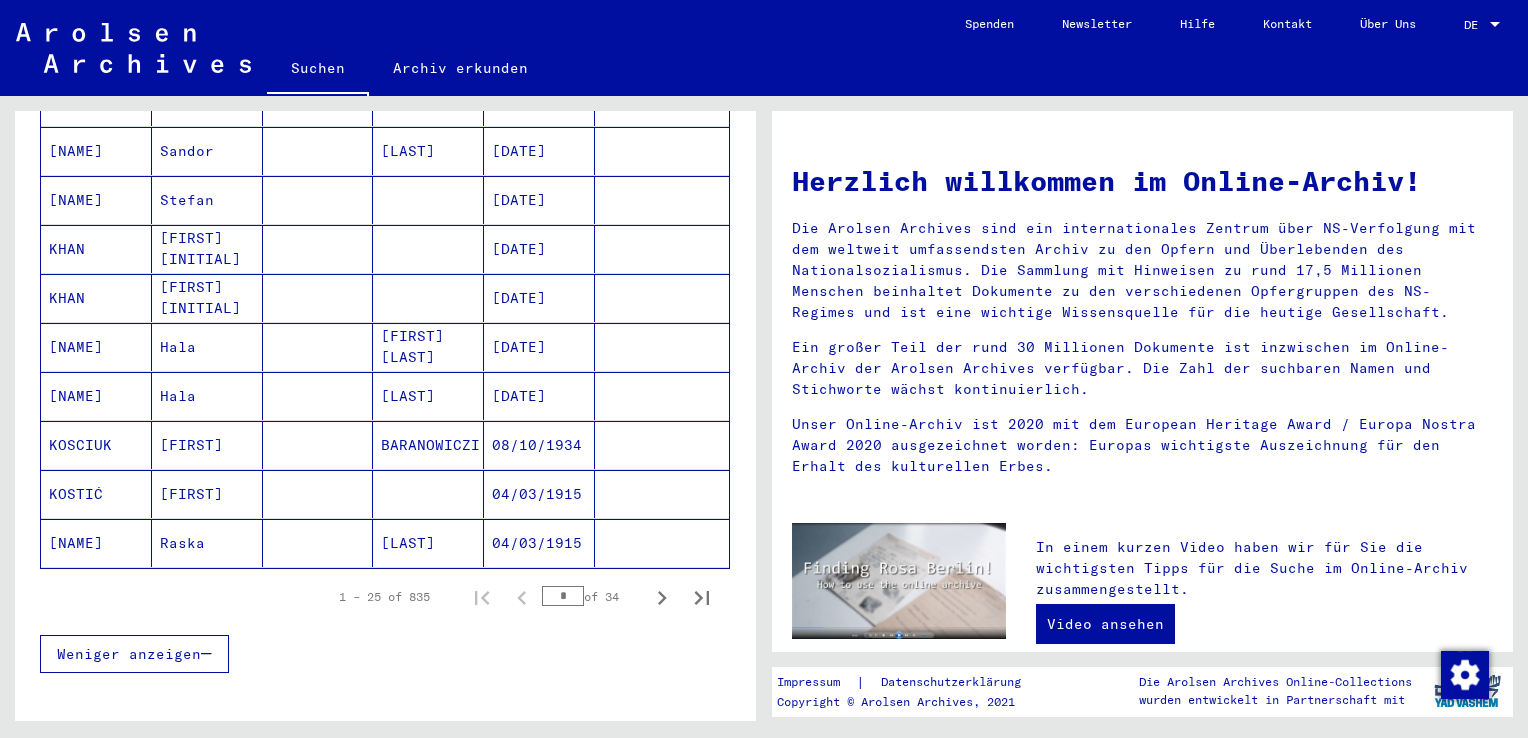 scroll, scrollTop: 1100, scrollLeft: 0, axis: vertical 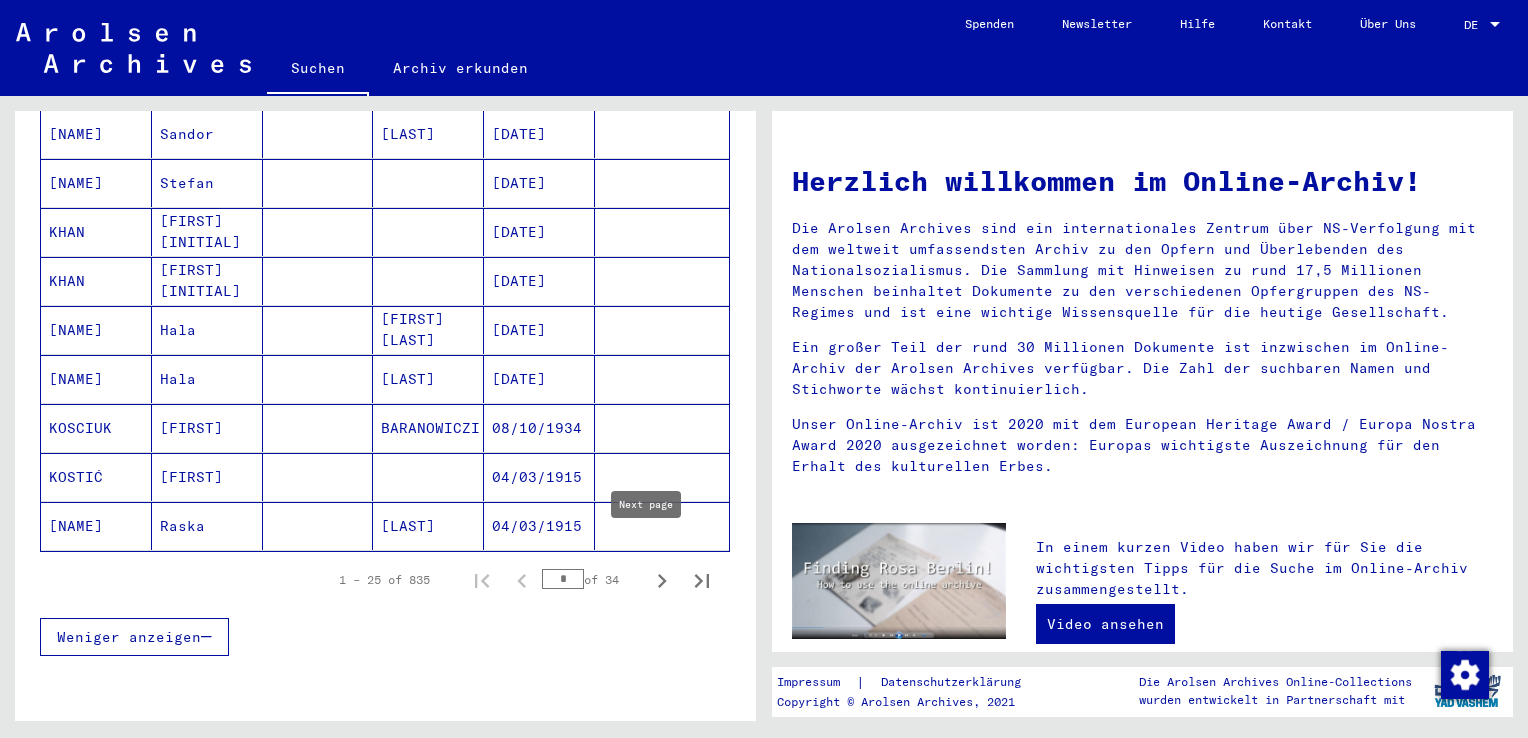 click 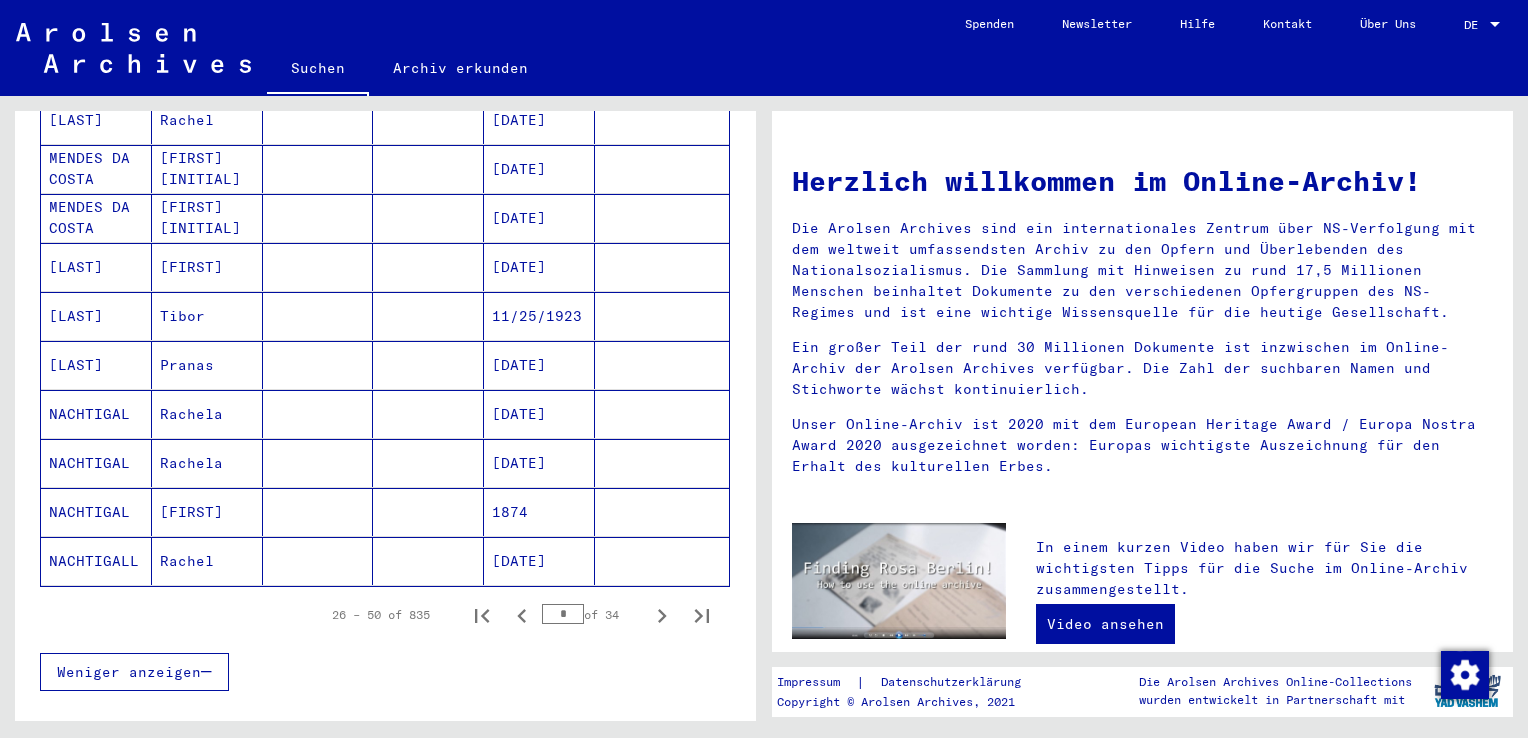 scroll, scrollTop: 1100, scrollLeft: 0, axis: vertical 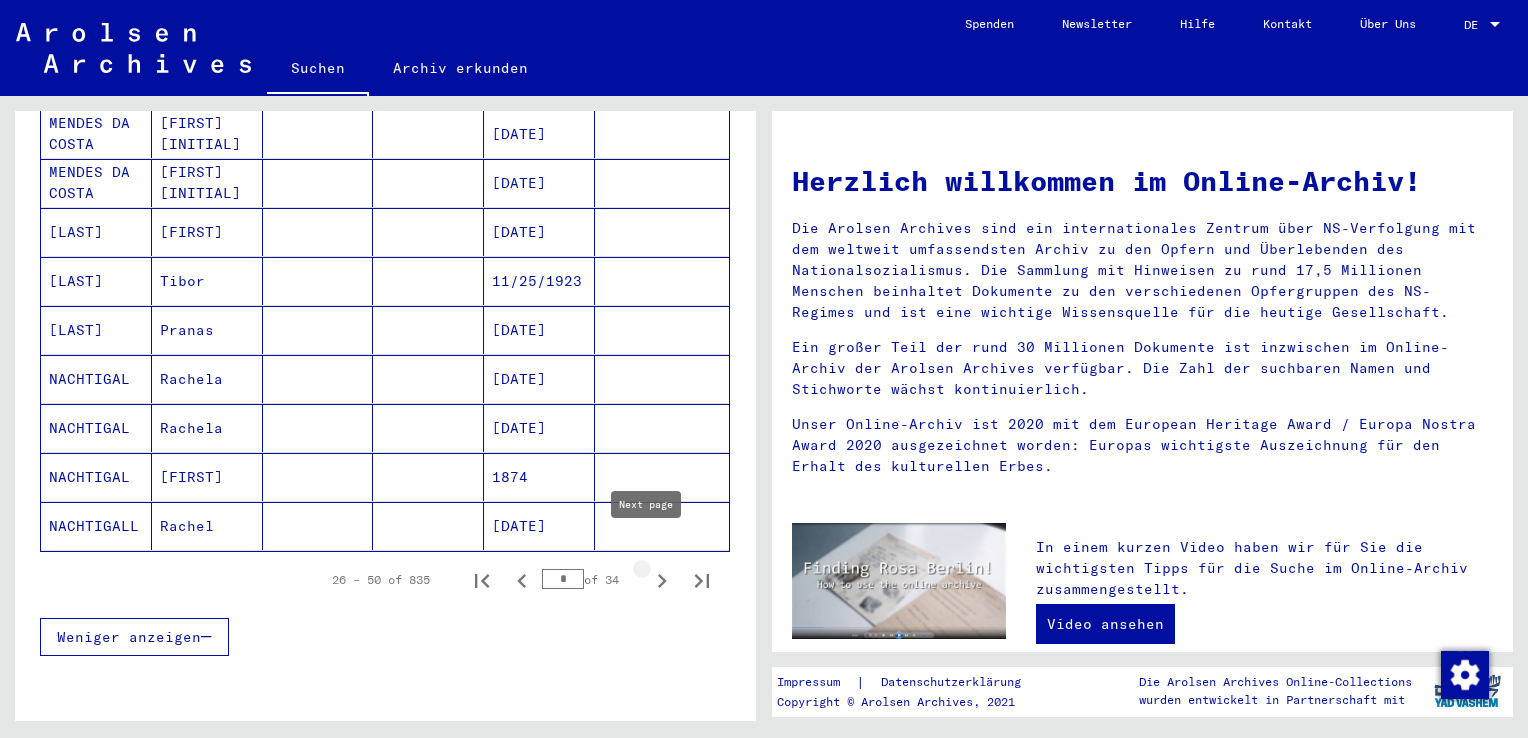 click 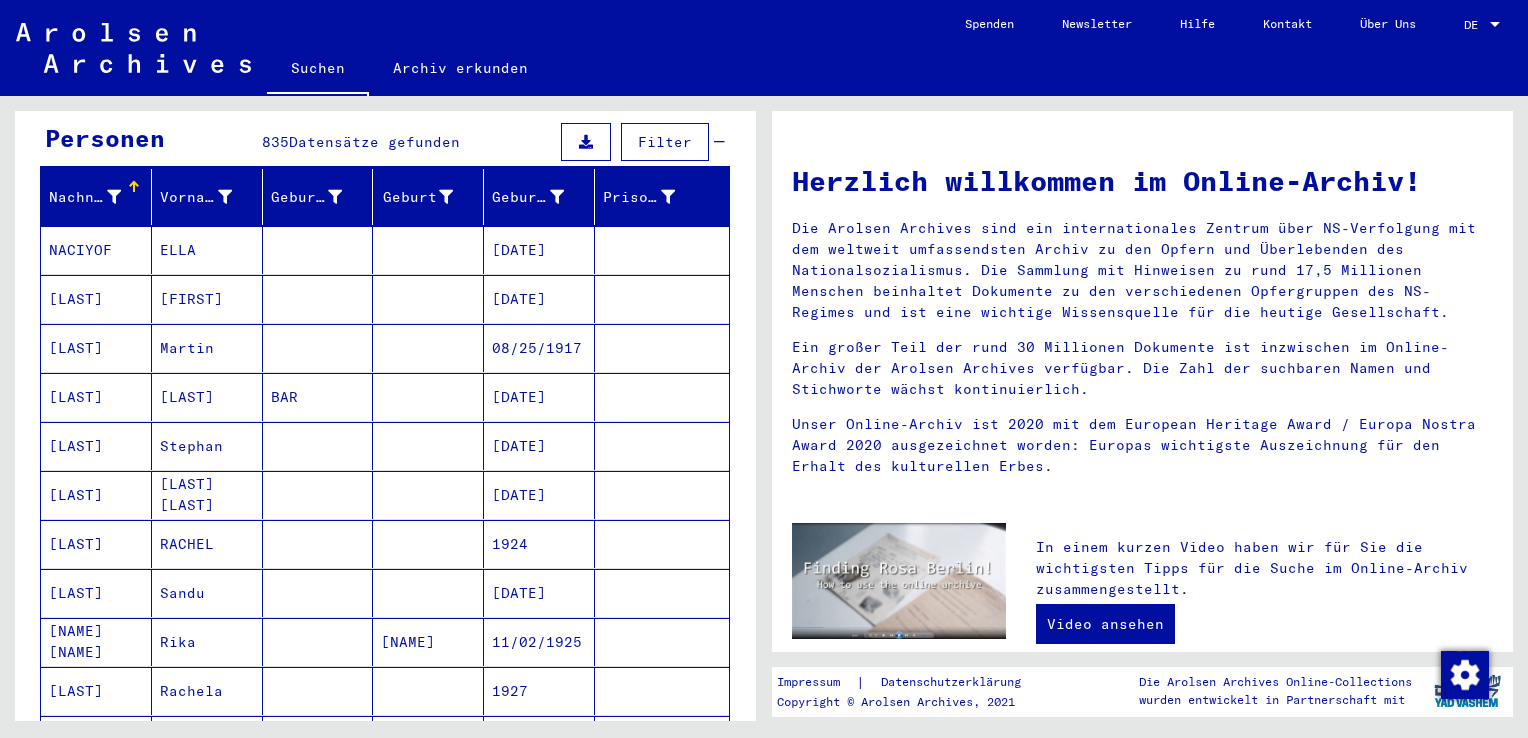 scroll, scrollTop: 300, scrollLeft: 0, axis: vertical 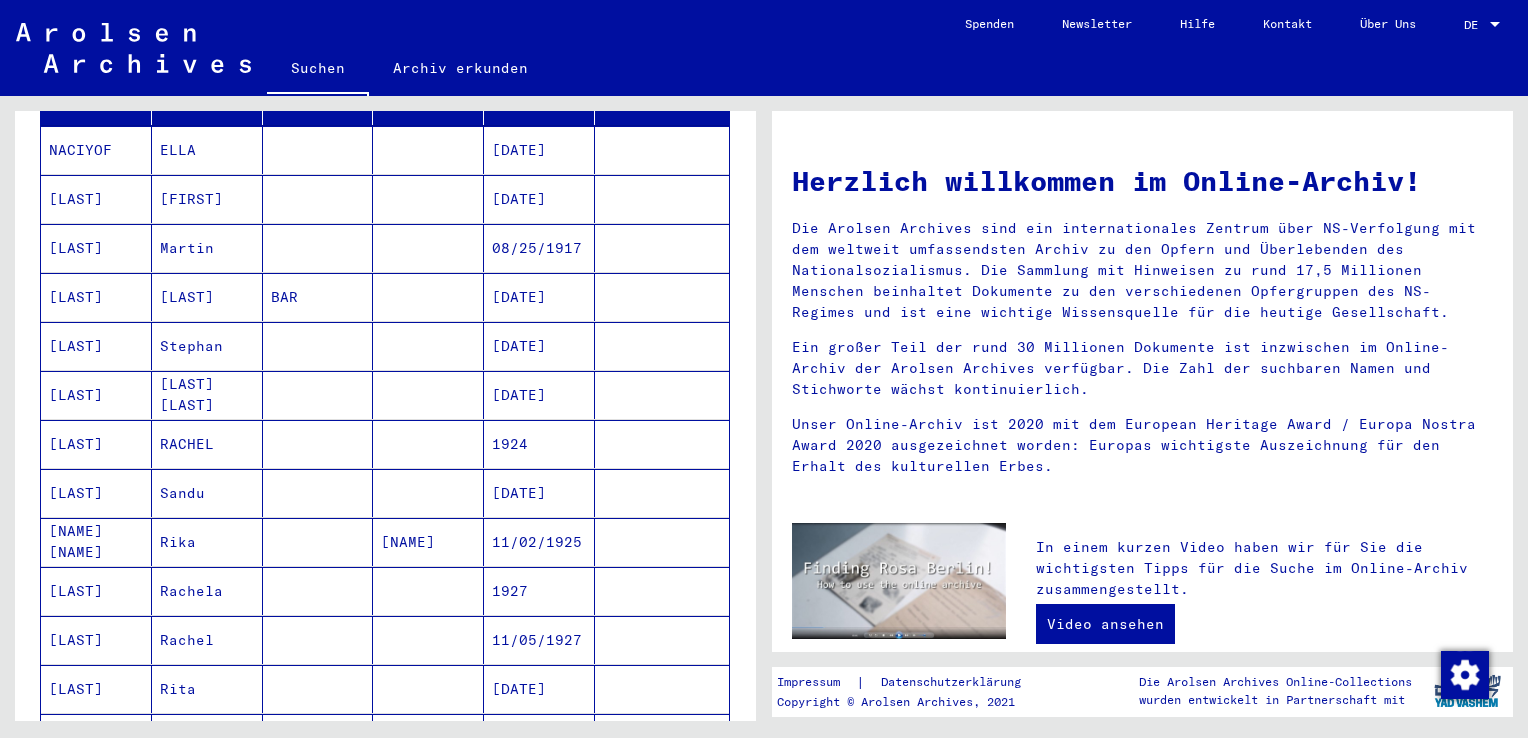 click on "RACHEL" at bounding box center [207, 493] 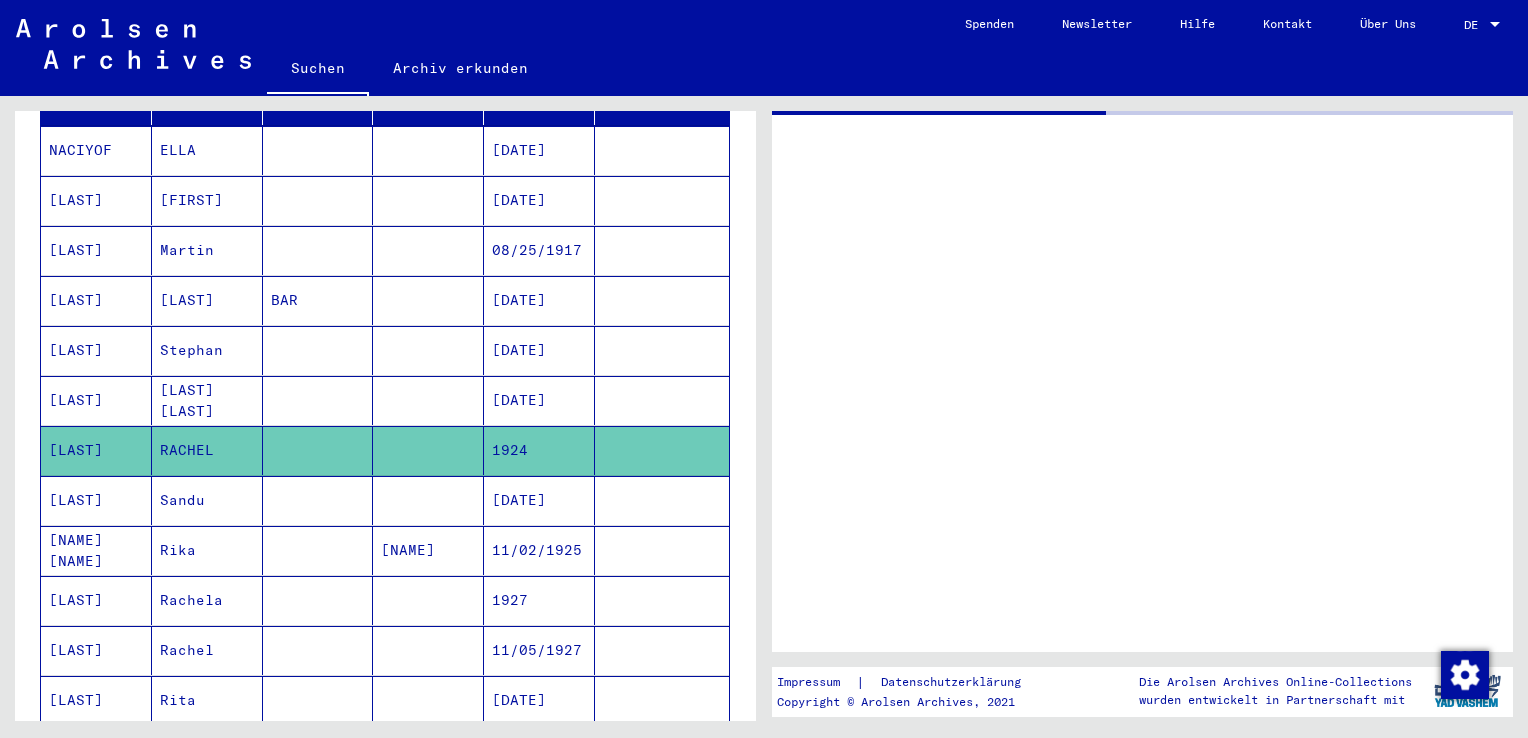 scroll, scrollTop: 300, scrollLeft: 0, axis: vertical 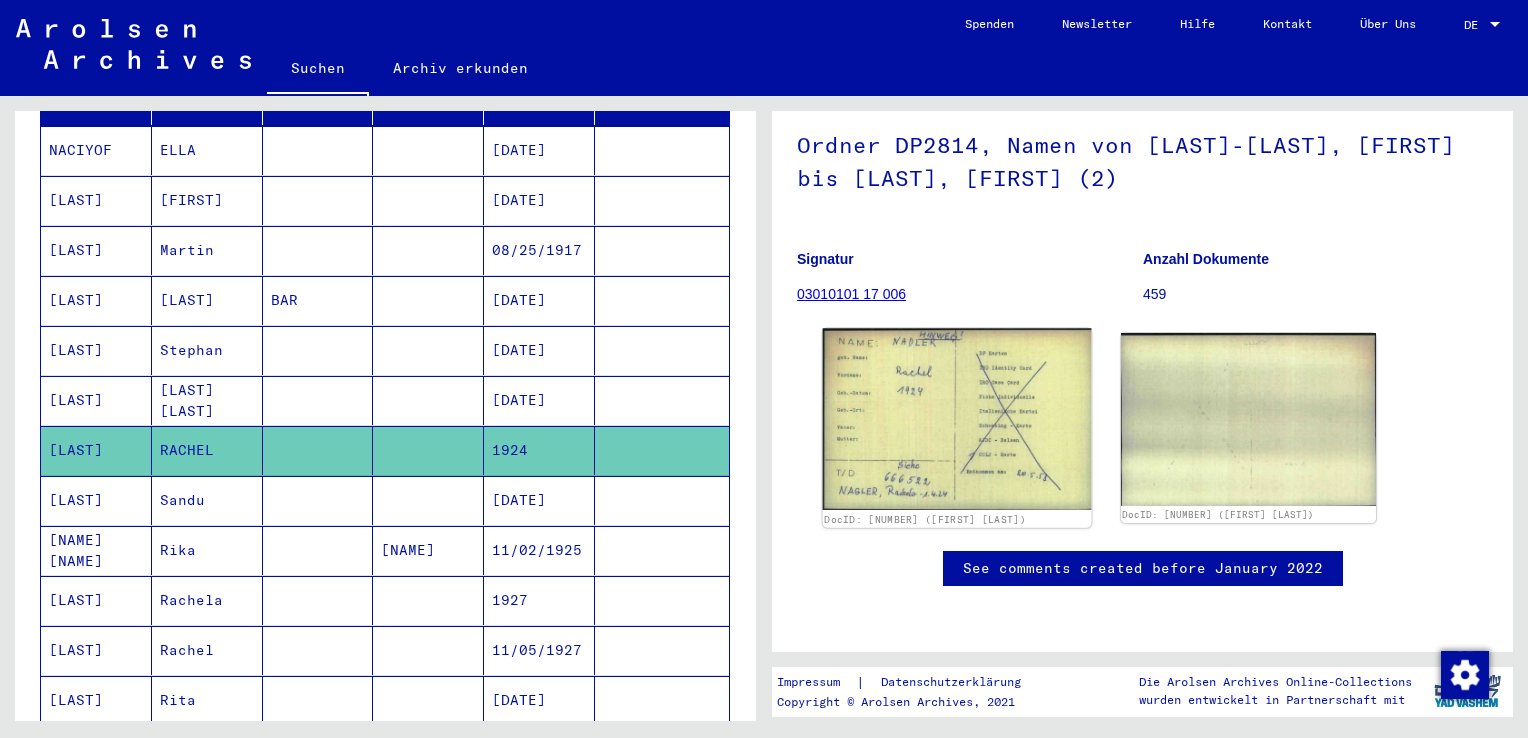 click 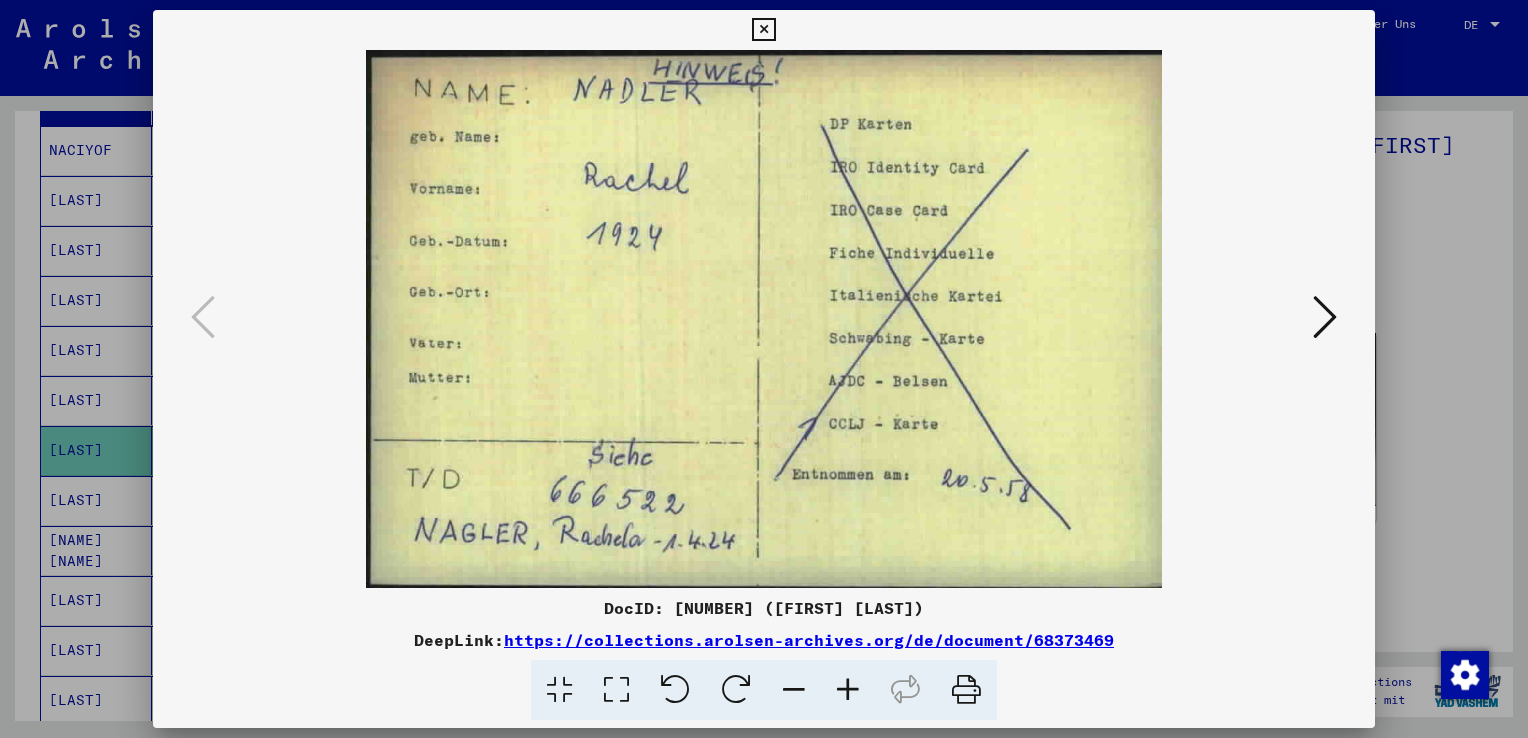 click at bounding box center (763, 30) 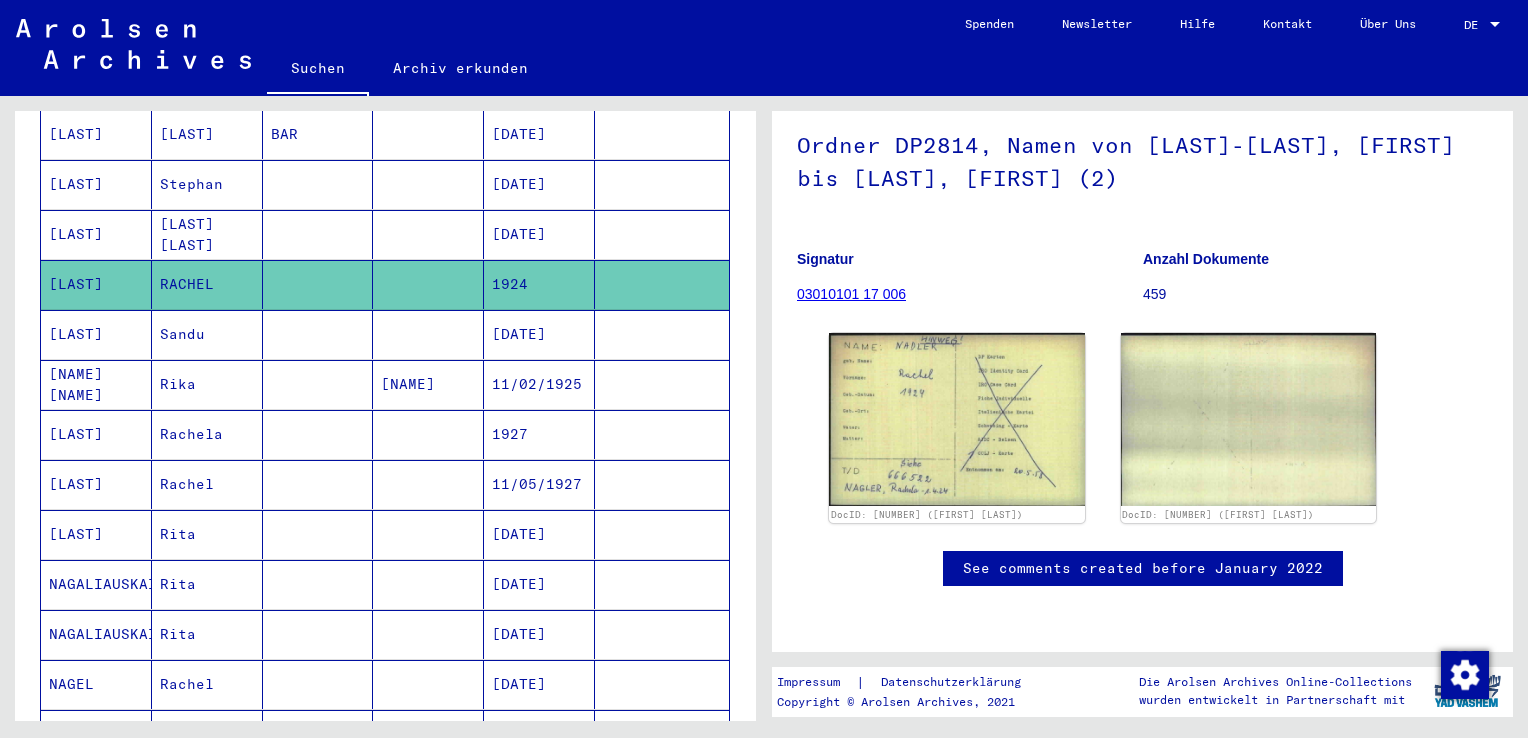 scroll, scrollTop: 500, scrollLeft: 0, axis: vertical 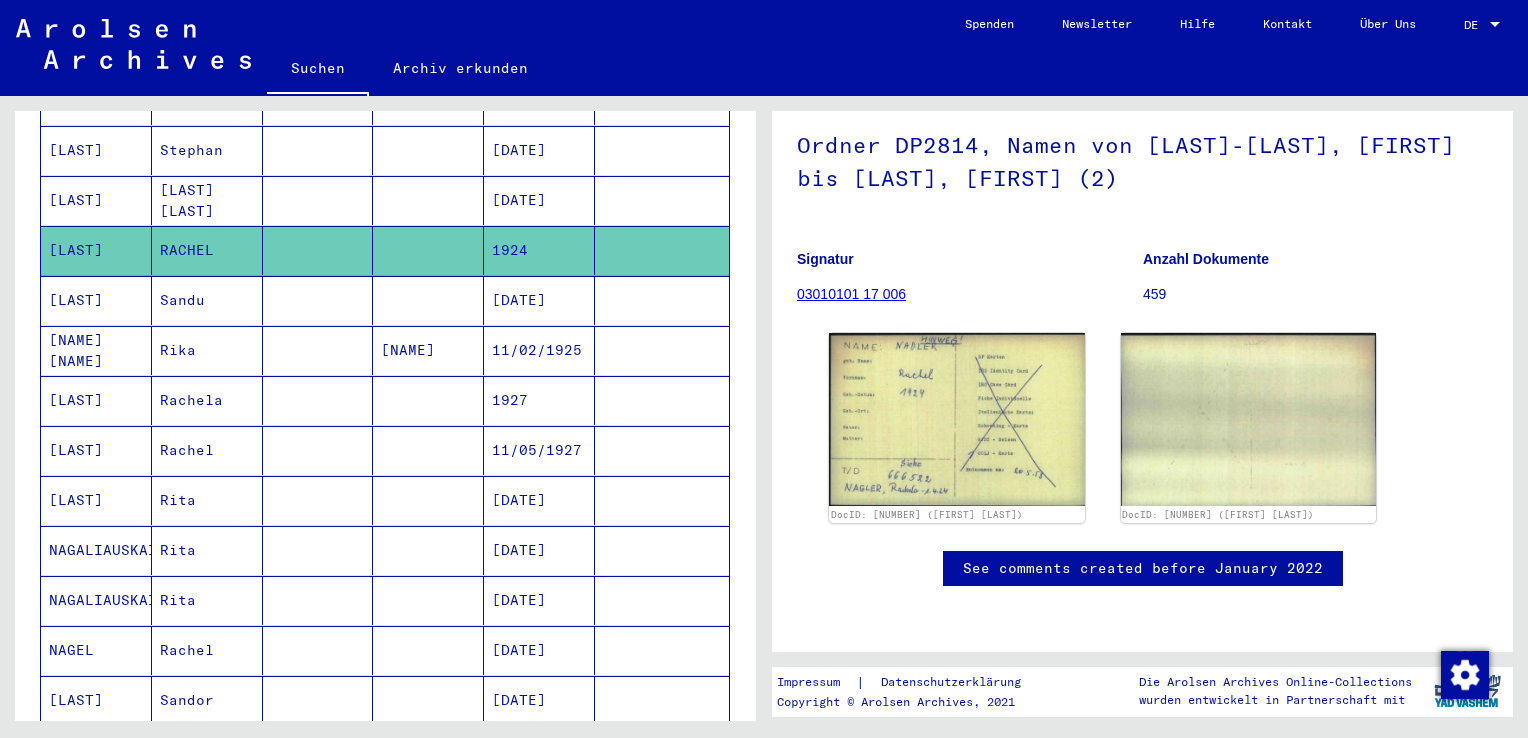 click on "Rachel" at bounding box center [207, 500] 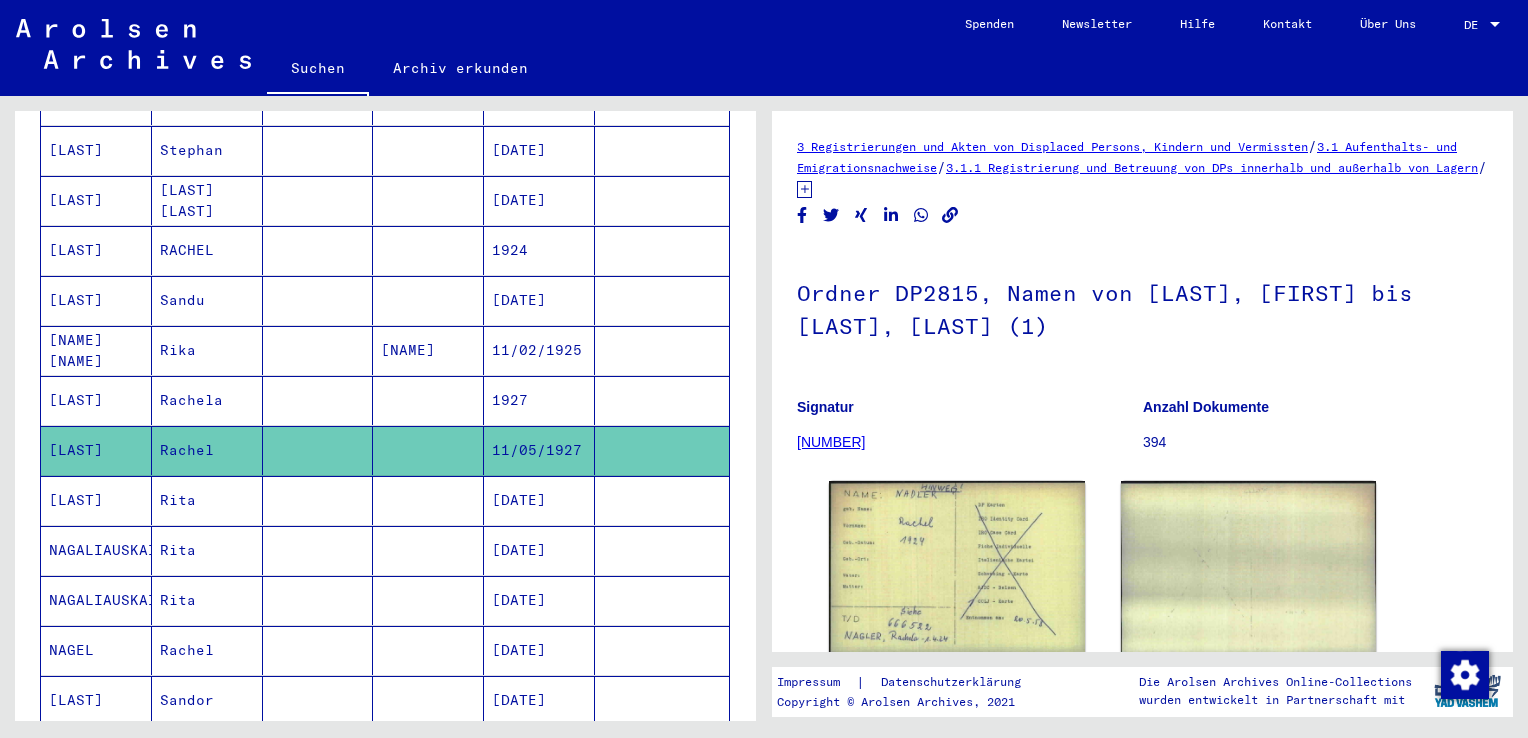 scroll, scrollTop: 0, scrollLeft: 0, axis: both 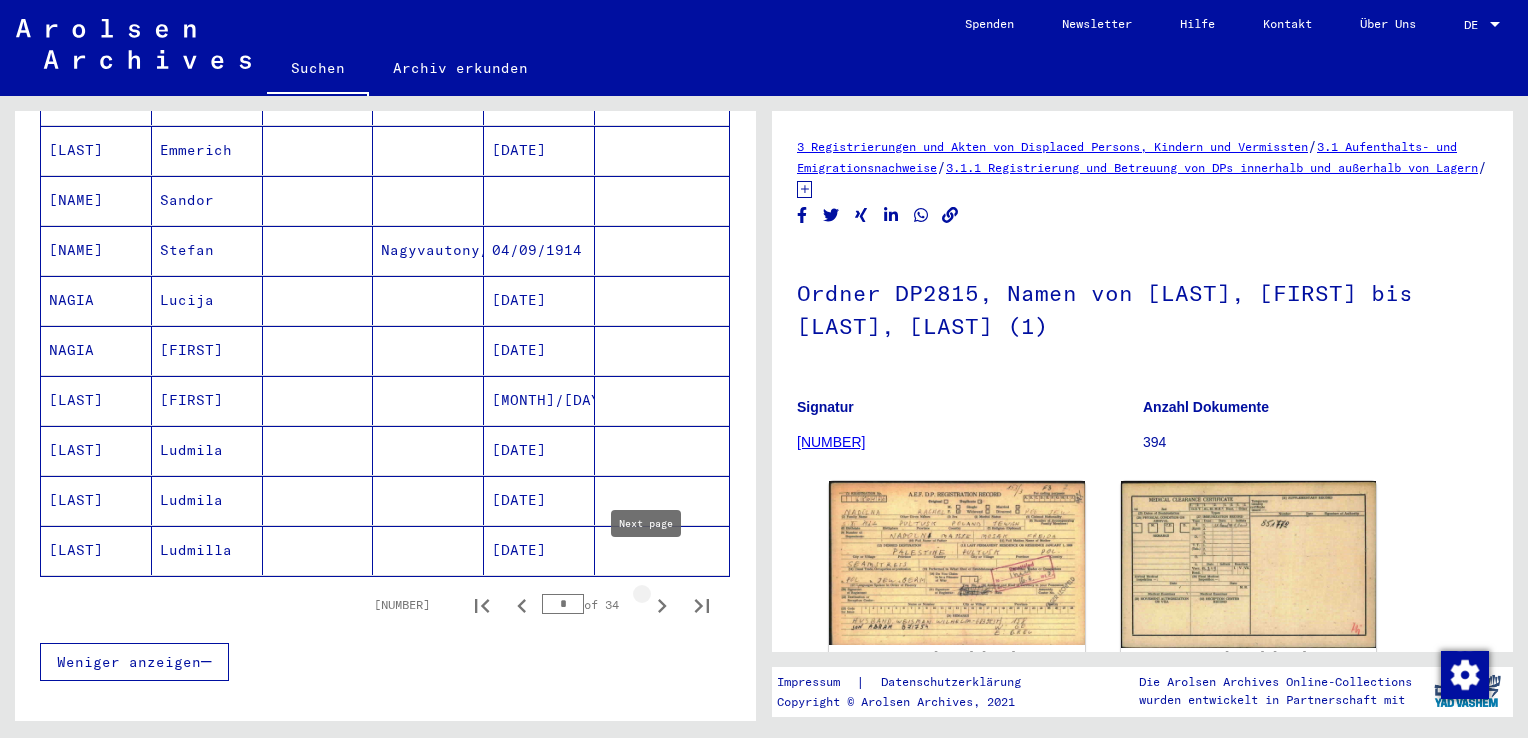 click 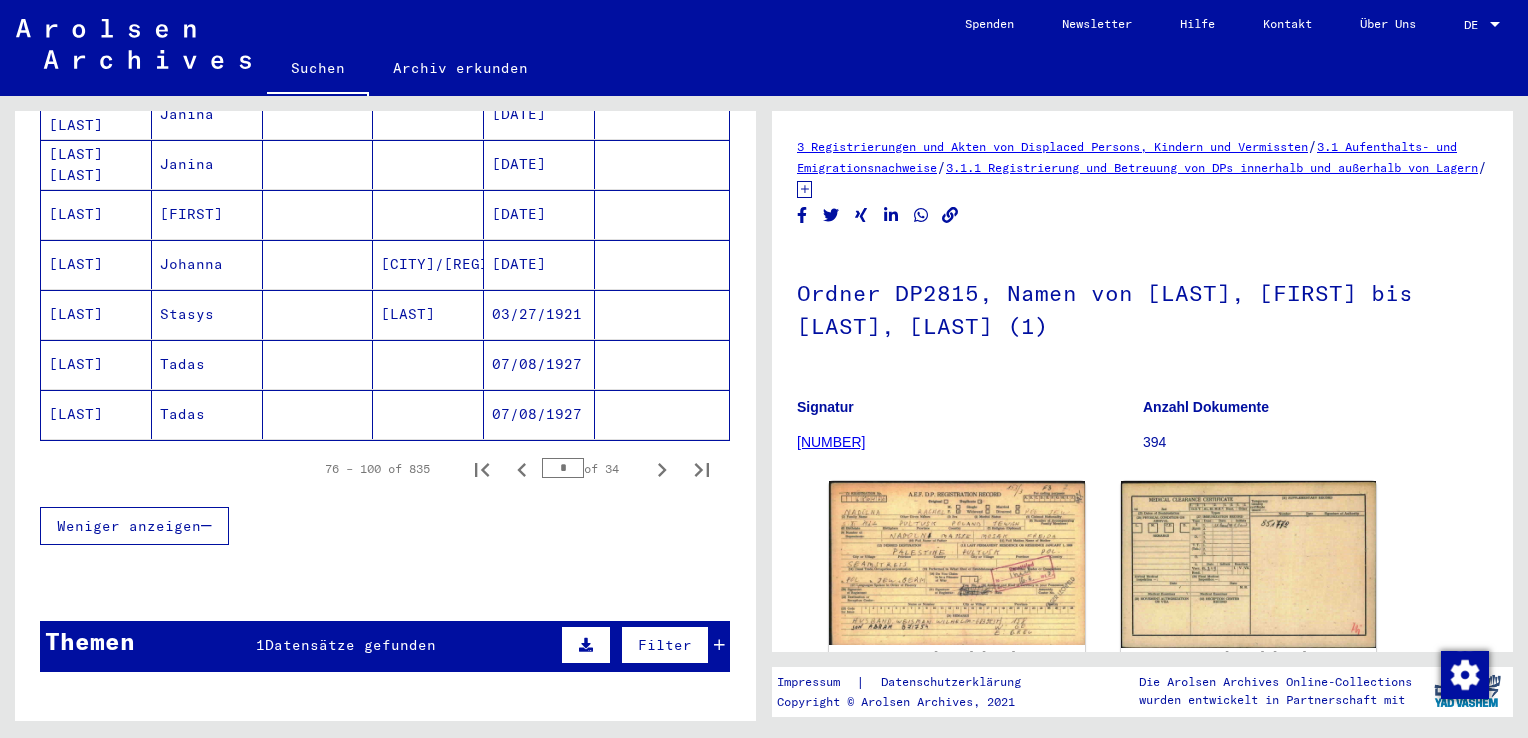 scroll, scrollTop: 1300, scrollLeft: 0, axis: vertical 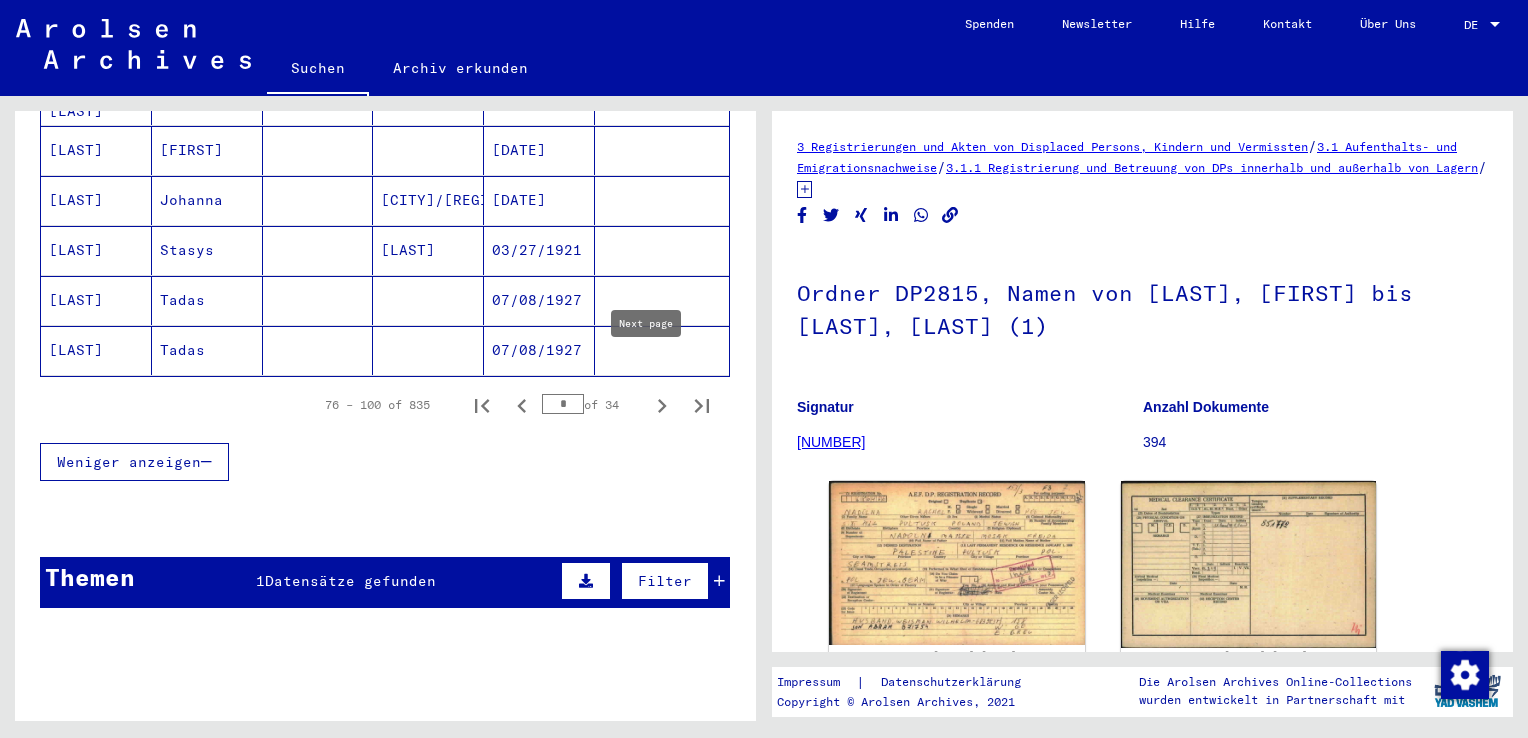 click 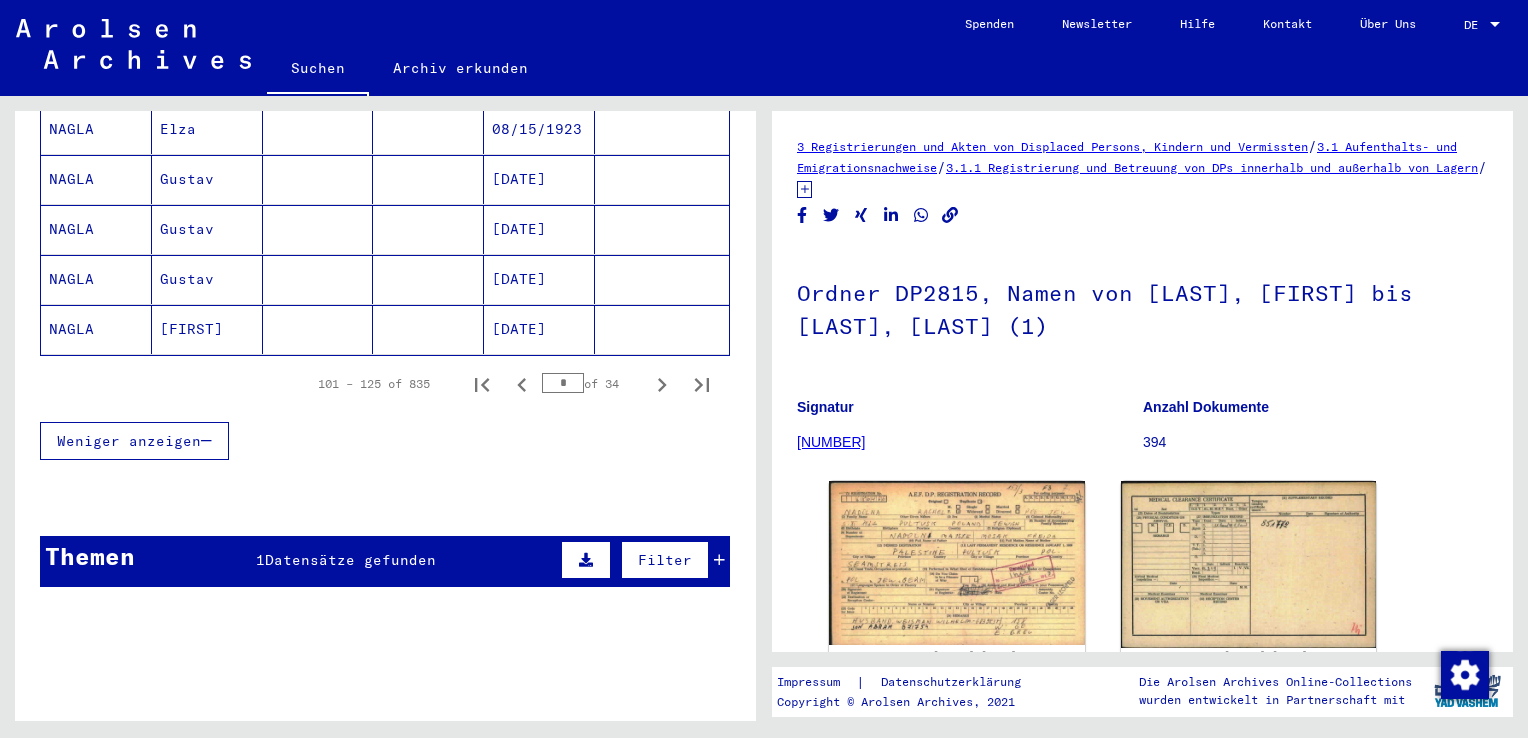 scroll, scrollTop: 1322, scrollLeft: 0, axis: vertical 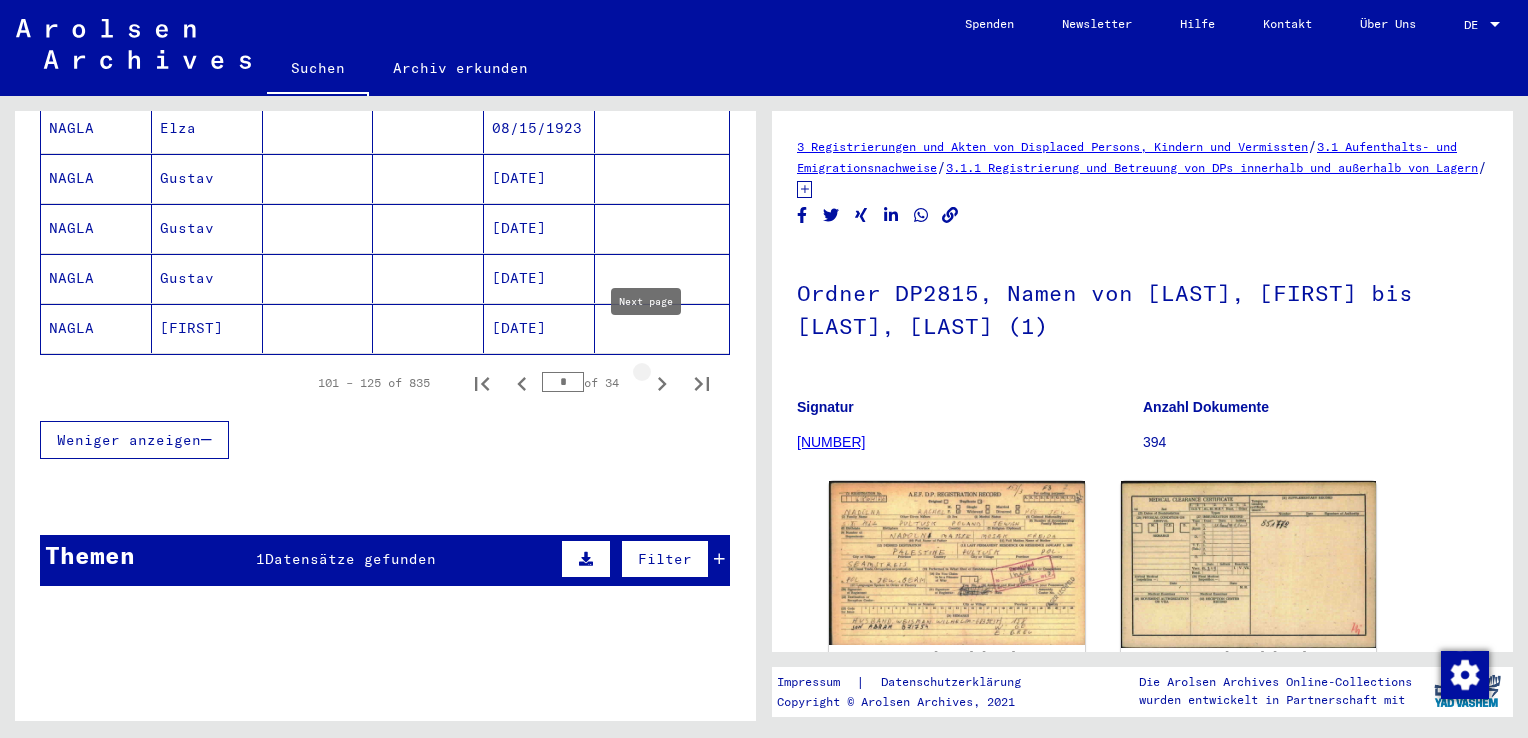 click 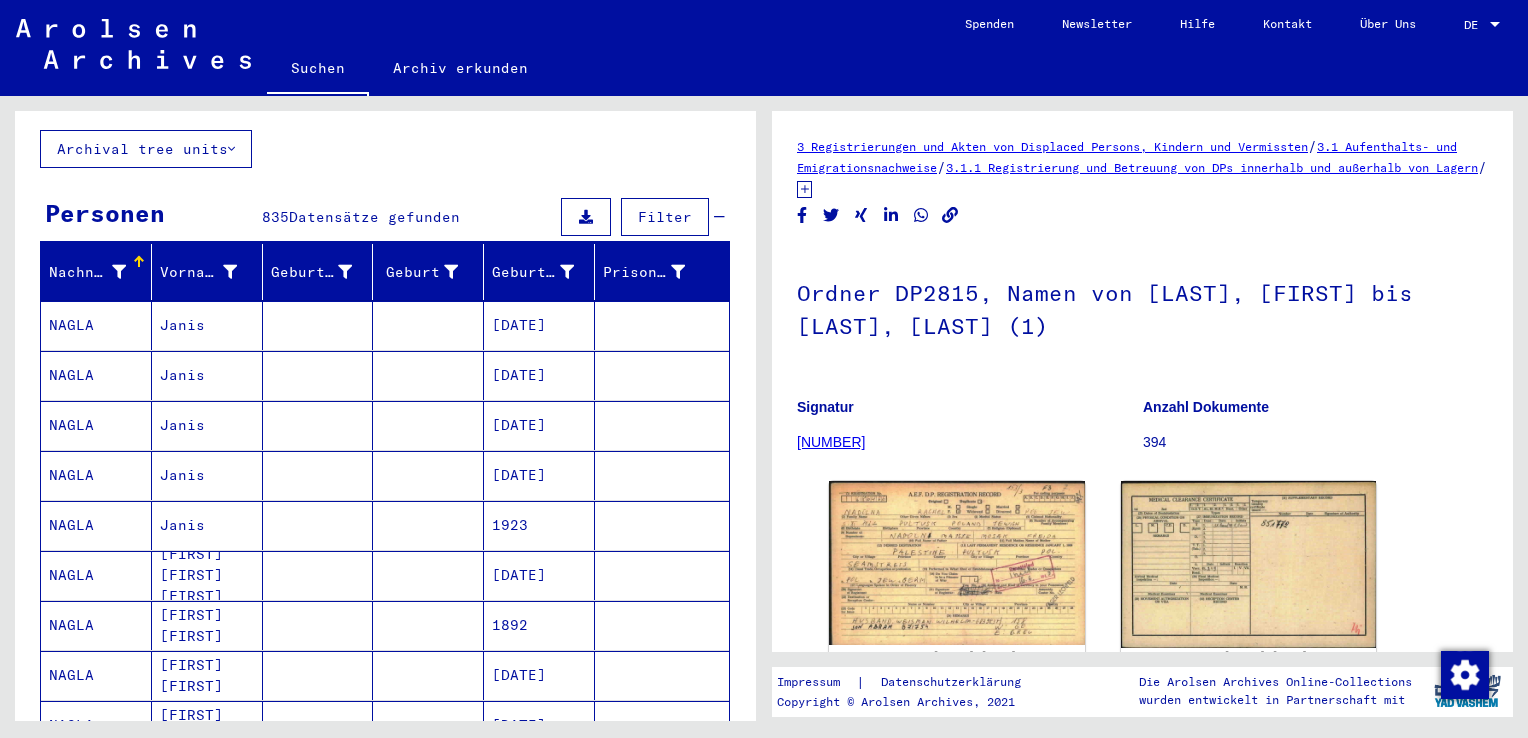 scroll, scrollTop: 122, scrollLeft: 0, axis: vertical 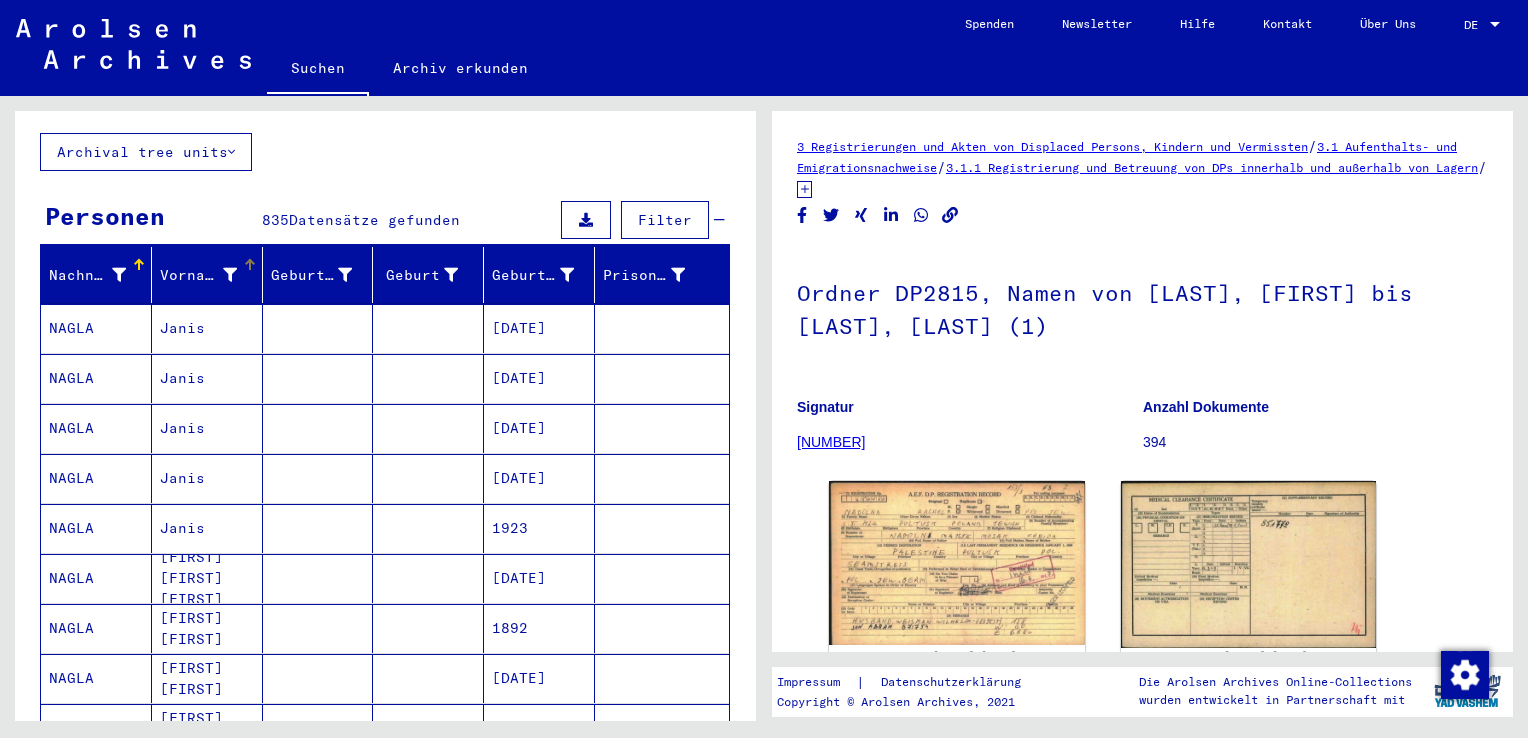 click at bounding box center (248, 262) 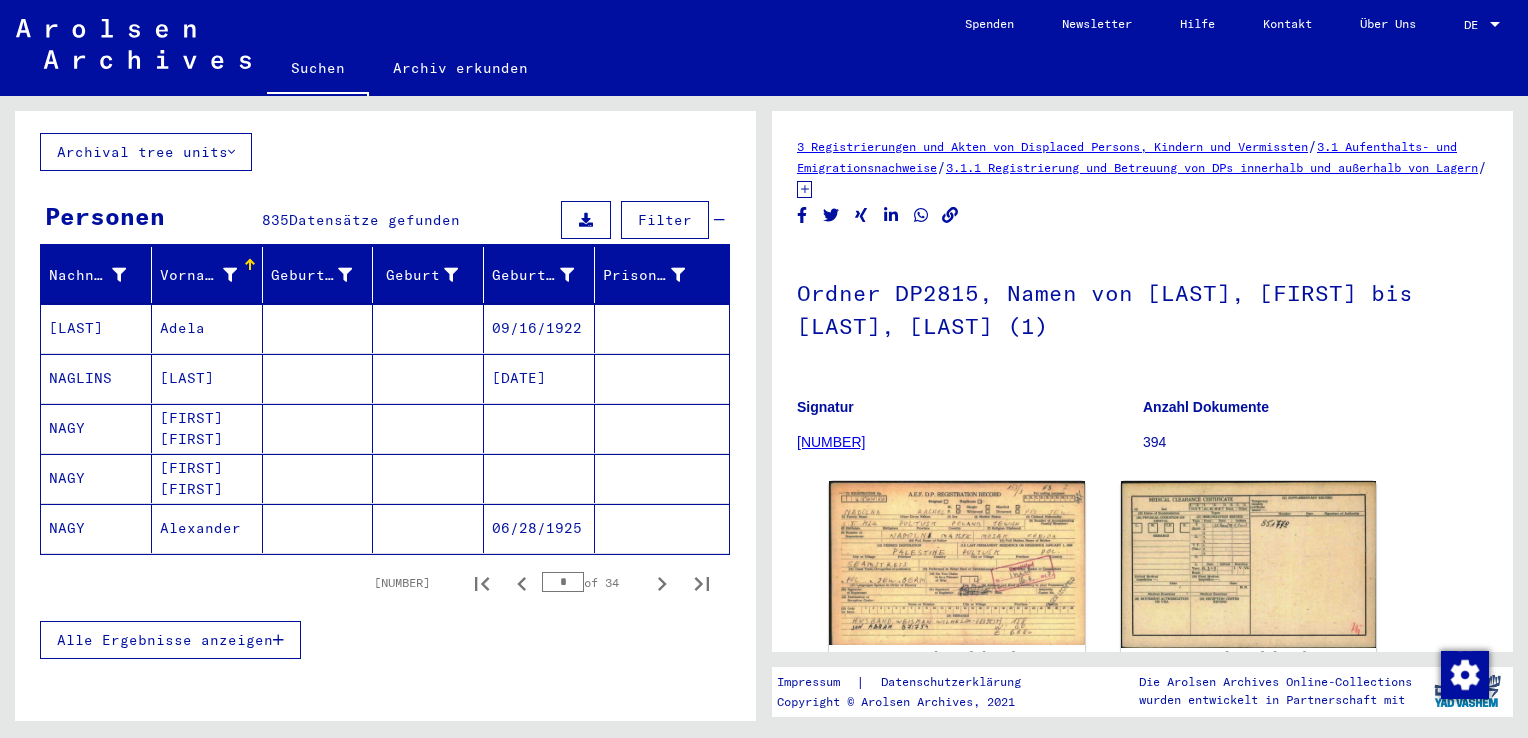 click at bounding box center (248, 262) 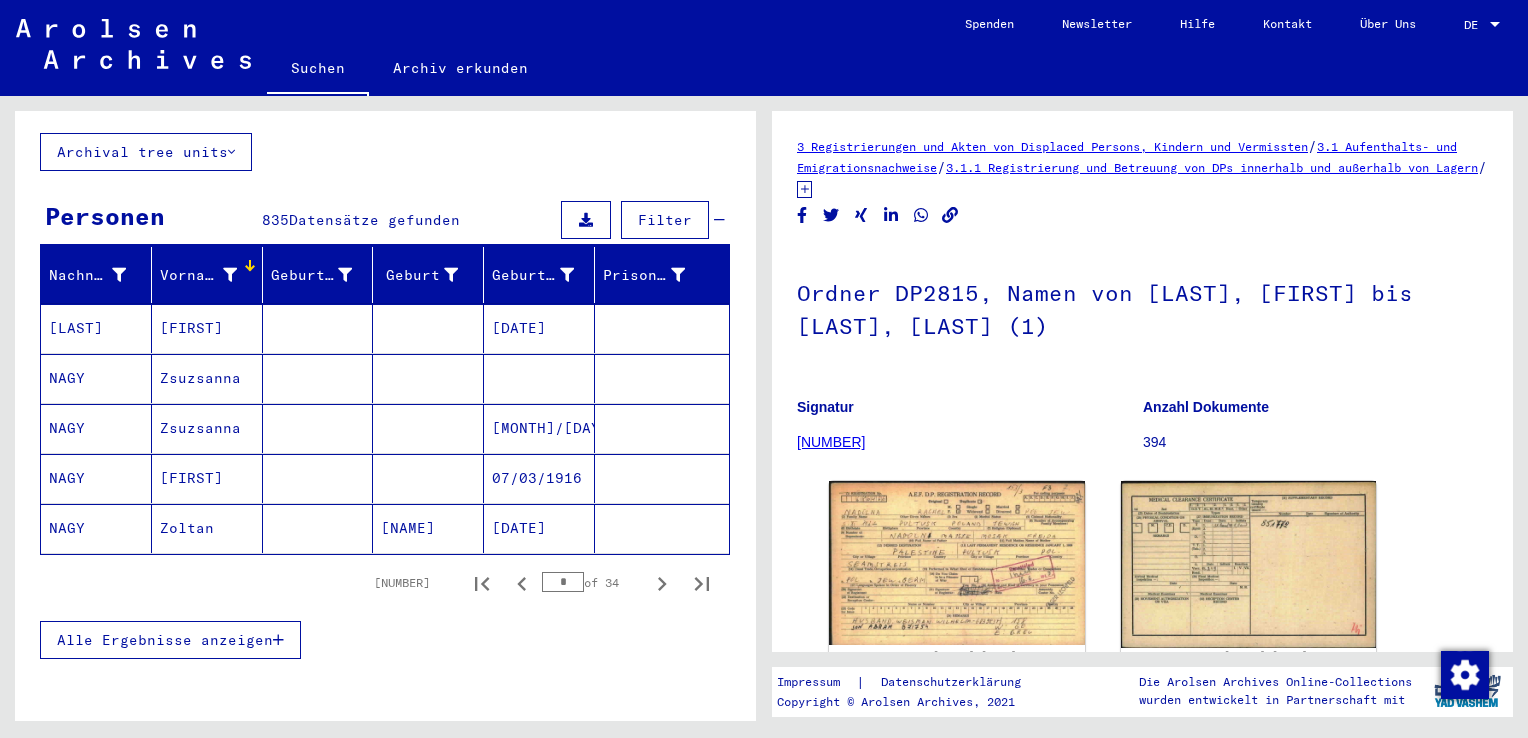 click at bounding box center [278, 640] 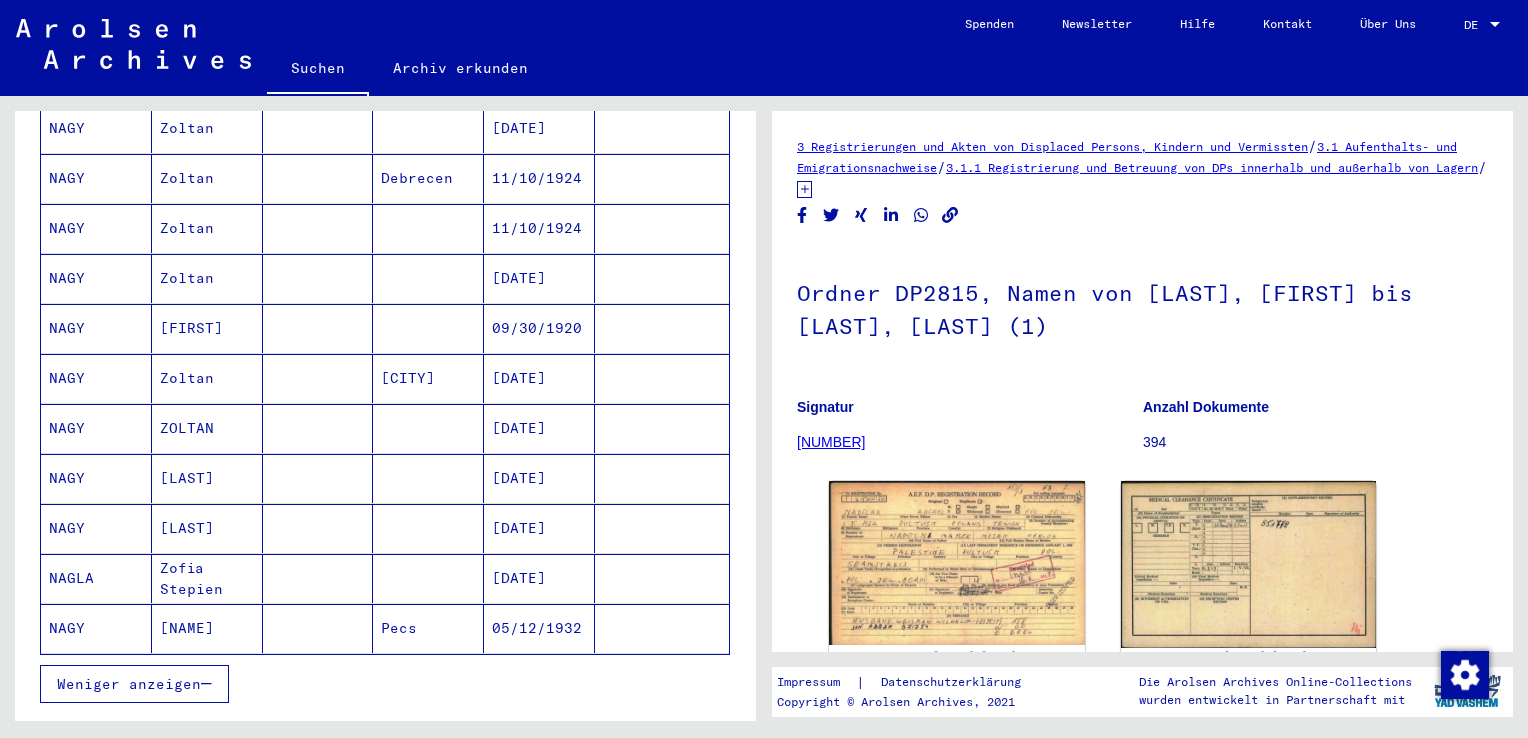 scroll, scrollTop: 1222, scrollLeft: 0, axis: vertical 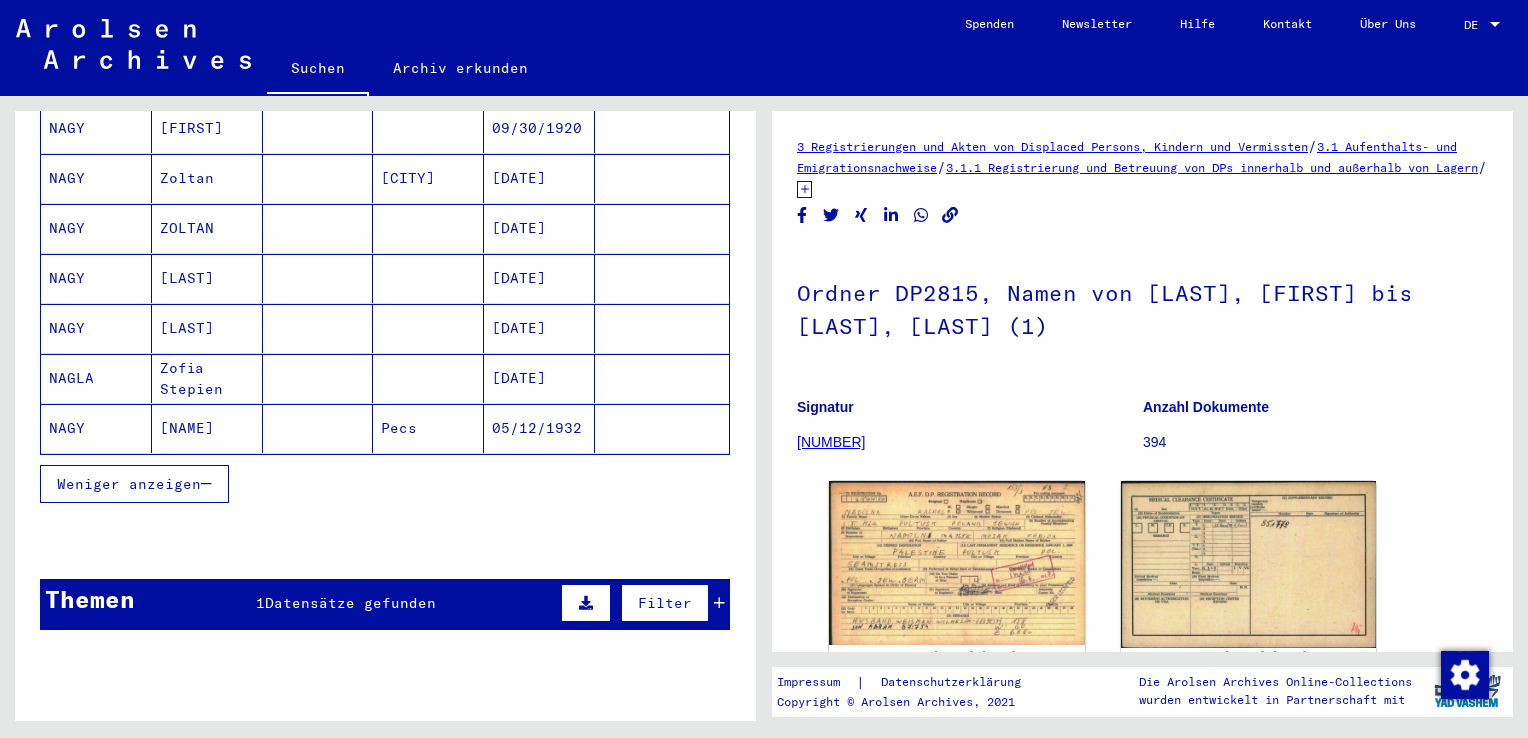 click on "Pecs" 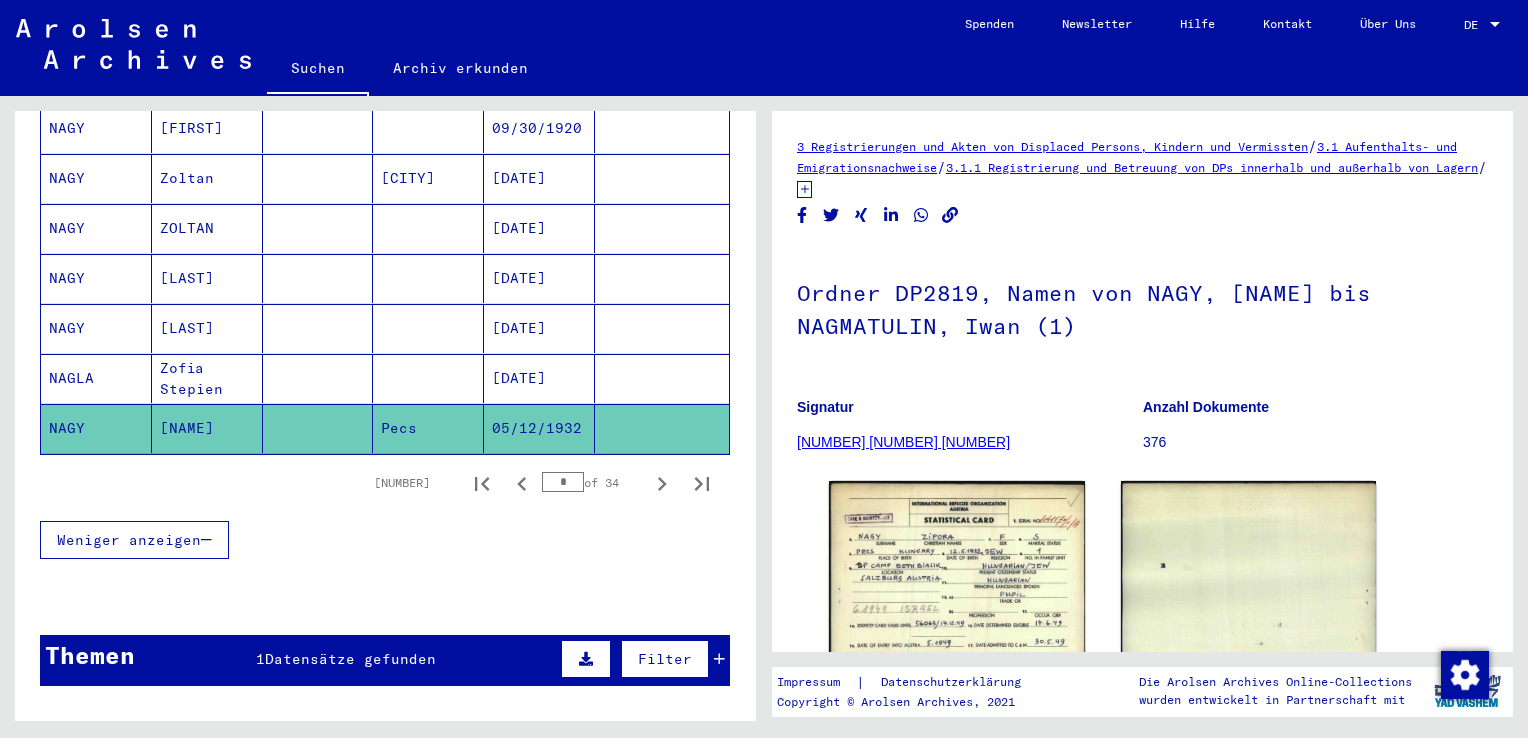 scroll, scrollTop: 0, scrollLeft: 0, axis: both 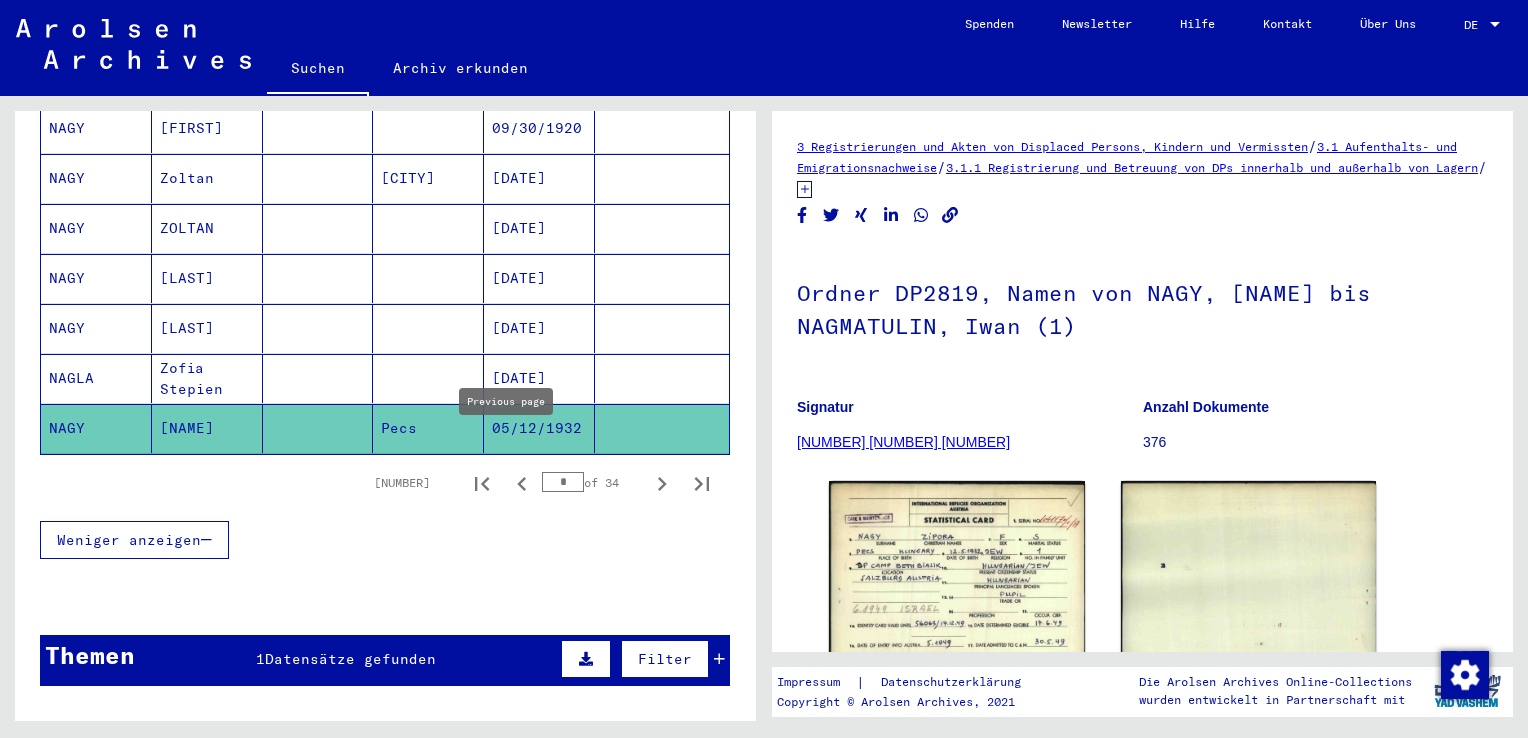 click 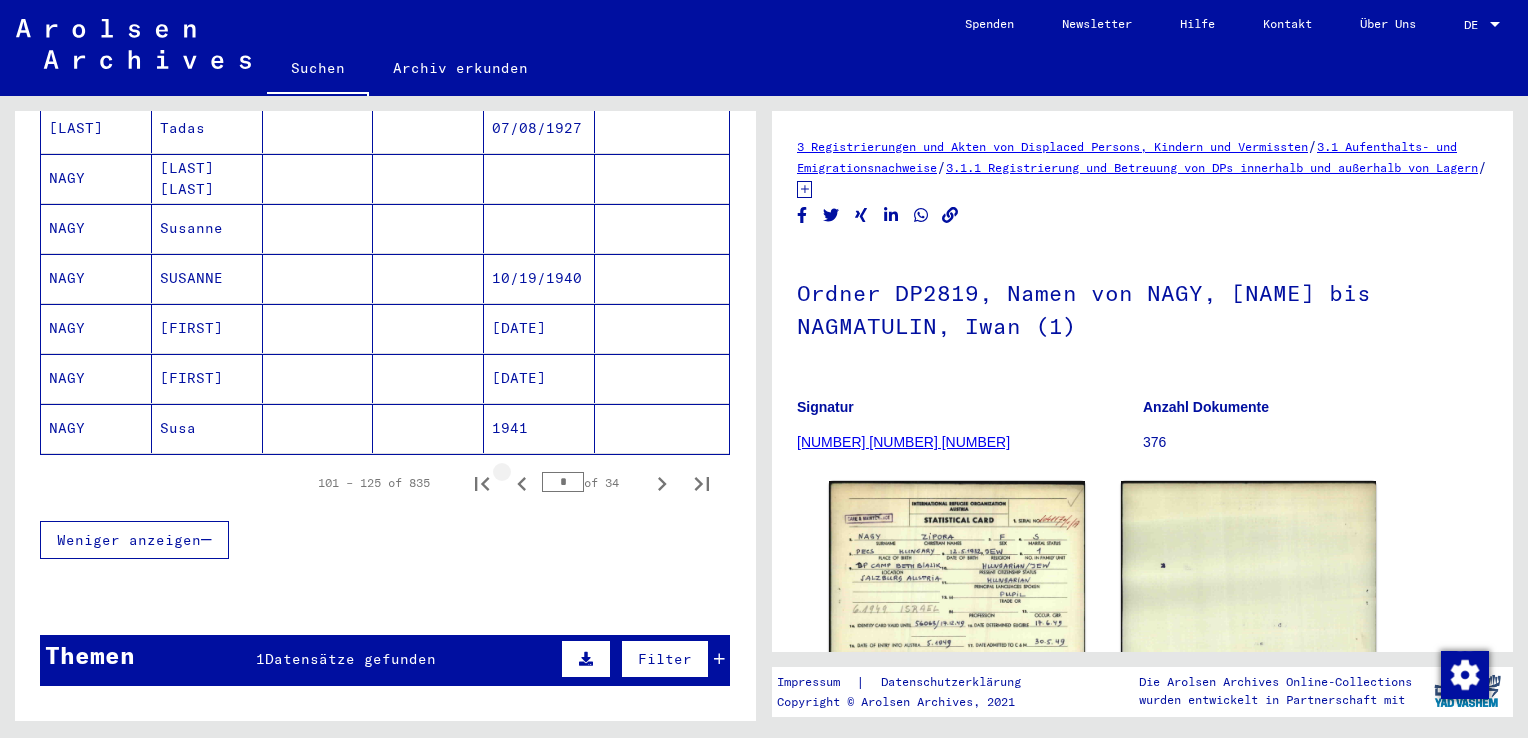click 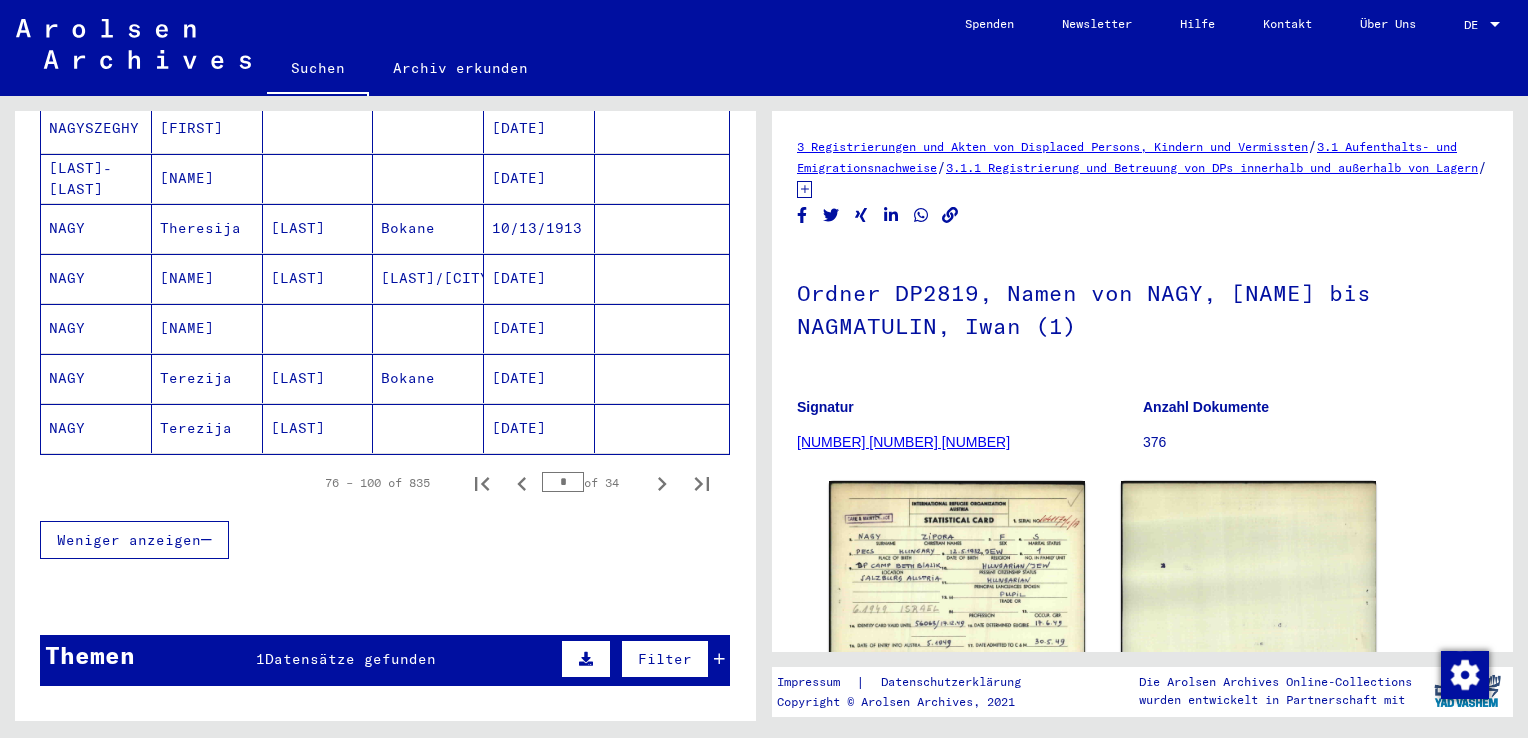 click 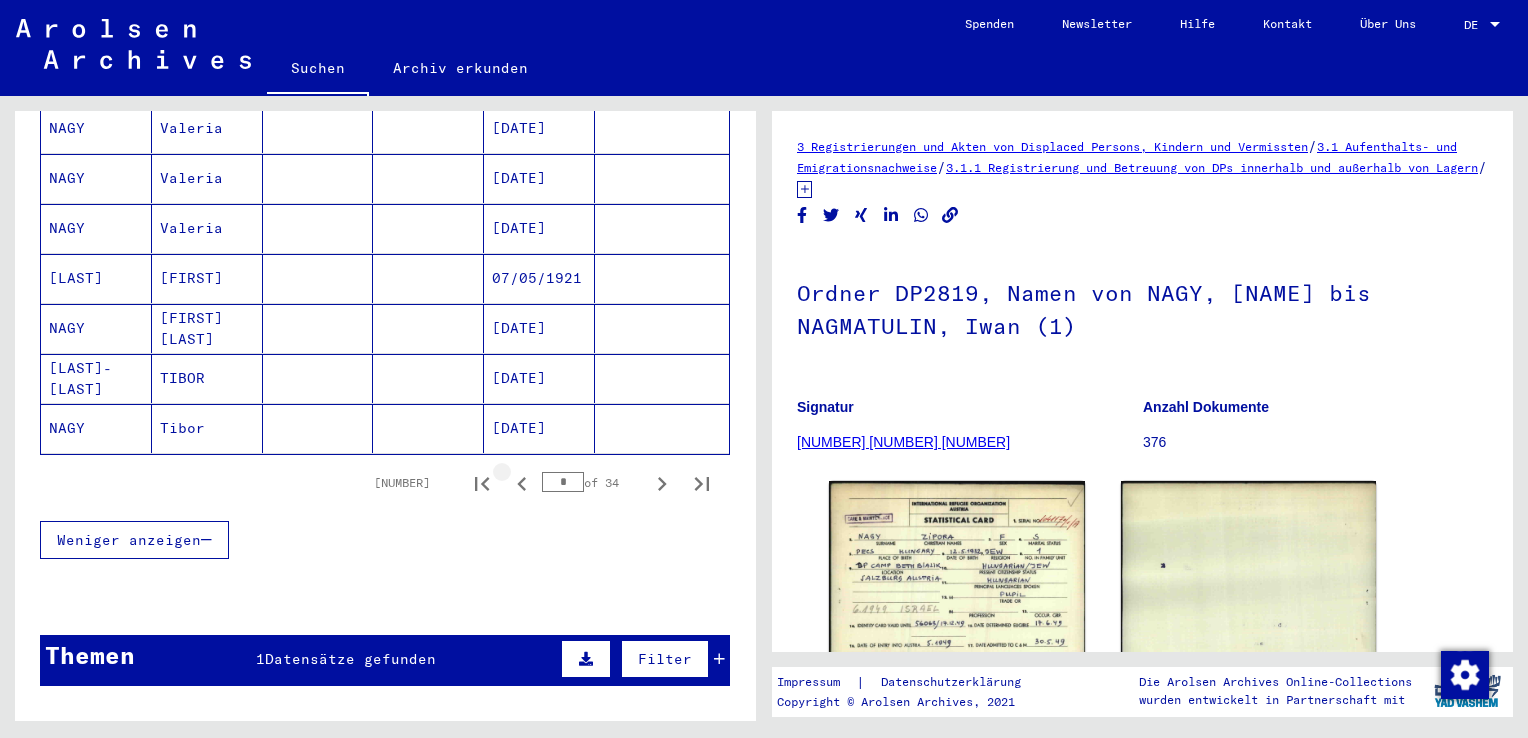 click 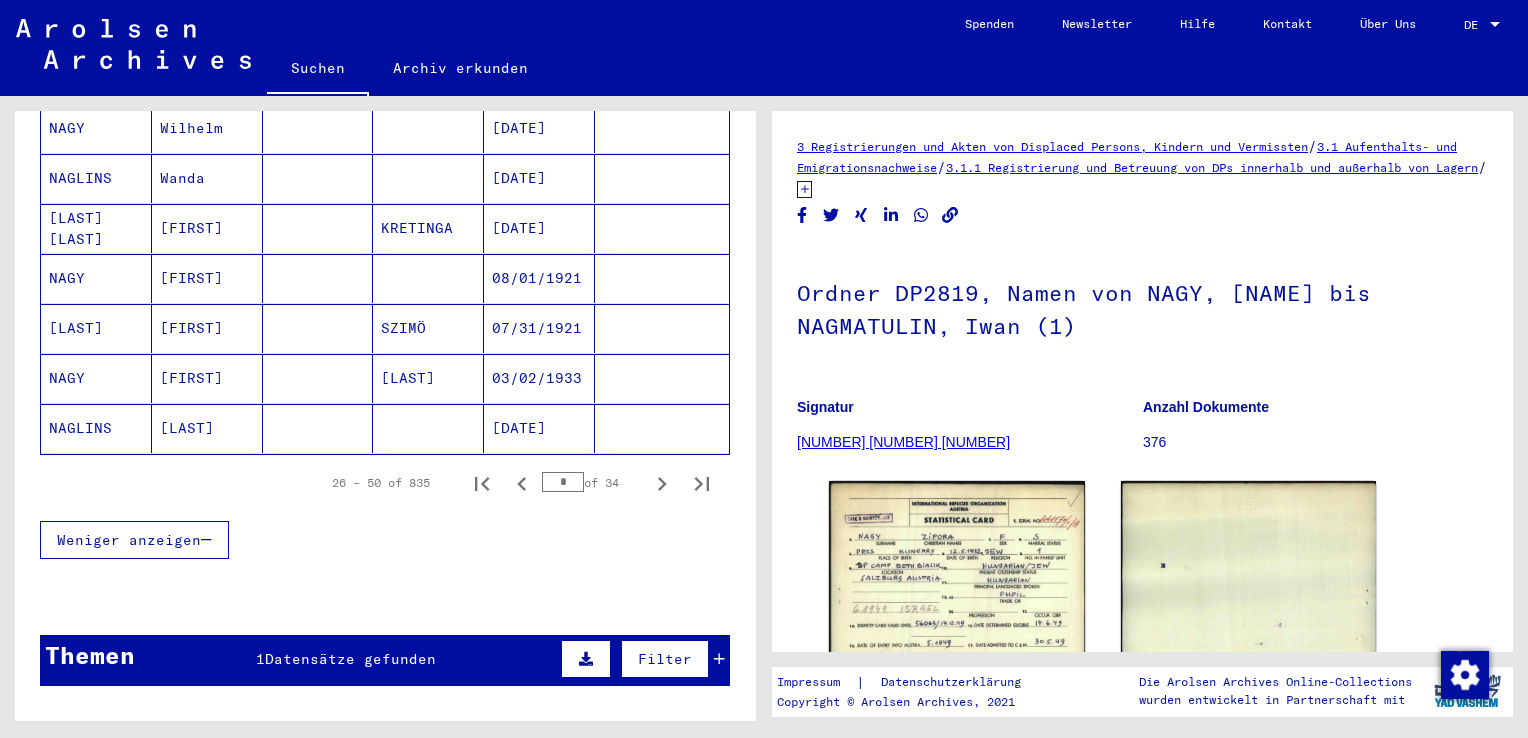 click 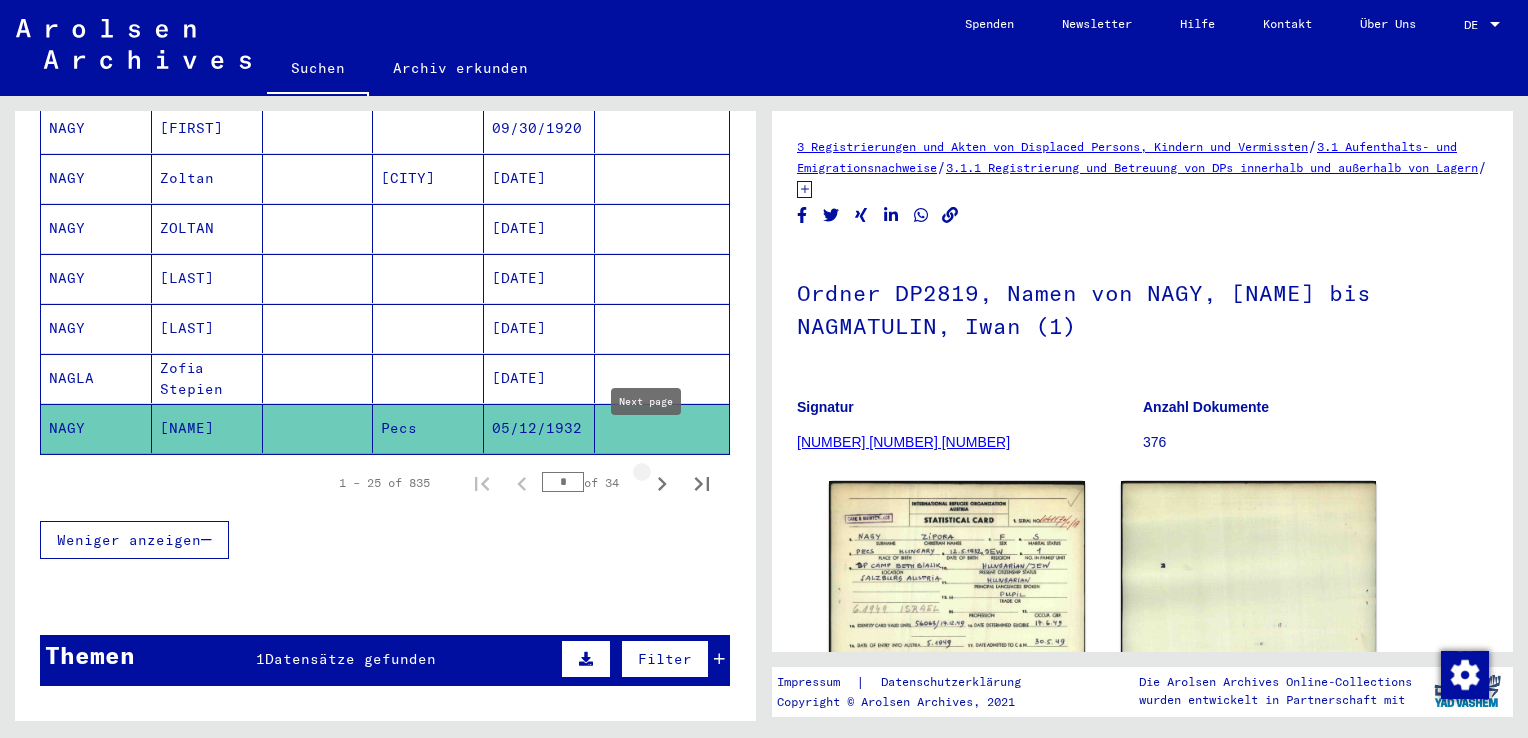 click 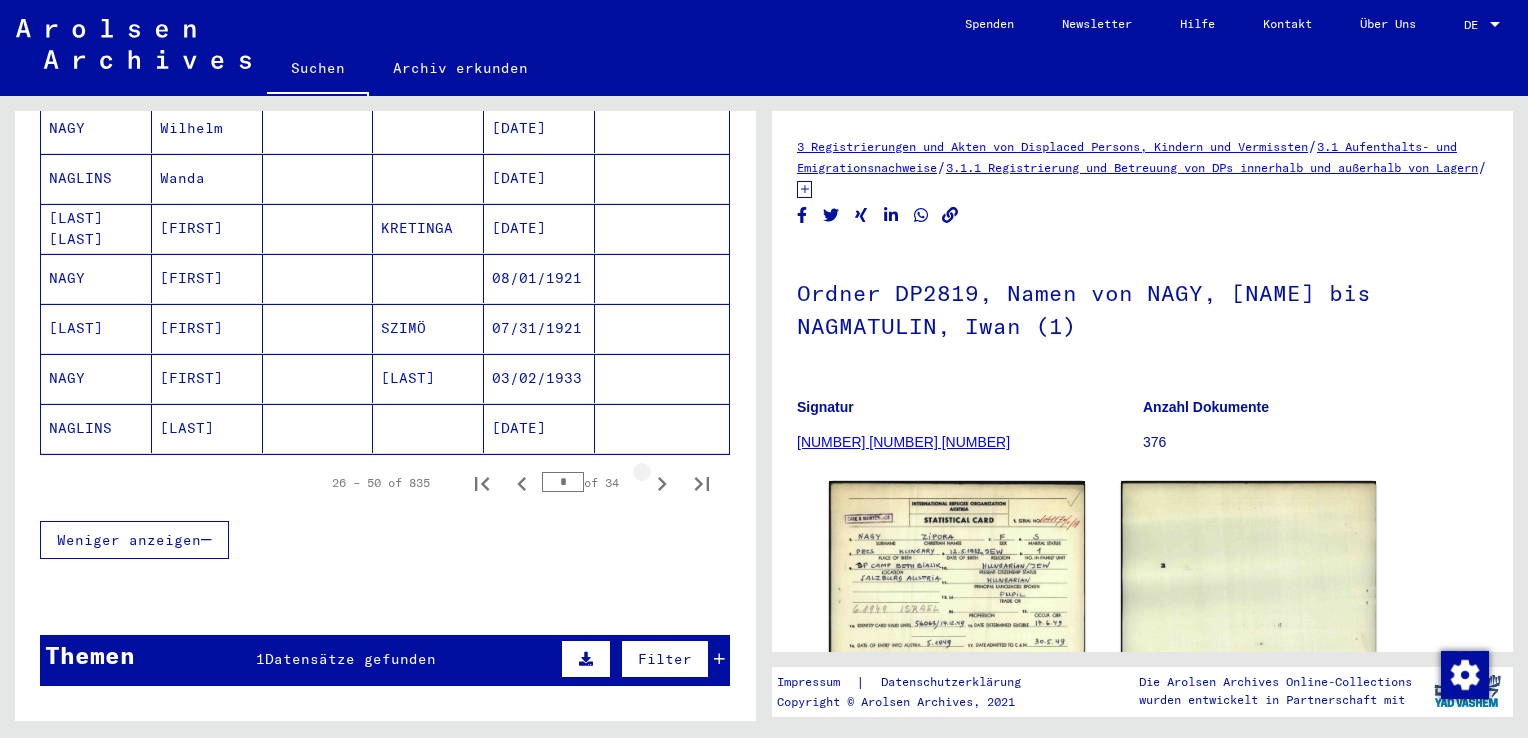 click 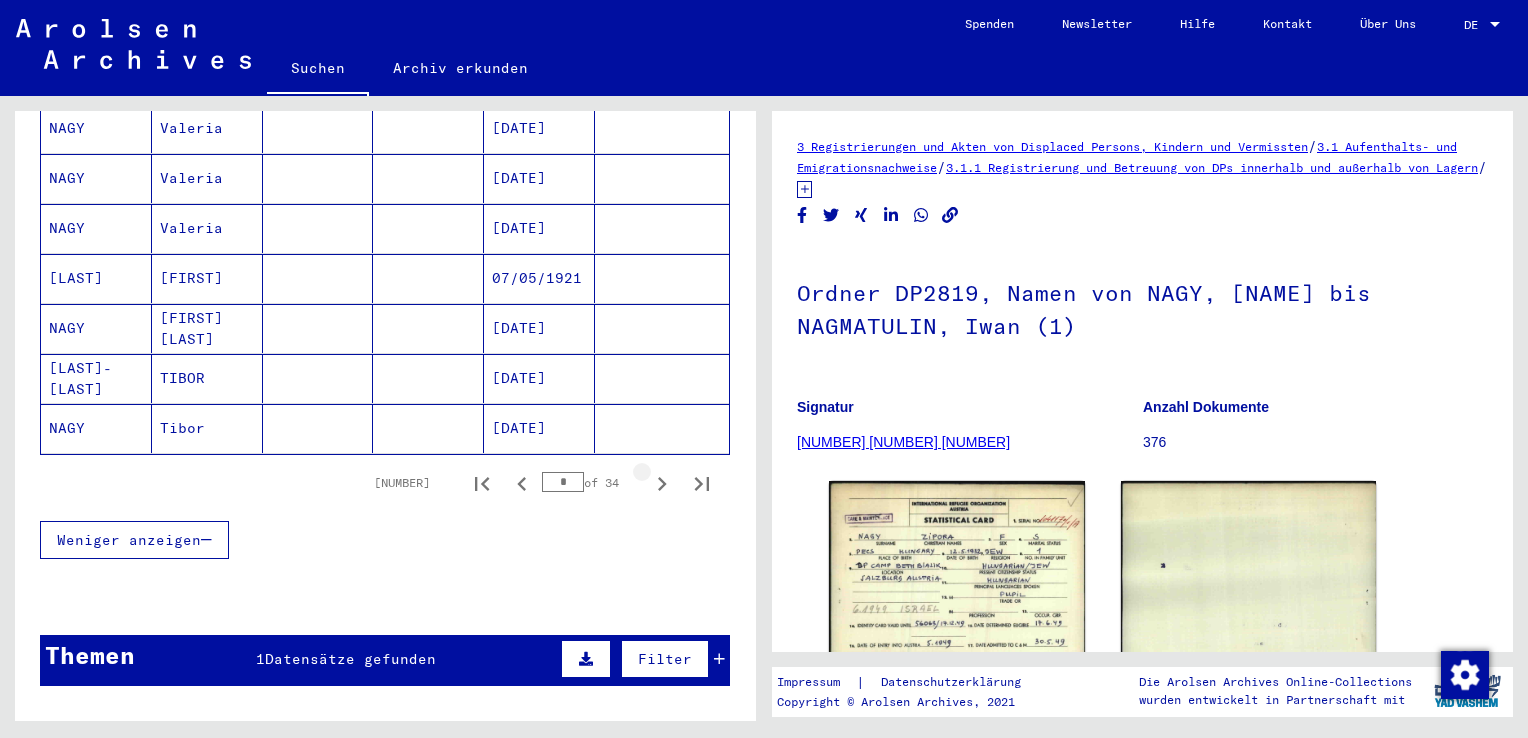 click 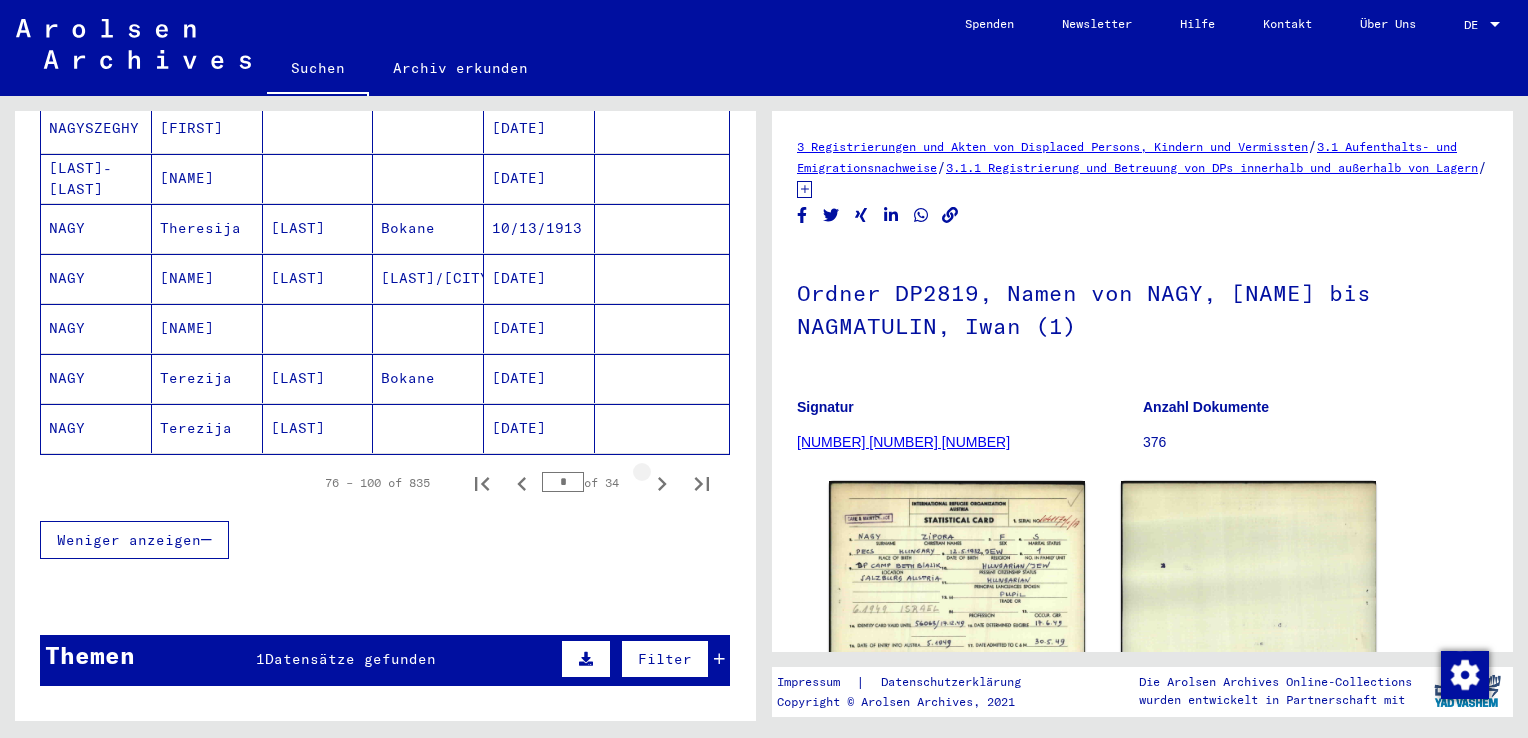 click 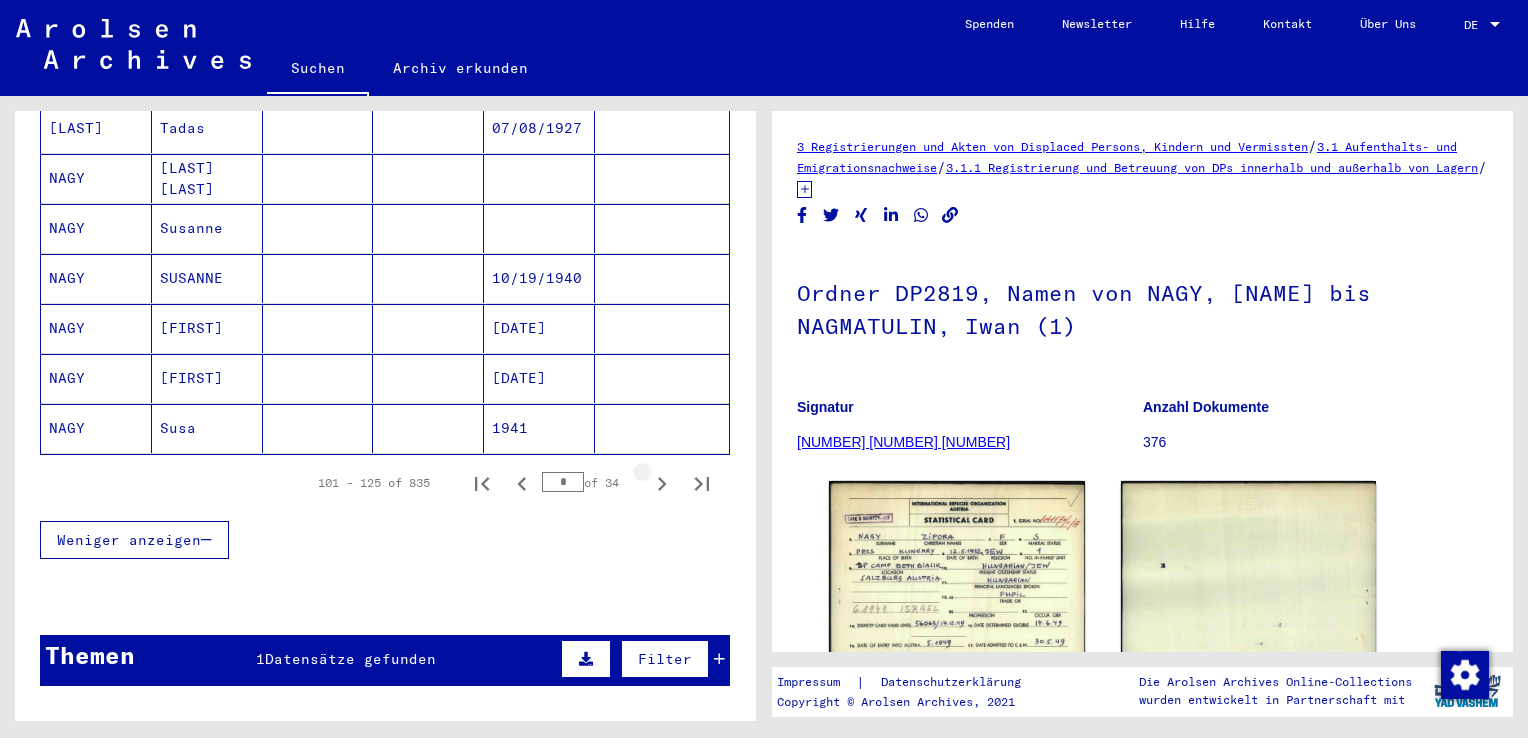 click at bounding box center (662, 483) 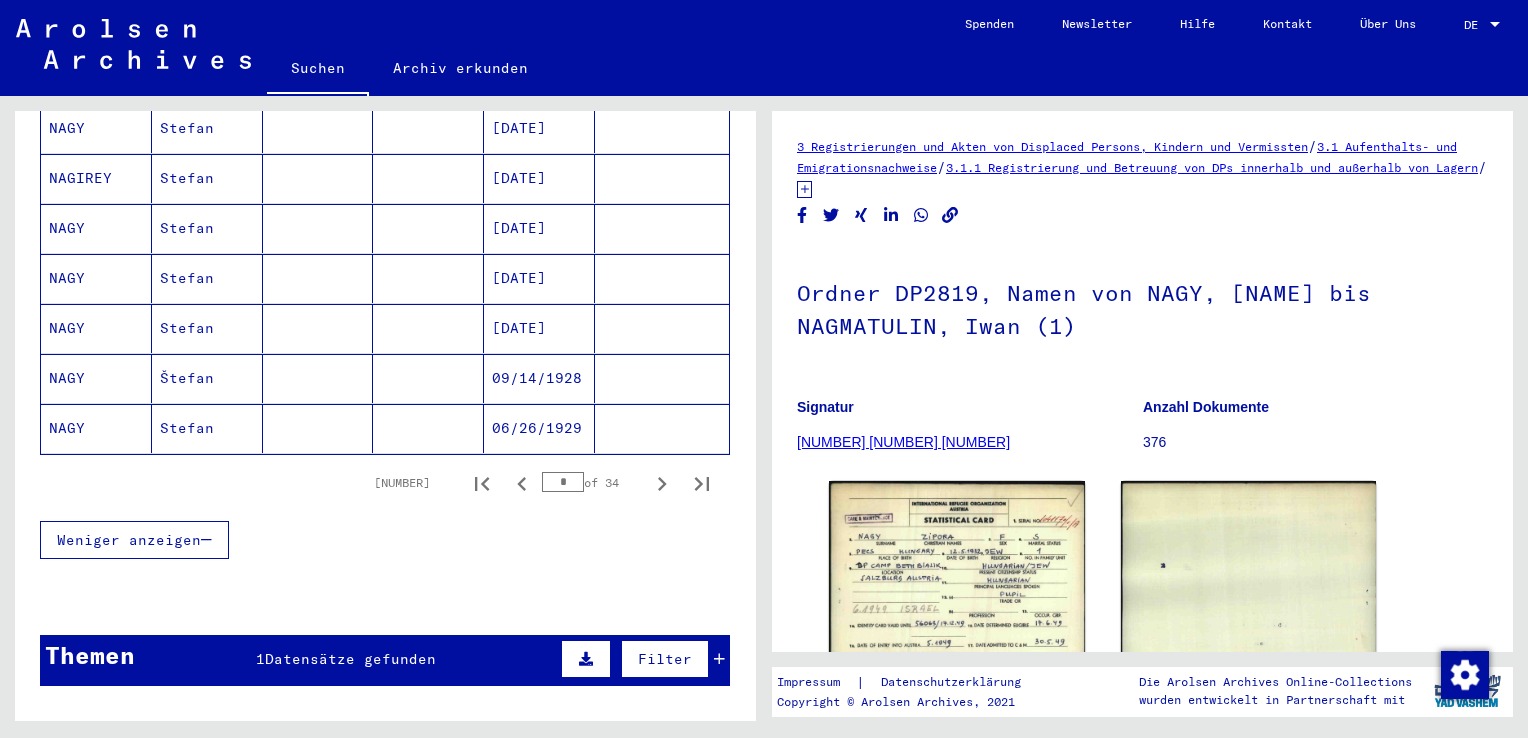 click at bounding box center (662, 483) 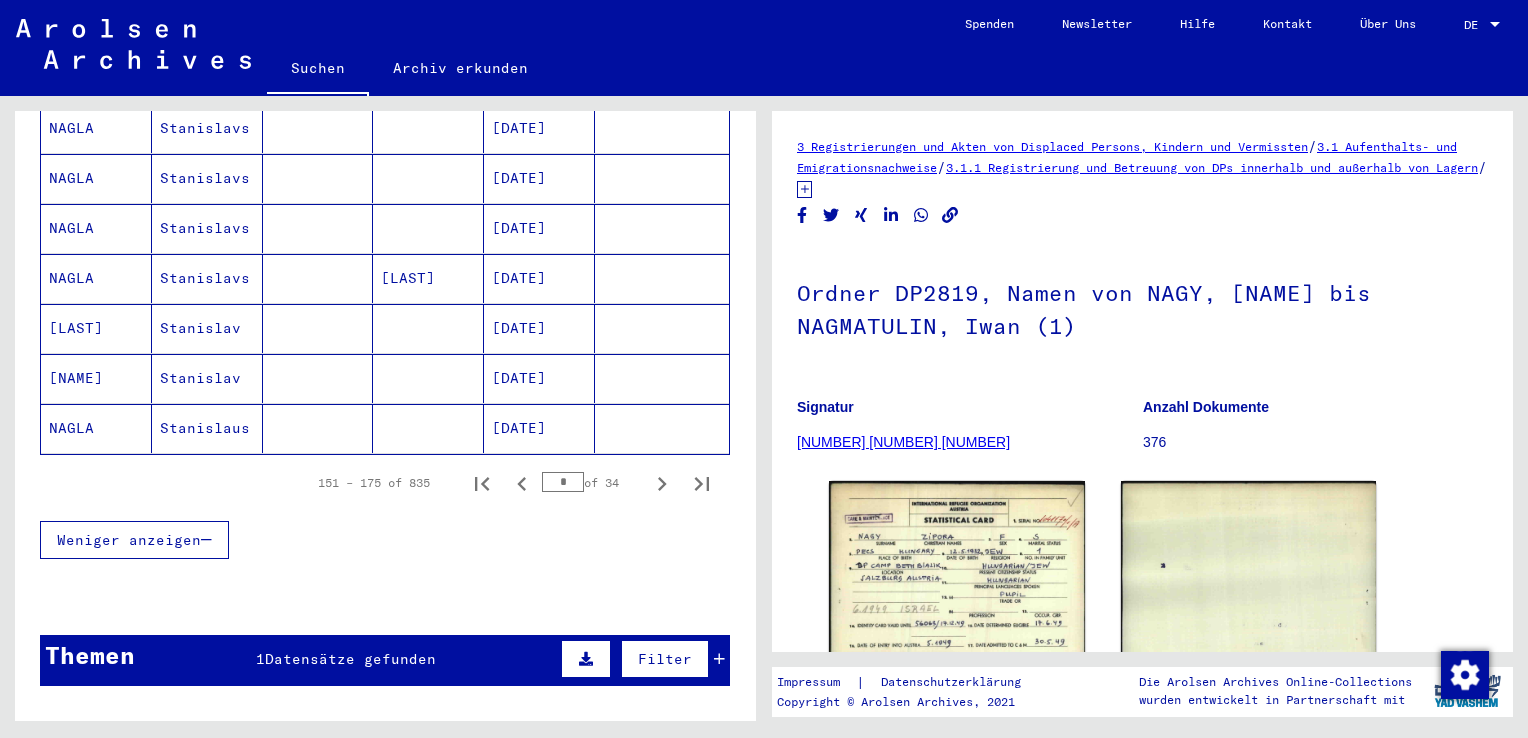 click at bounding box center (662, 483) 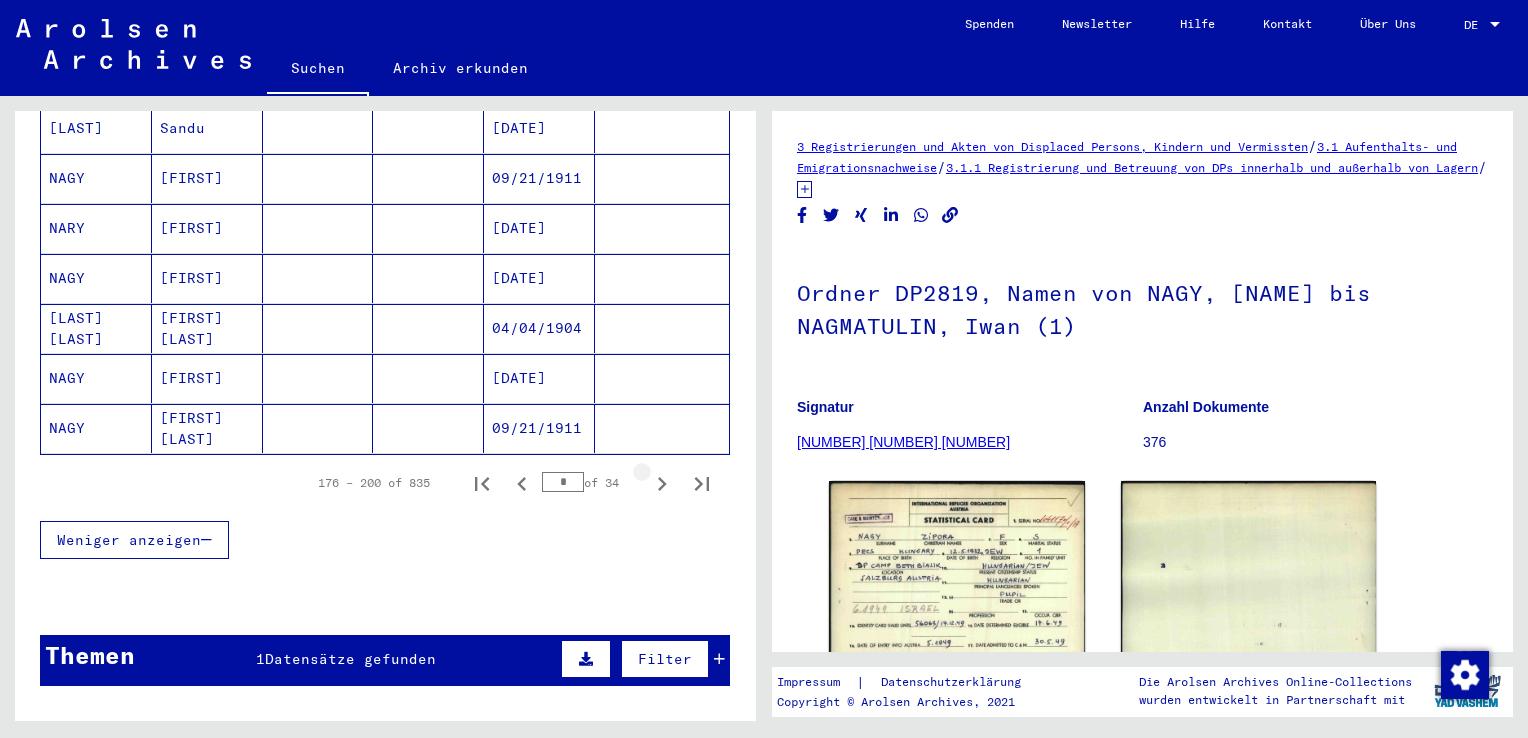 click at bounding box center [662, 483] 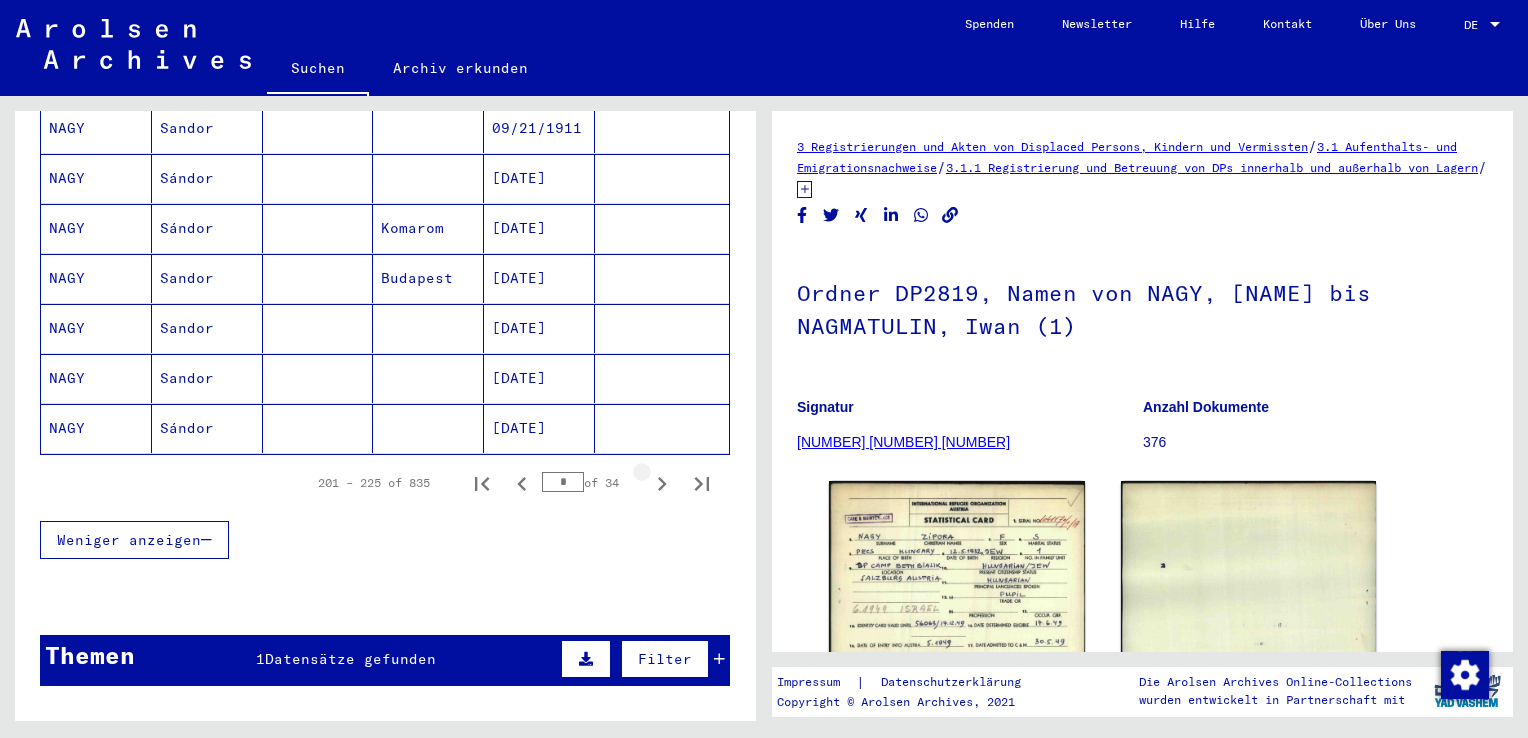 click at bounding box center (662, 483) 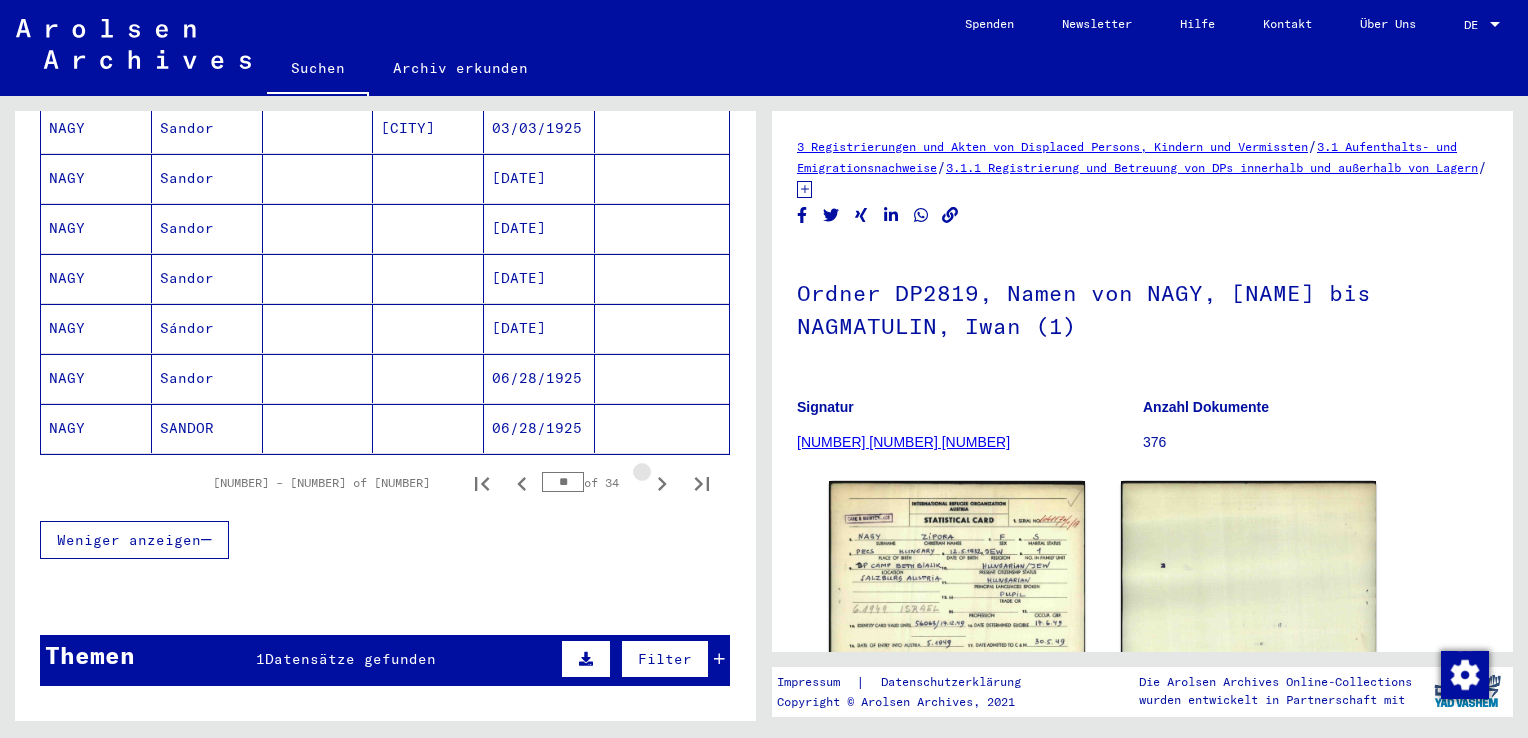 click at bounding box center (662, 483) 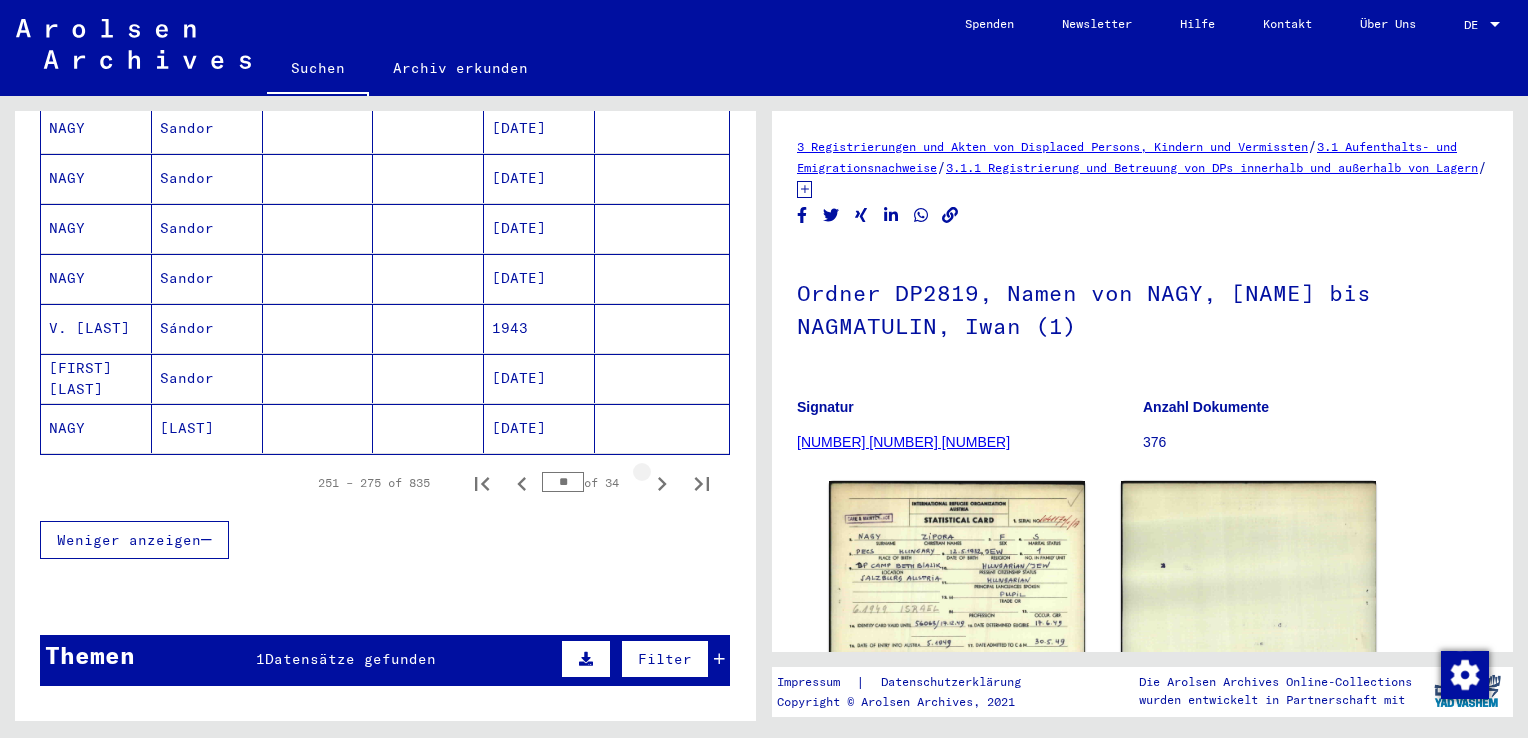 click at bounding box center [662, 483] 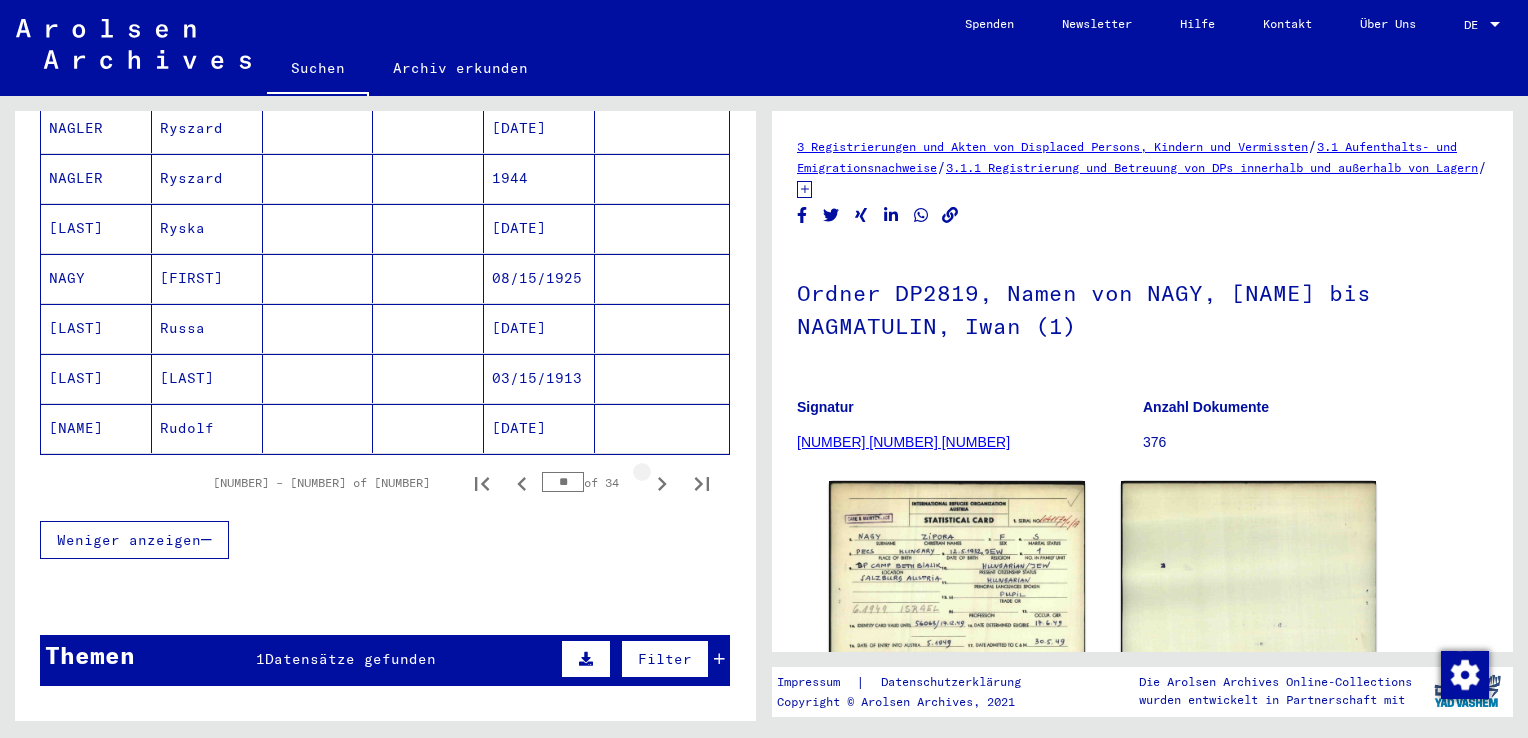 click at bounding box center [662, 483] 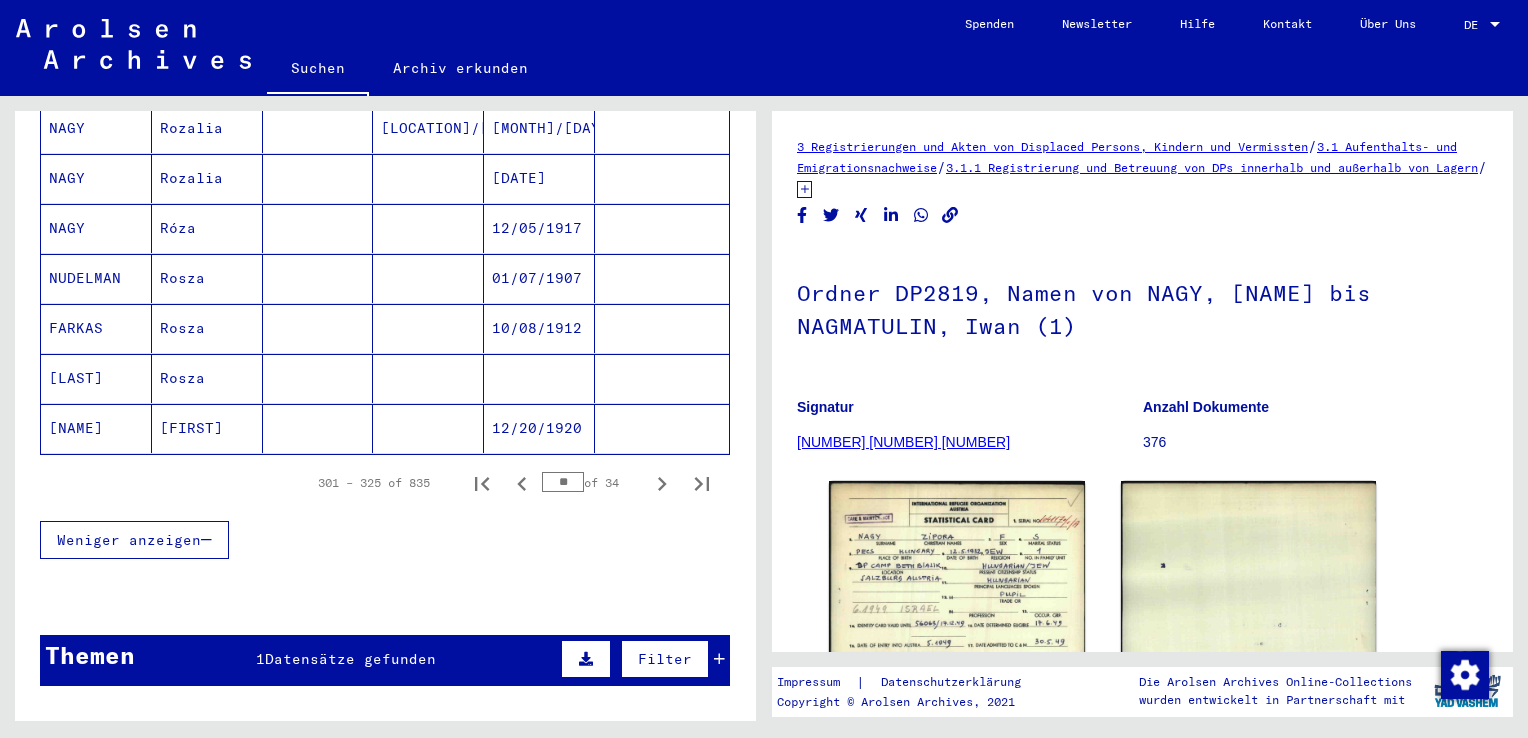 click at bounding box center (662, 483) 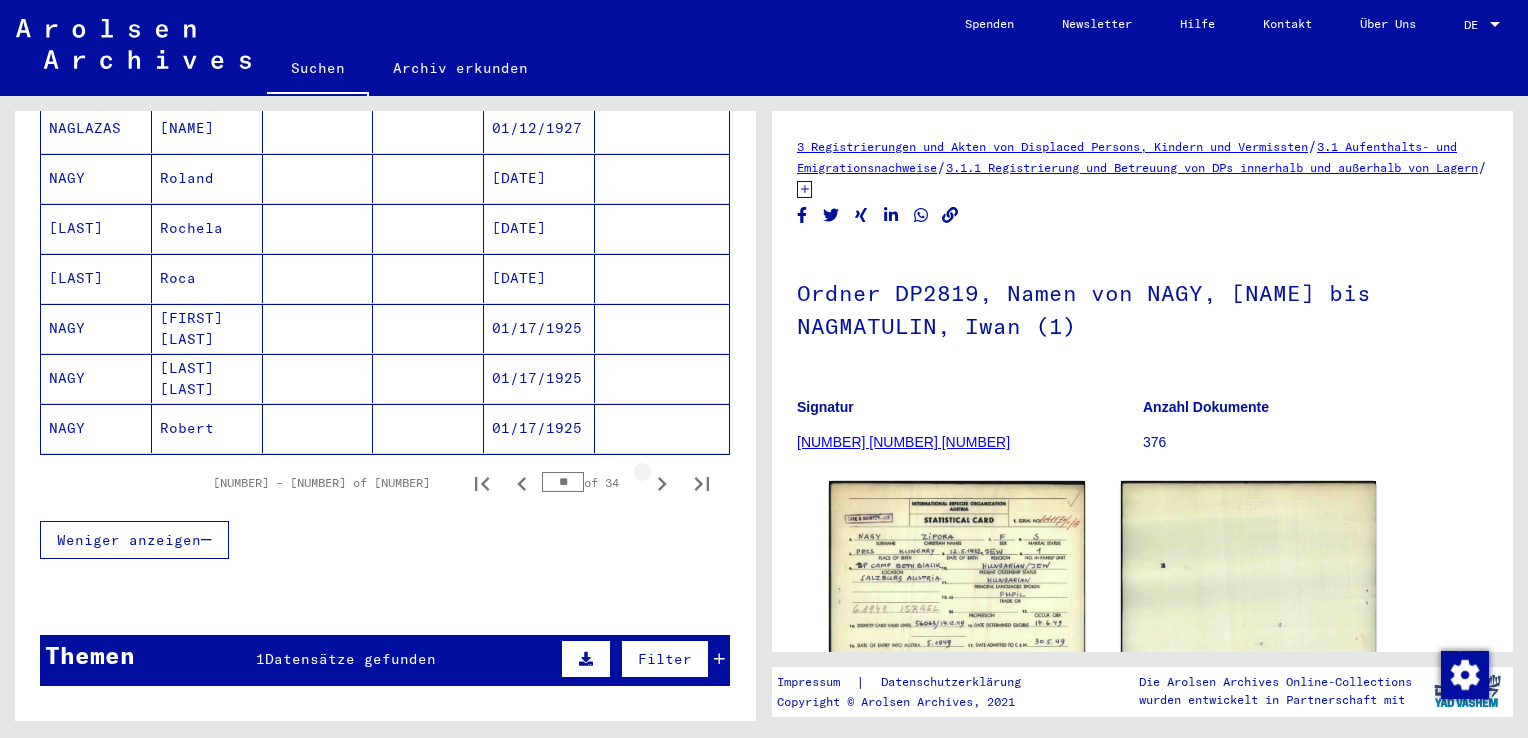 click 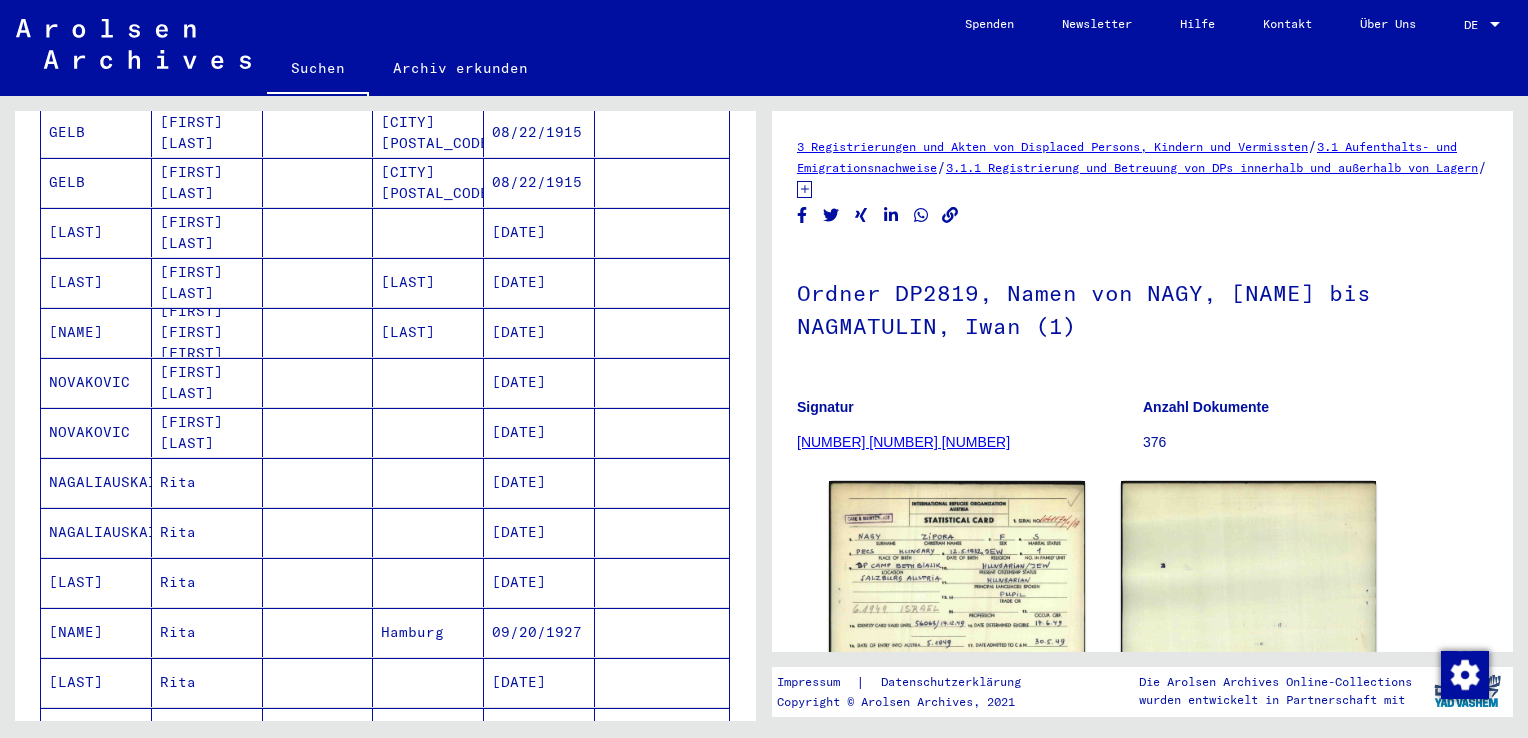 scroll, scrollTop: 722, scrollLeft: 0, axis: vertical 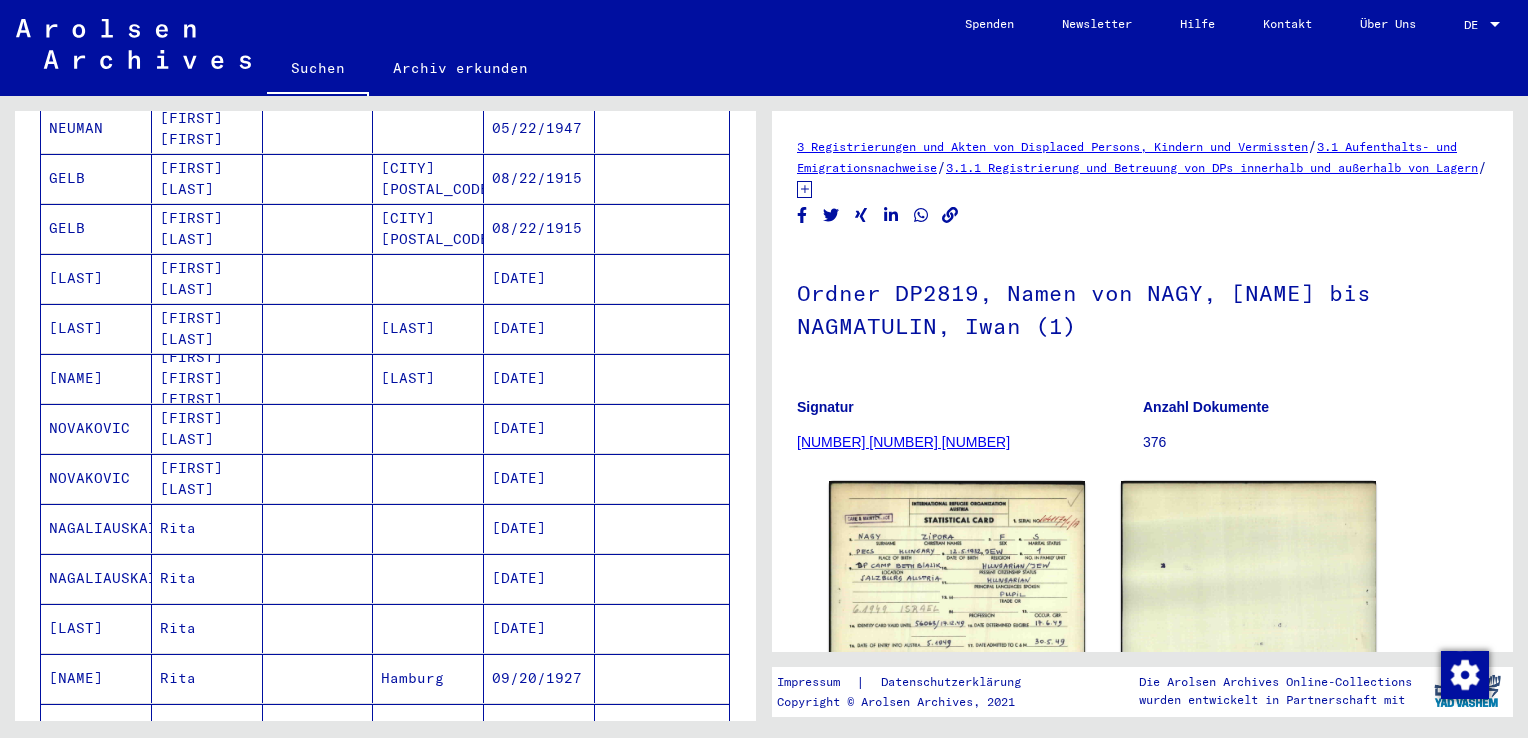click on "[DATE]" at bounding box center (539, 328) 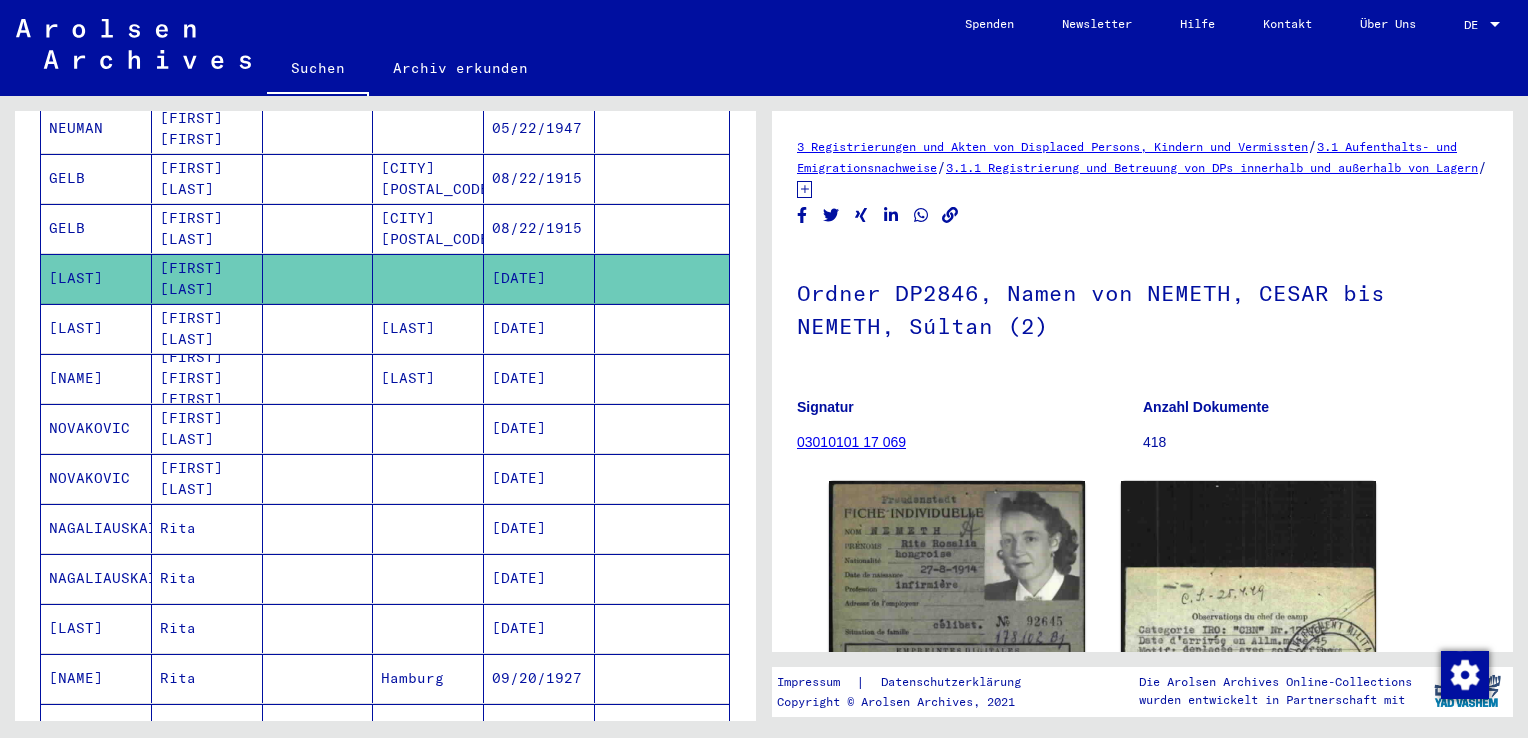 scroll, scrollTop: 0, scrollLeft: 0, axis: both 